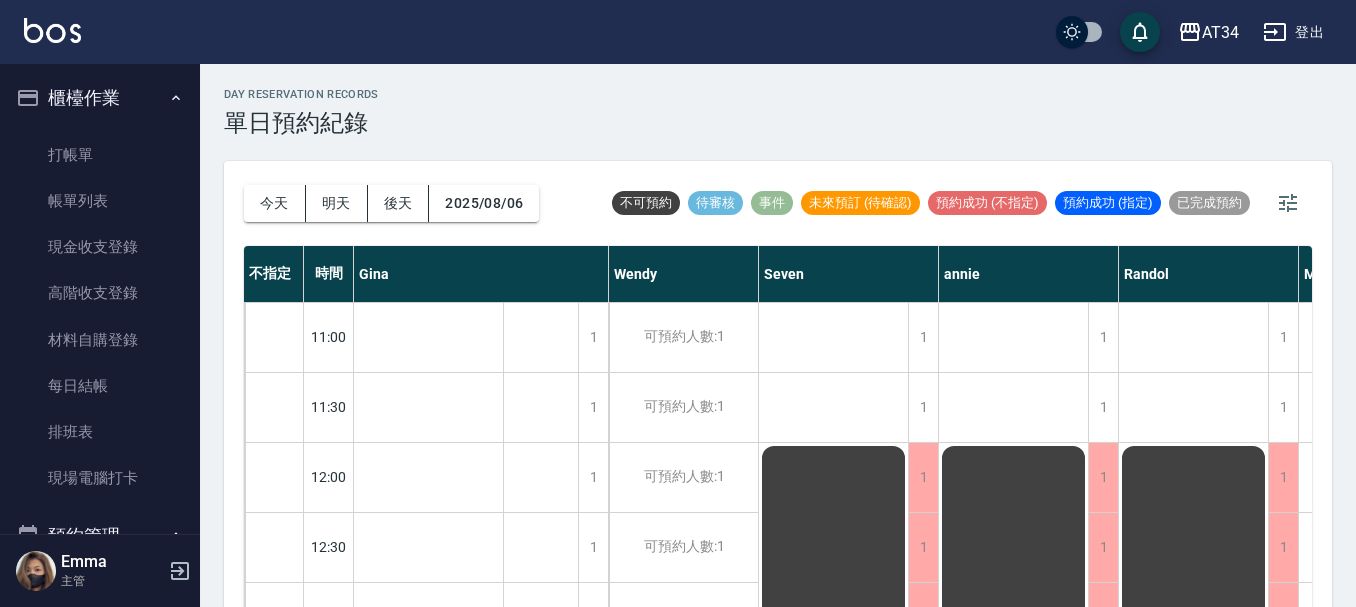 scroll, scrollTop: 0, scrollLeft: 0, axis: both 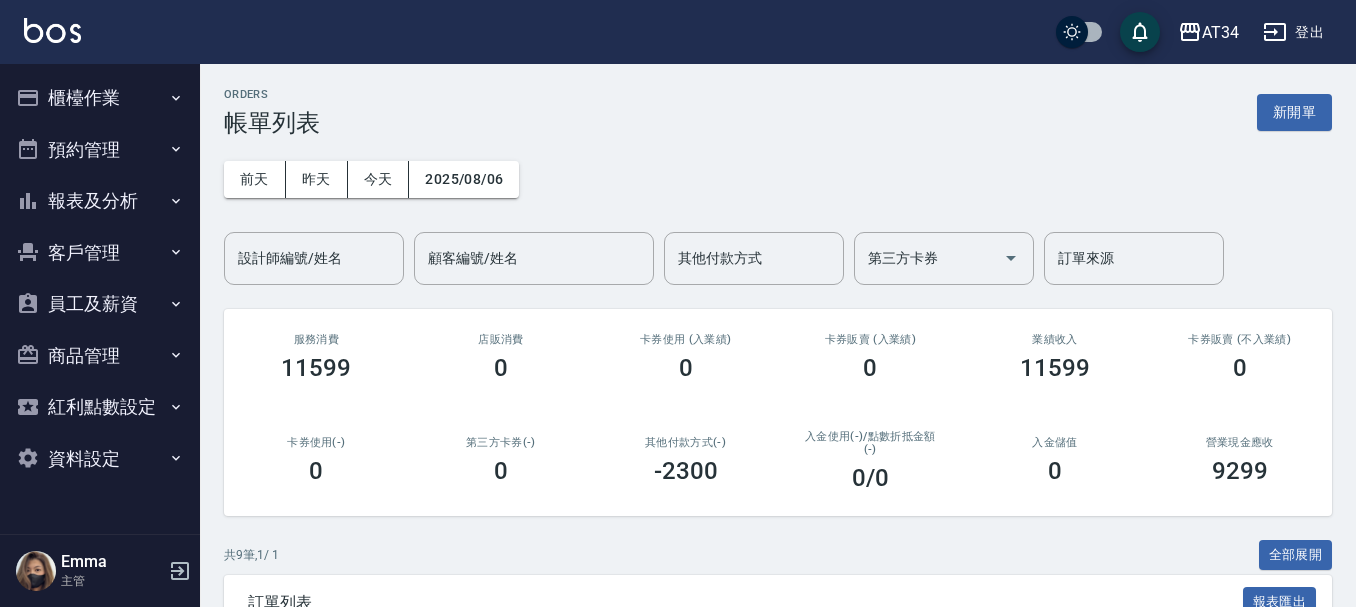 click on "櫃檯作業" at bounding box center [100, 98] 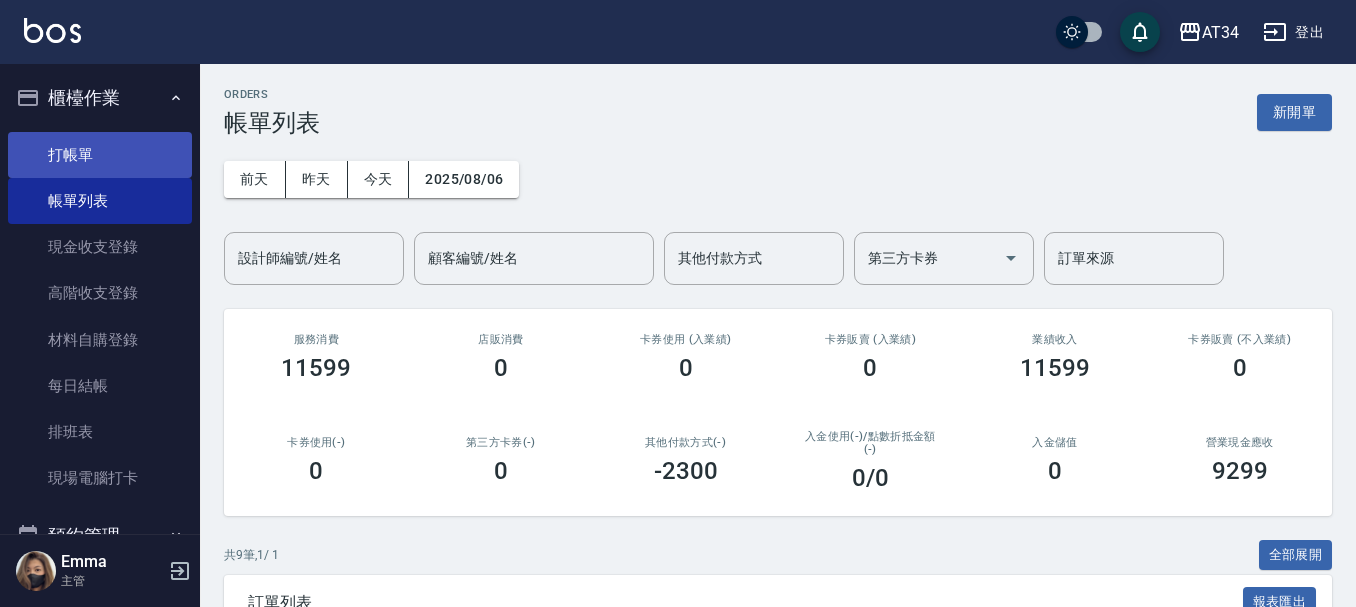 click on "打帳單" at bounding box center [100, 155] 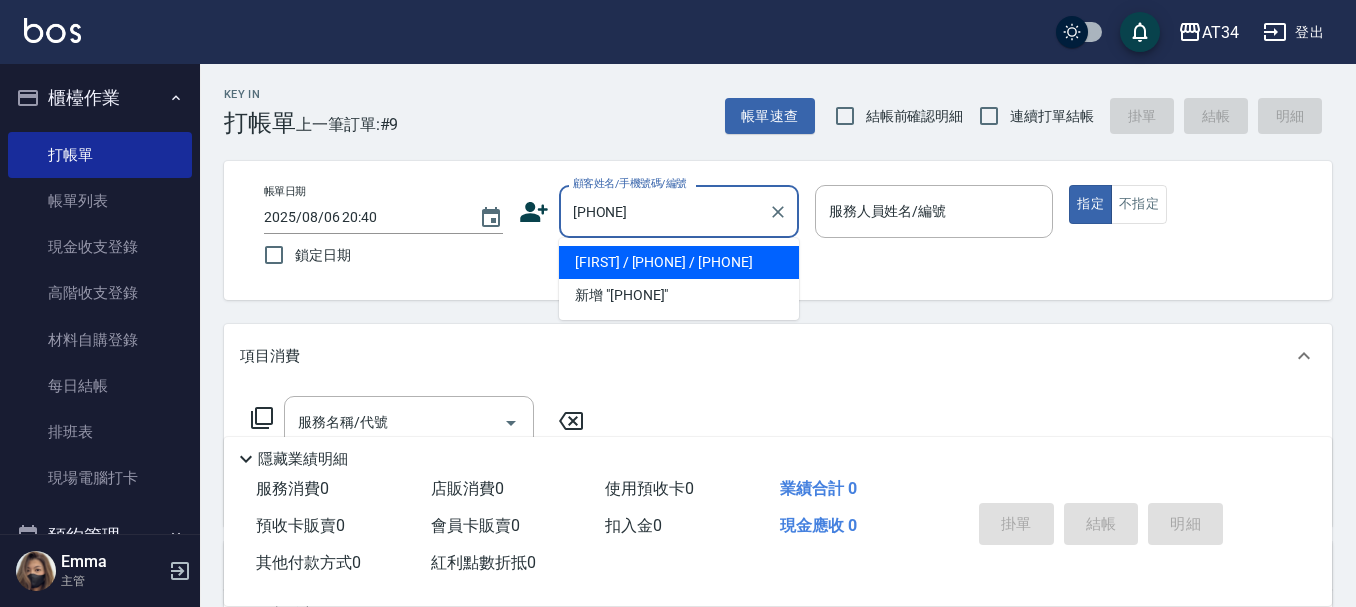 click on "[FIRST] / [PHONE] / [PHONE]" at bounding box center (679, 262) 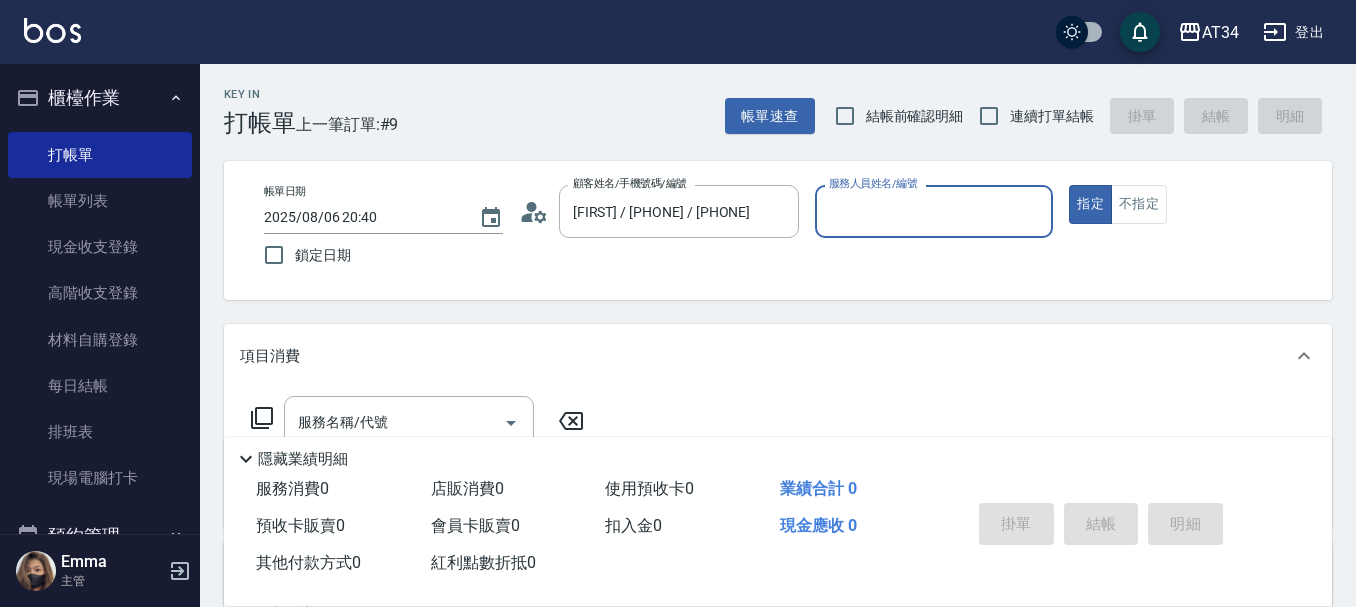 type on "Wendy-02" 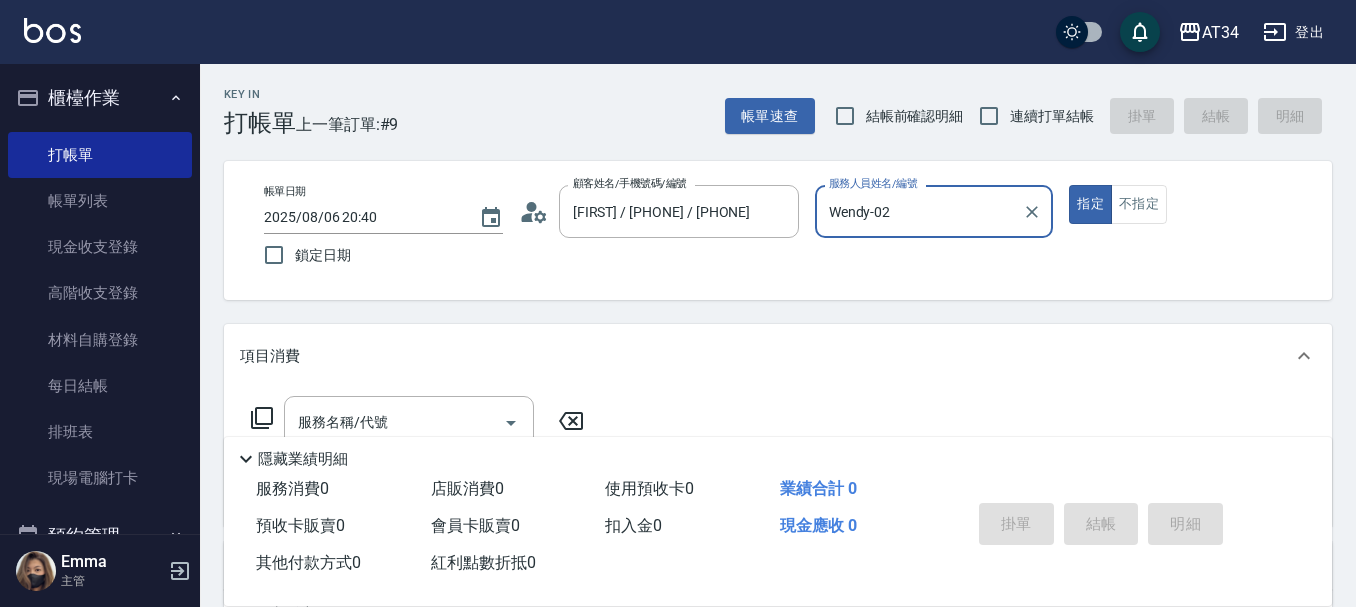 click on "Wendy-02" at bounding box center (919, 211) 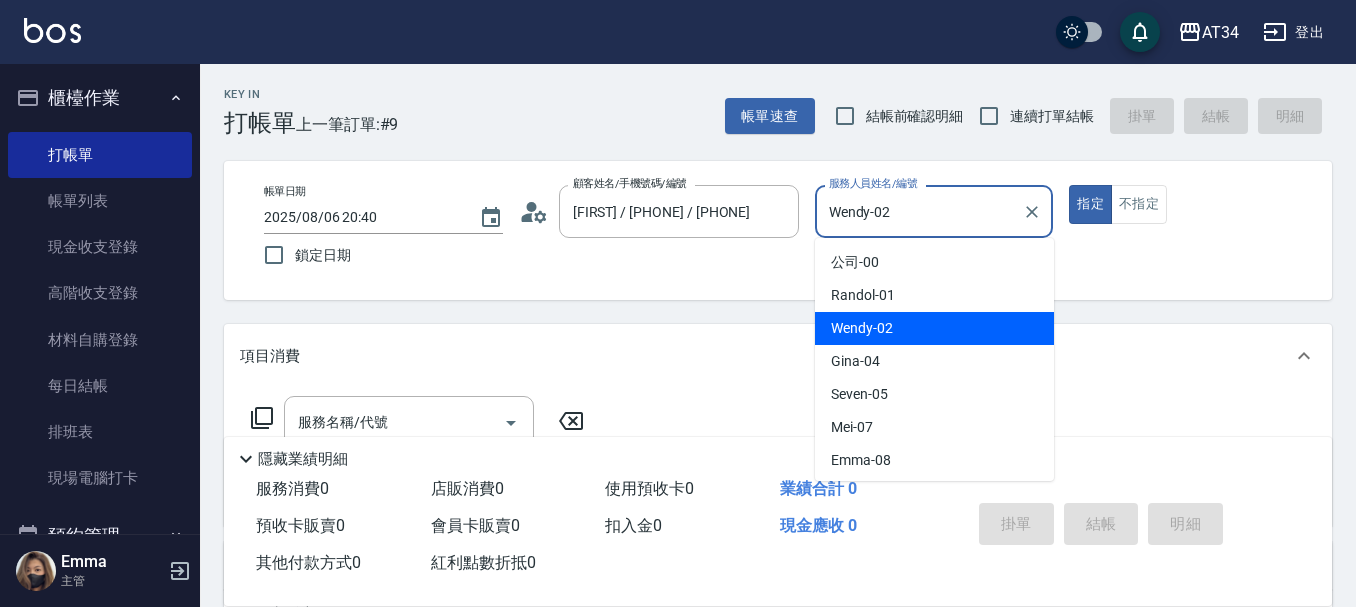 click on "Wendy-02" at bounding box center [919, 211] 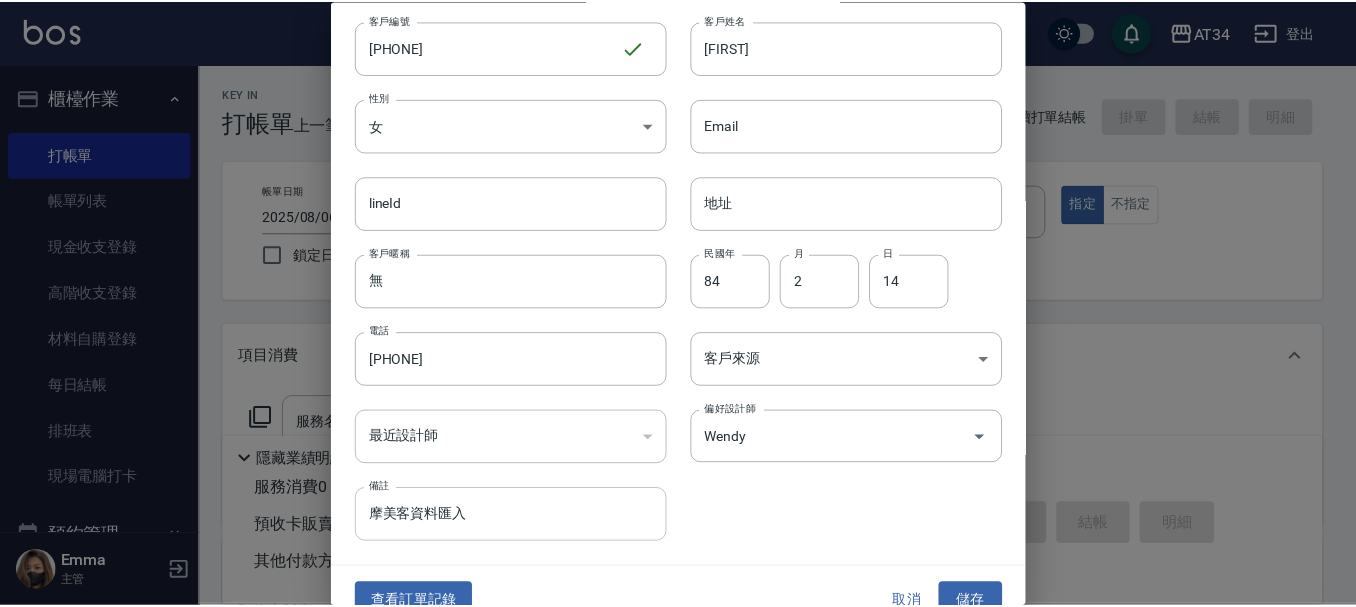 scroll, scrollTop: 86, scrollLeft: 0, axis: vertical 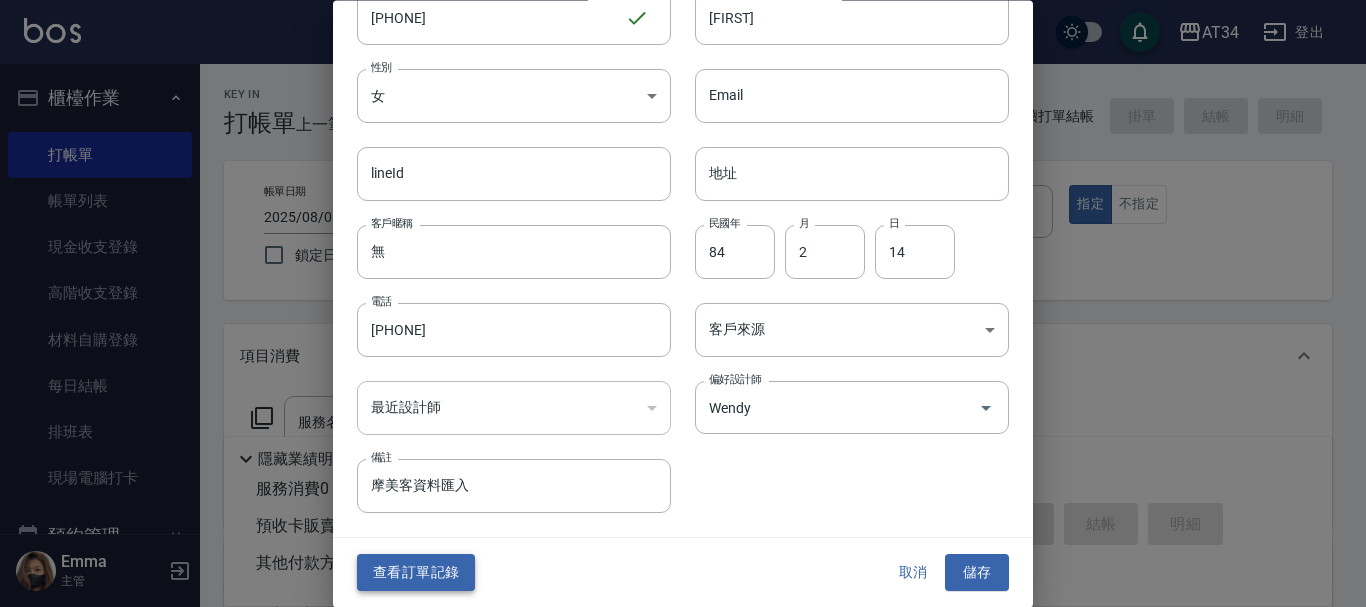 click on "查看訂單記錄" at bounding box center (416, 573) 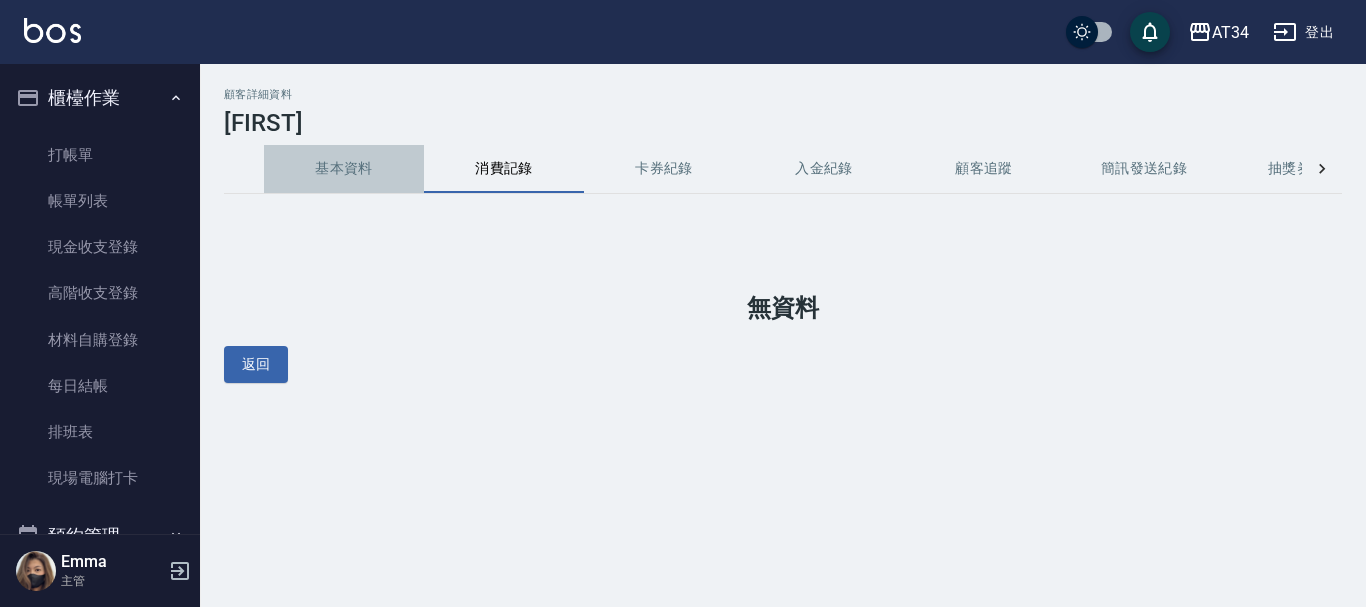 click on "基本資料" at bounding box center [344, 169] 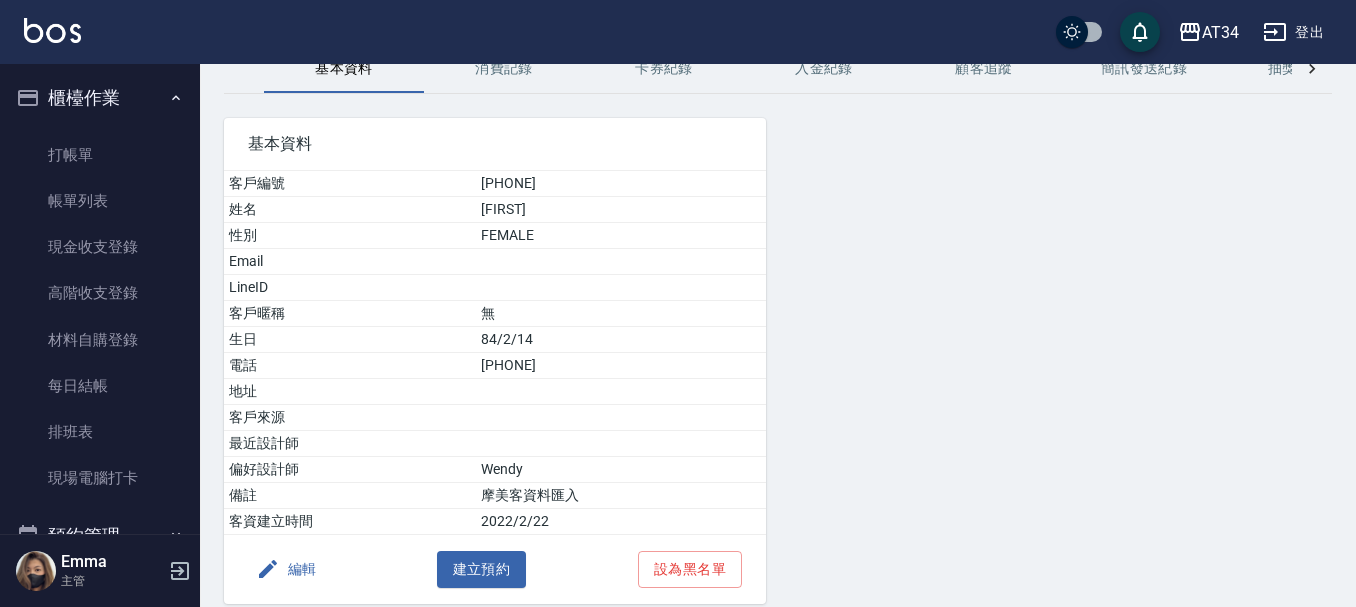 scroll, scrollTop: 0, scrollLeft: 0, axis: both 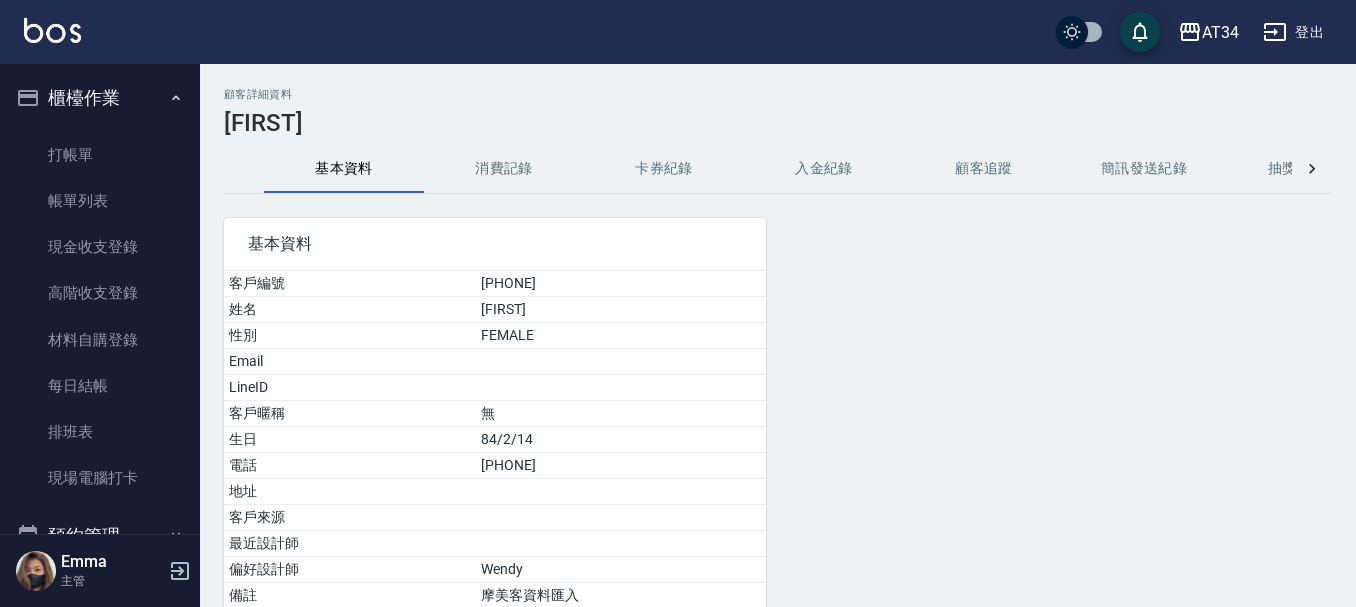 click on "消費記錄" at bounding box center [504, 169] 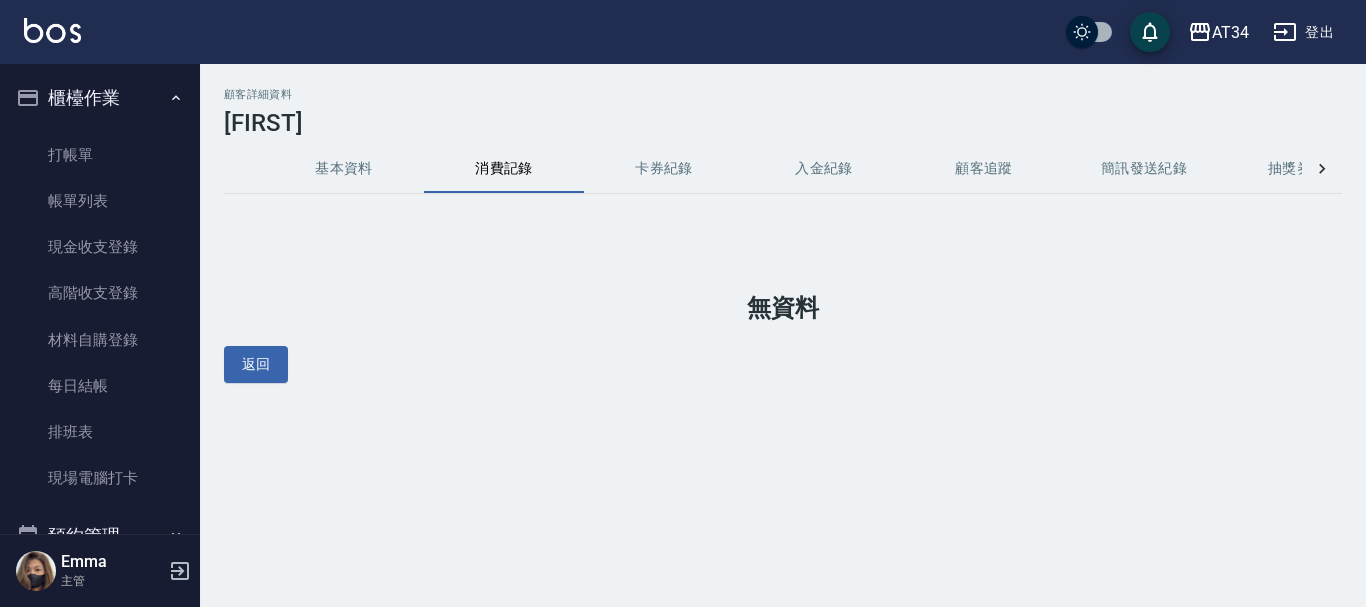 click on "基本資料" at bounding box center (344, 169) 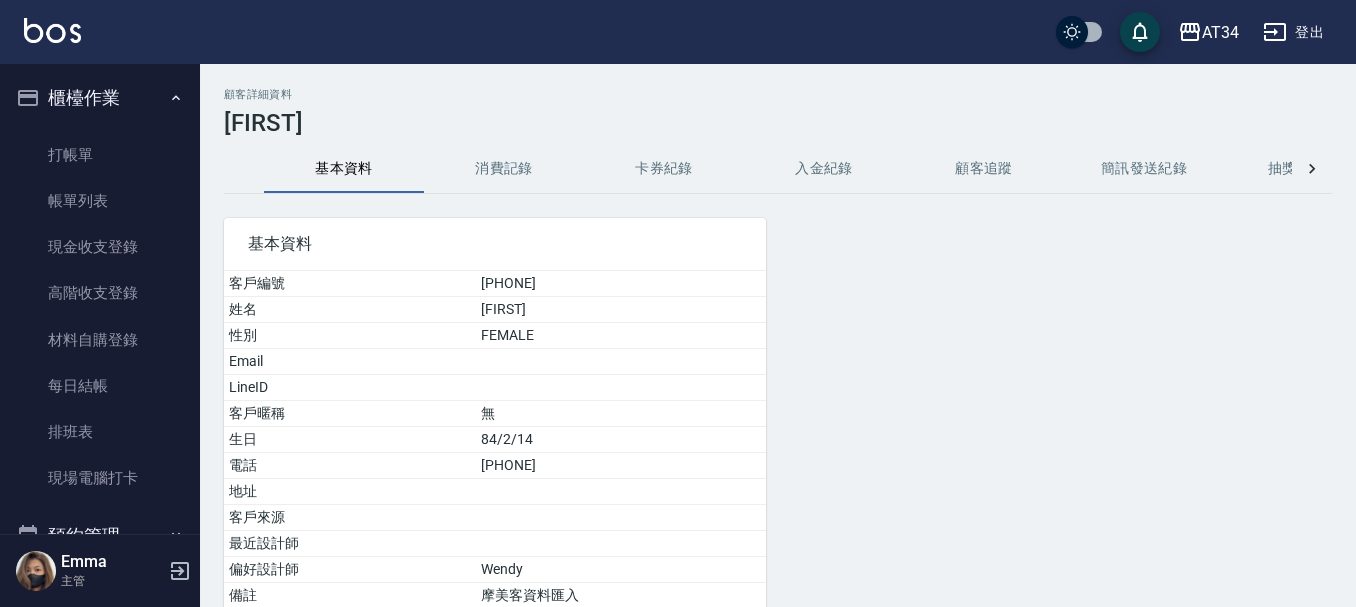 drag, startPoint x: 572, startPoint y: 283, endPoint x: 471, endPoint y: 279, distance: 101.07918 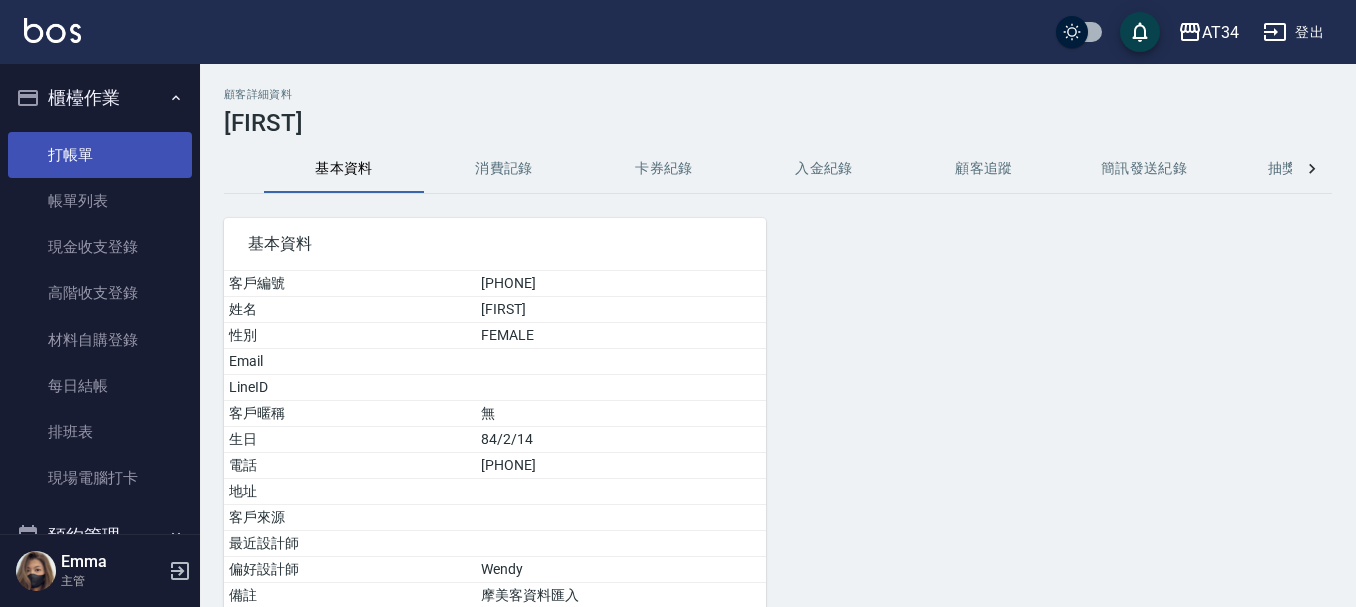click on "打帳單" at bounding box center (100, 155) 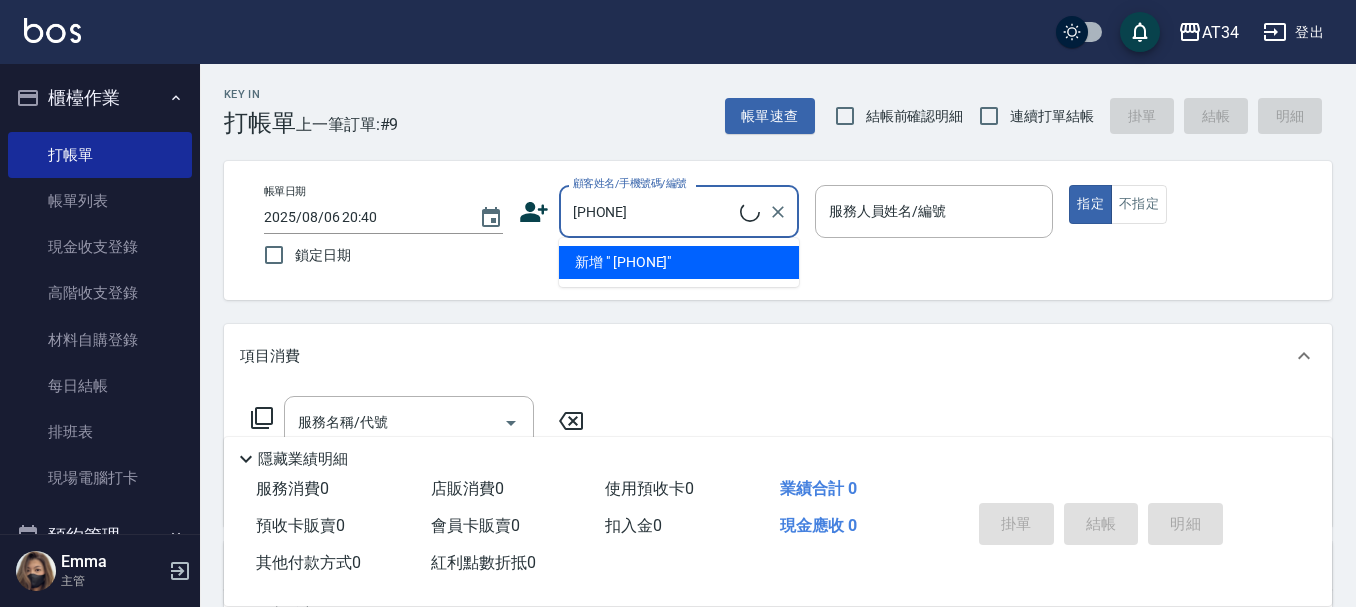 click on "[PHONE]" at bounding box center [654, 211] 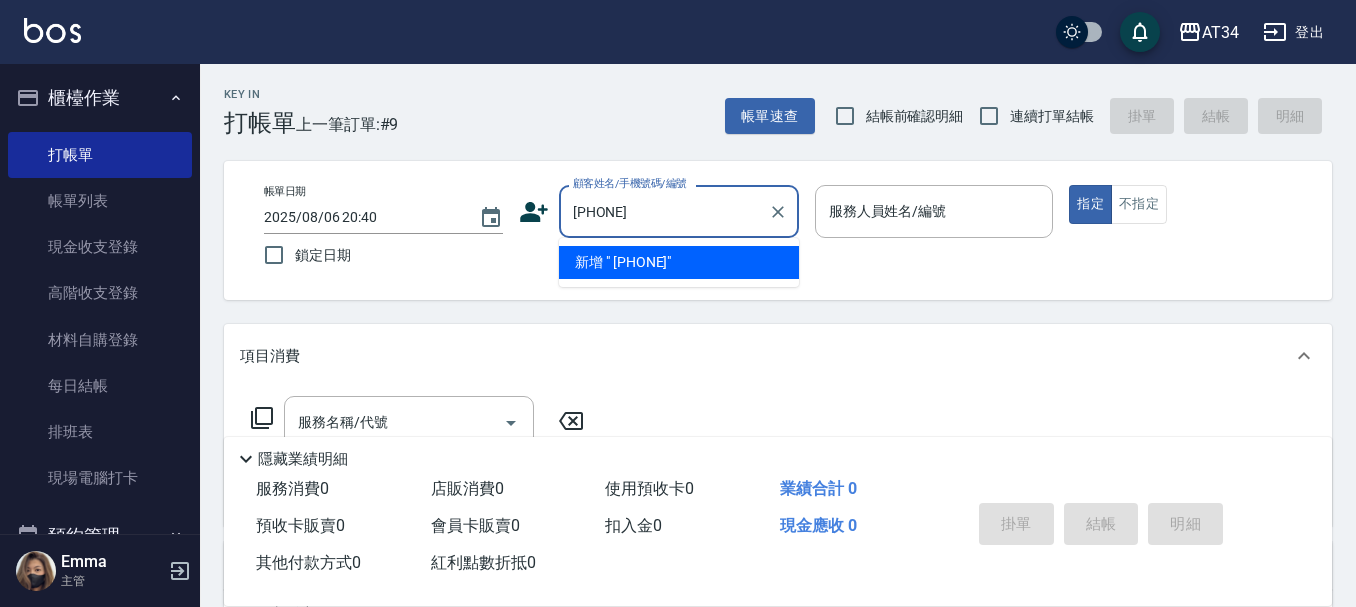 click on "[PHONE]" at bounding box center (664, 211) 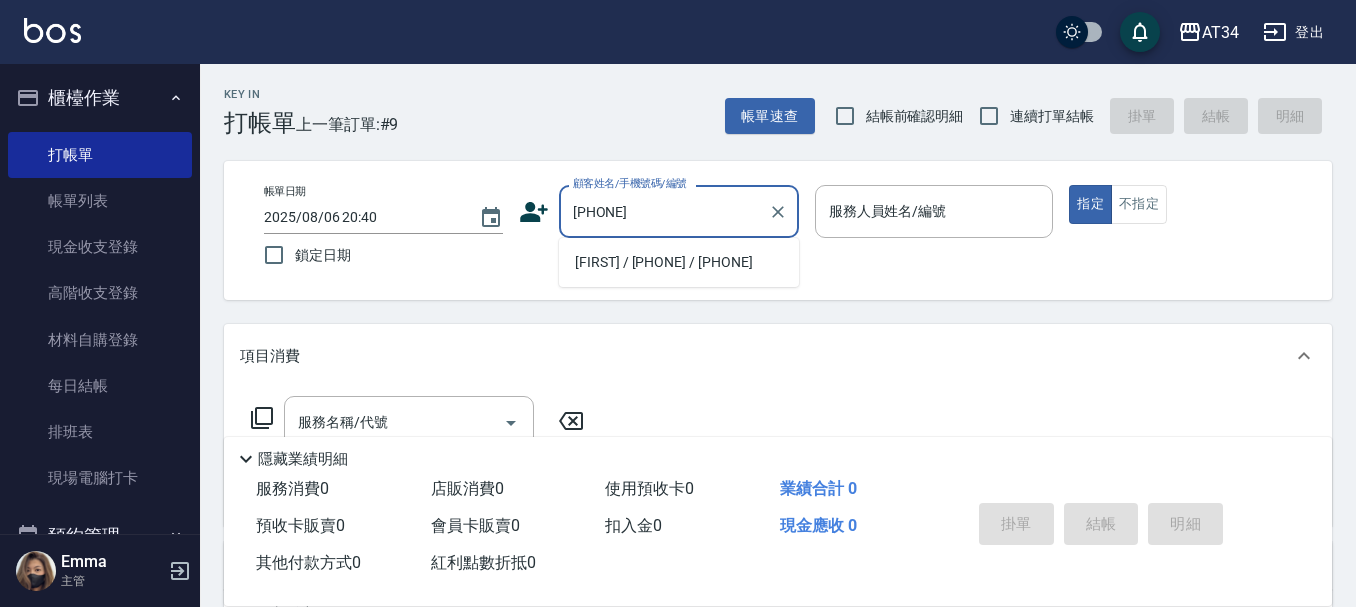 click on "[FIRST] / [PHONE] / [PHONE]" at bounding box center [679, 262] 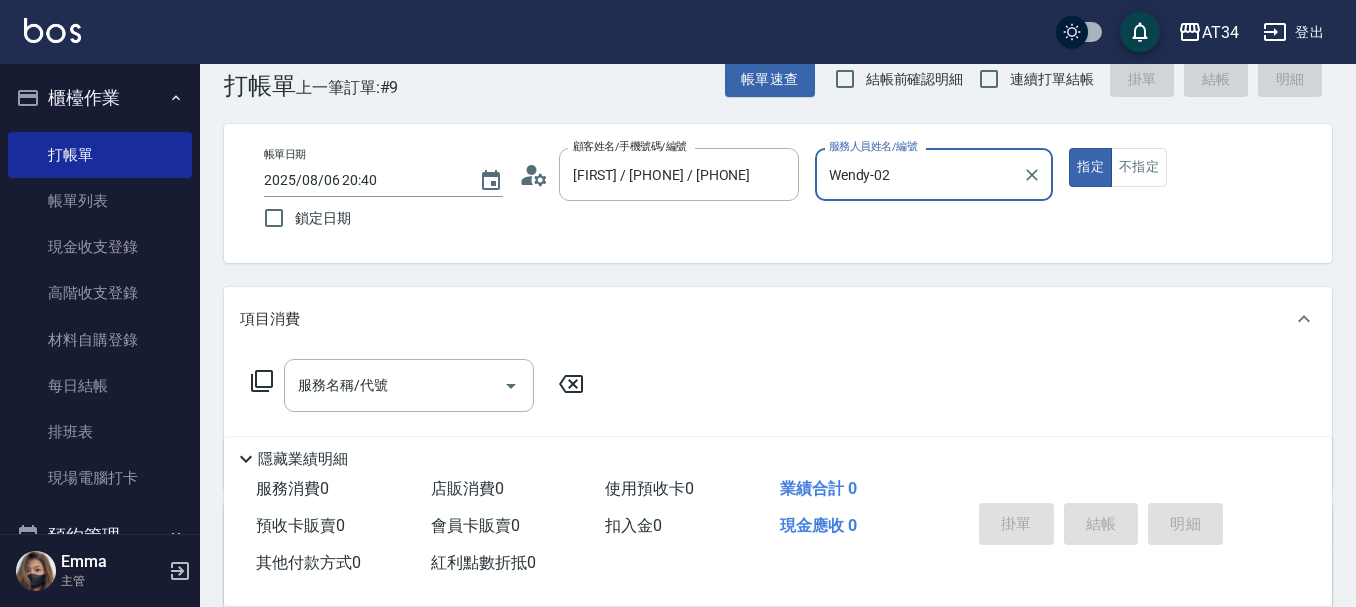 scroll, scrollTop: 100, scrollLeft: 0, axis: vertical 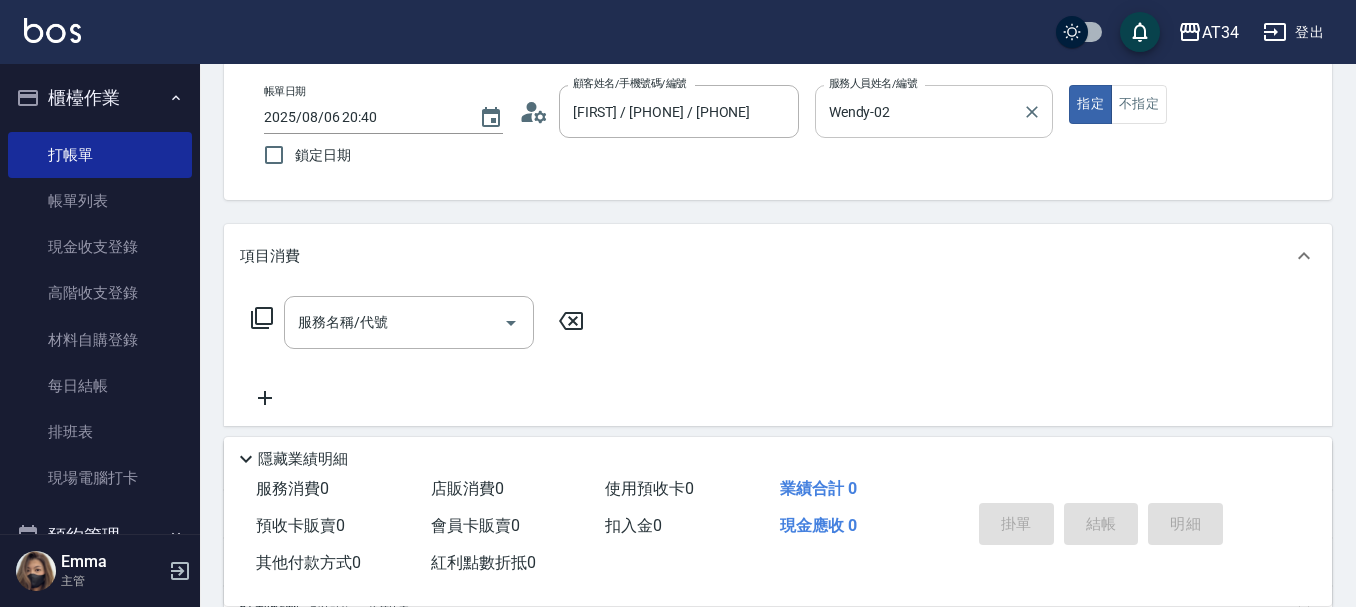 drag, startPoint x: 942, startPoint y: 84, endPoint x: 903, endPoint y: 120, distance: 53.075417 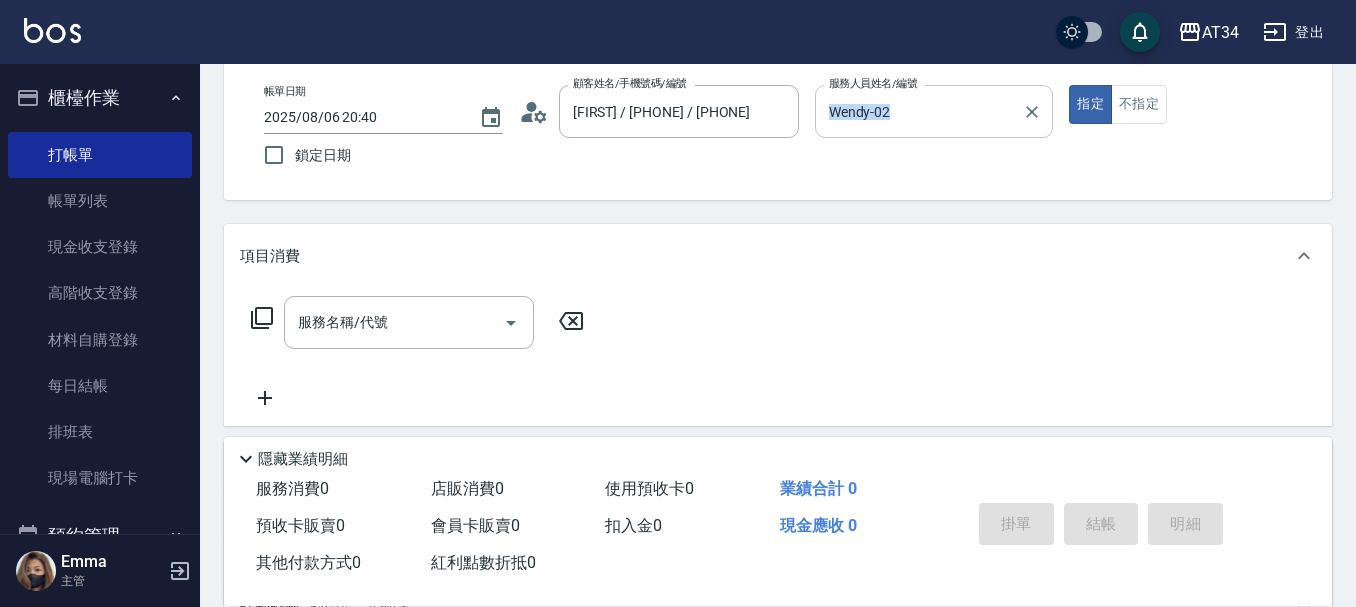 click on "Wendy-02" at bounding box center (919, 111) 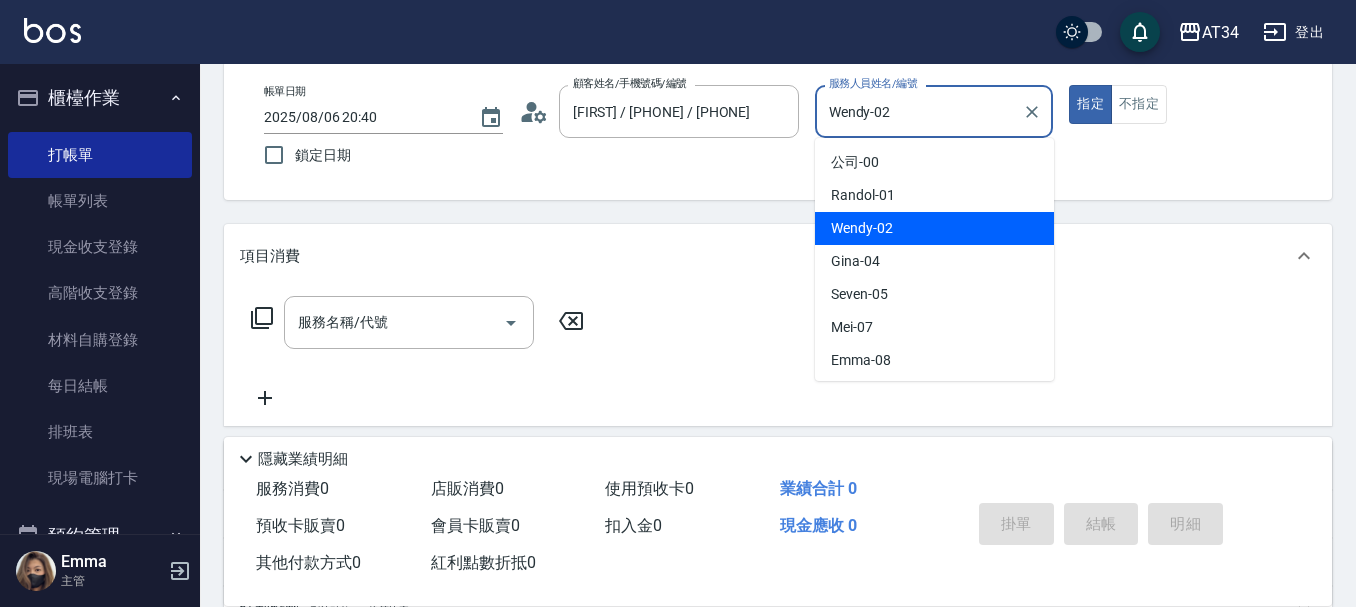 click on "Wendy-02" at bounding box center [919, 111] 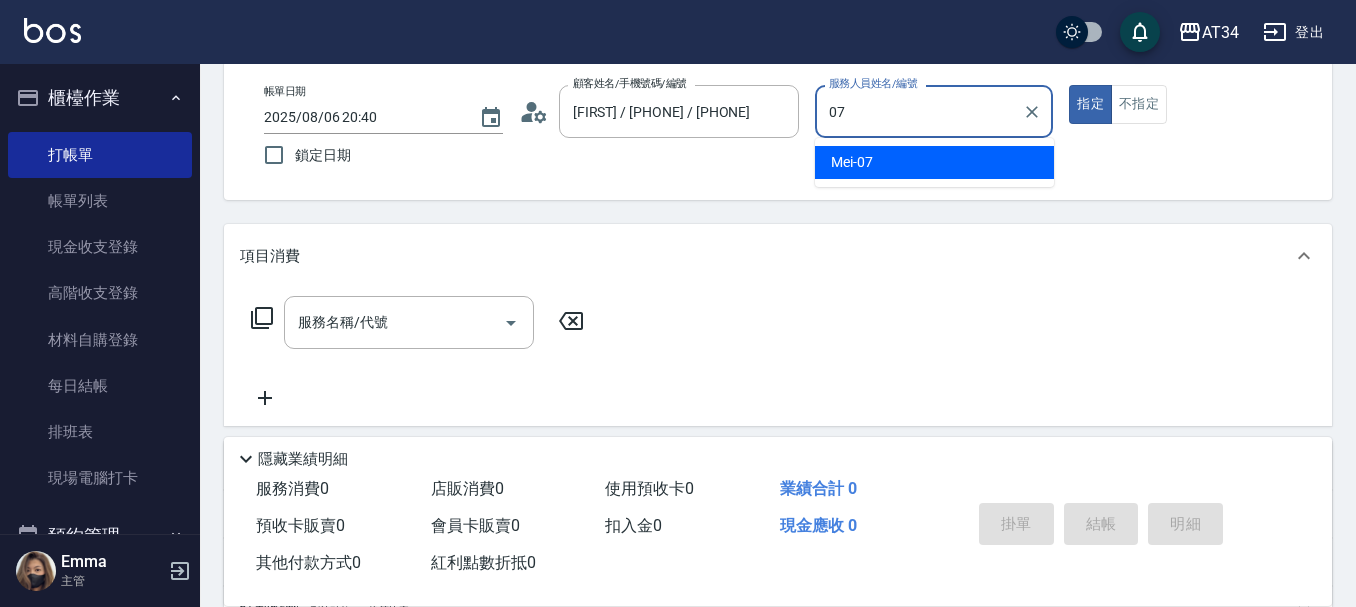 type on "Mei-07" 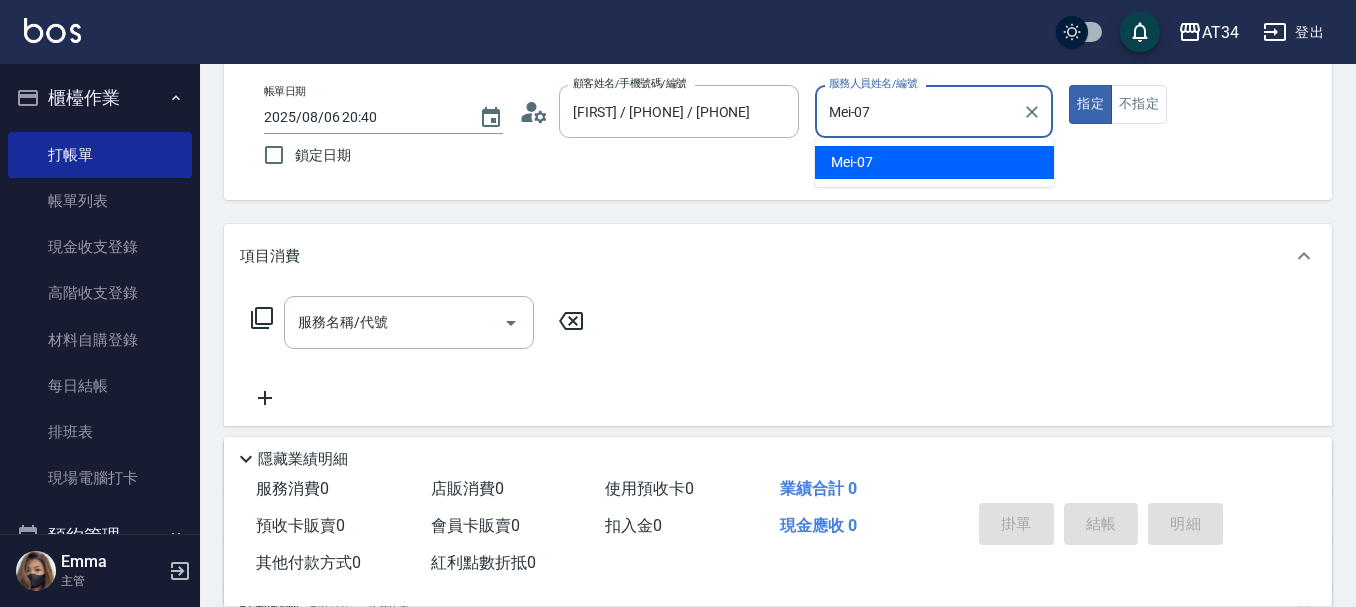 type on "true" 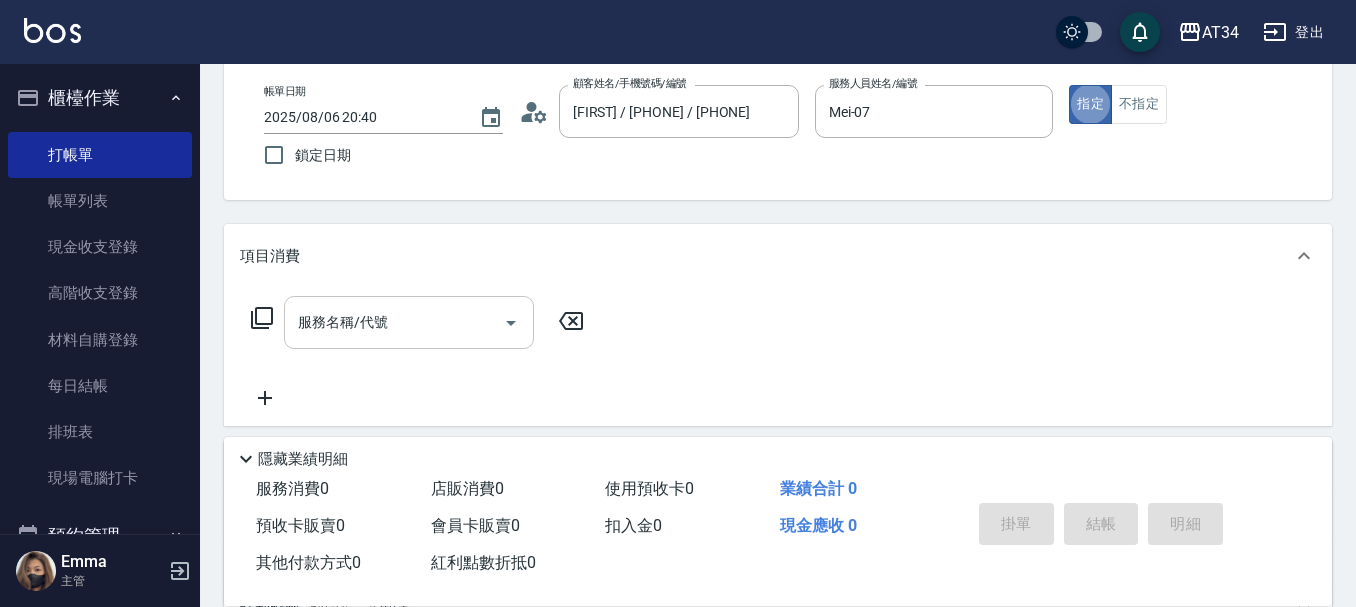click on "服務名稱/代號 服務名稱/代號" at bounding box center [409, 322] 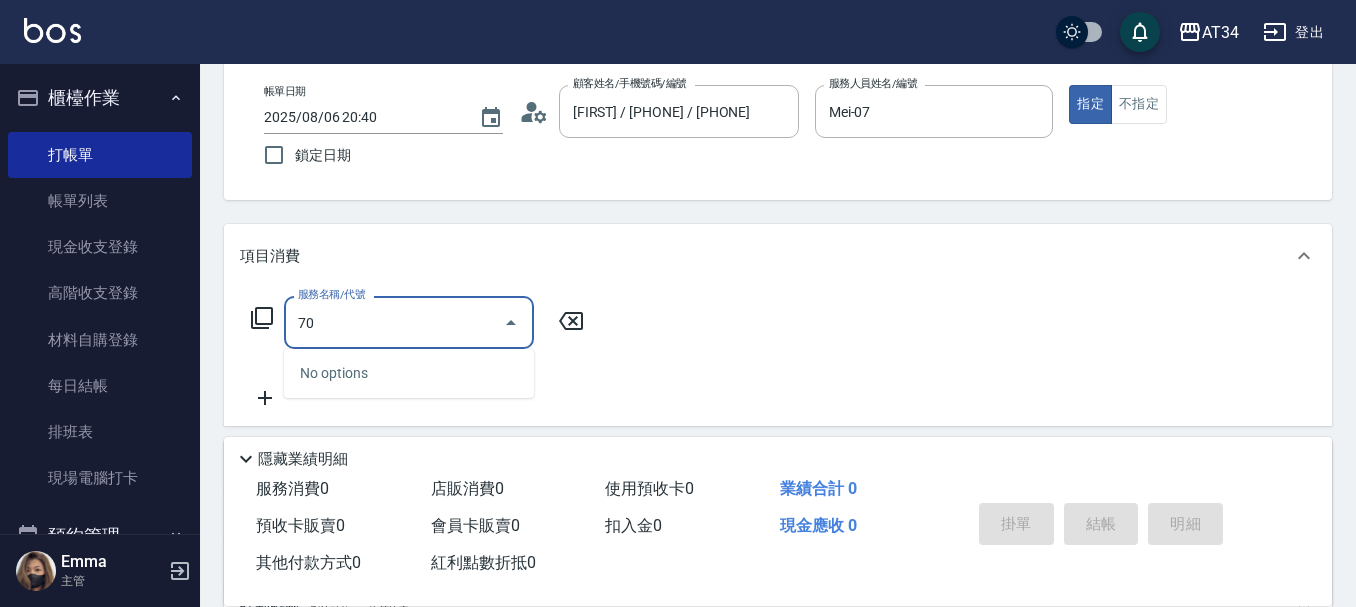type on "704" 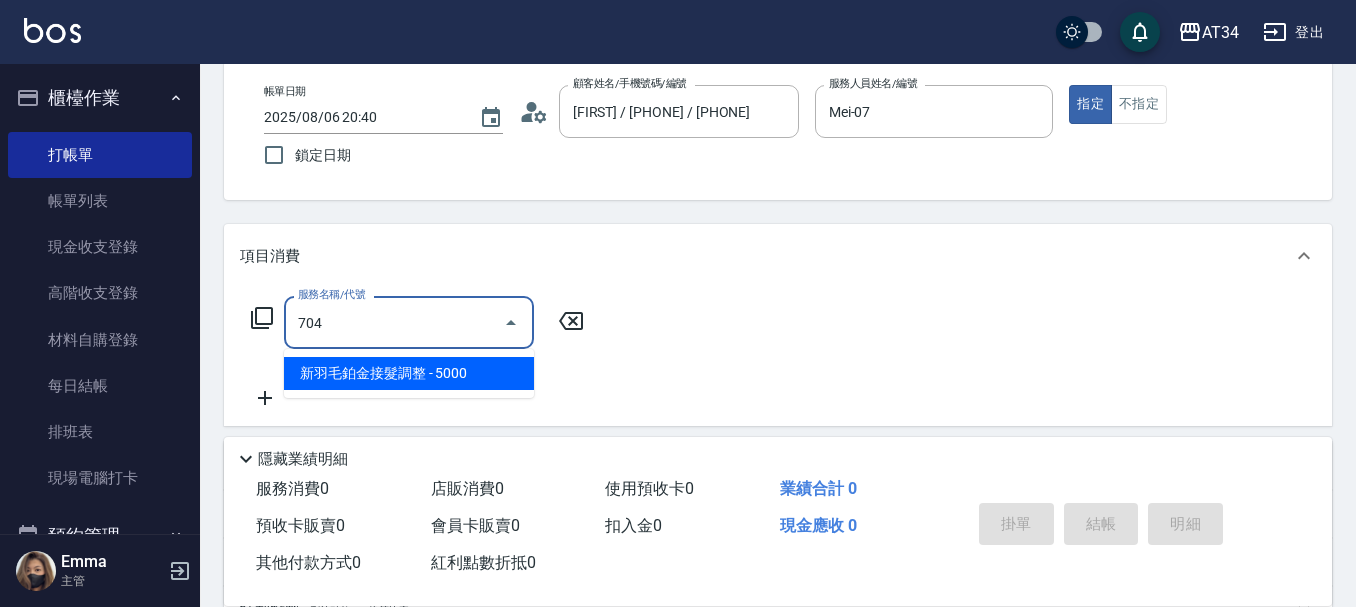 type on "500" 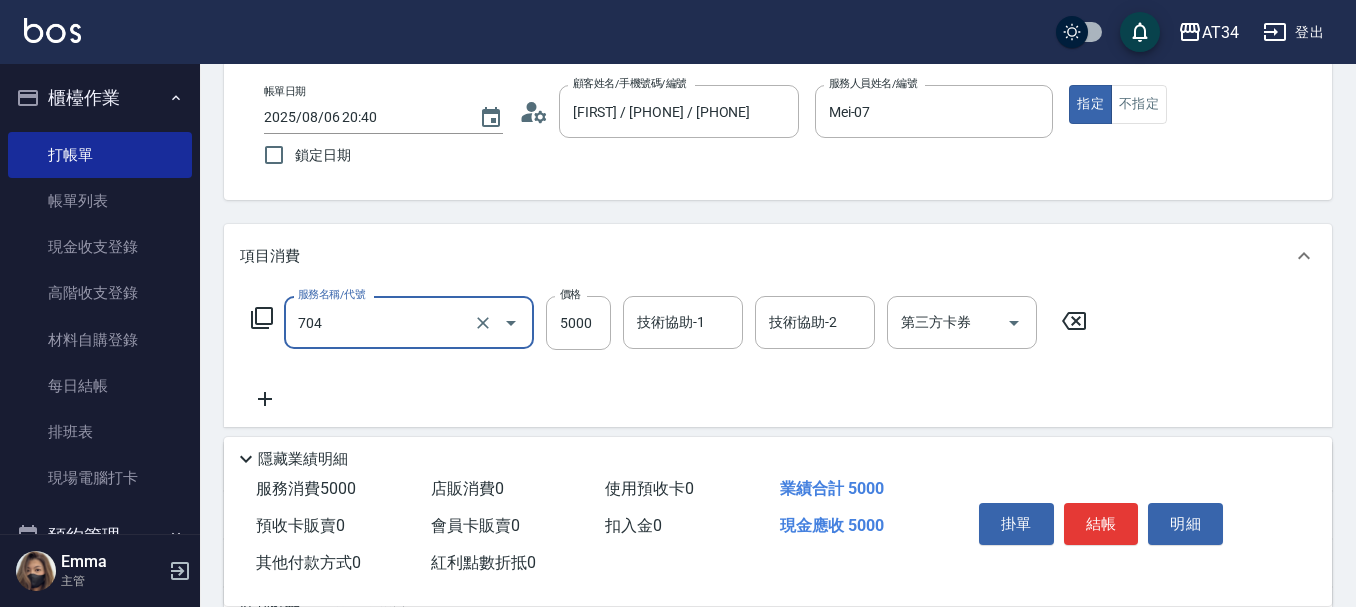 type 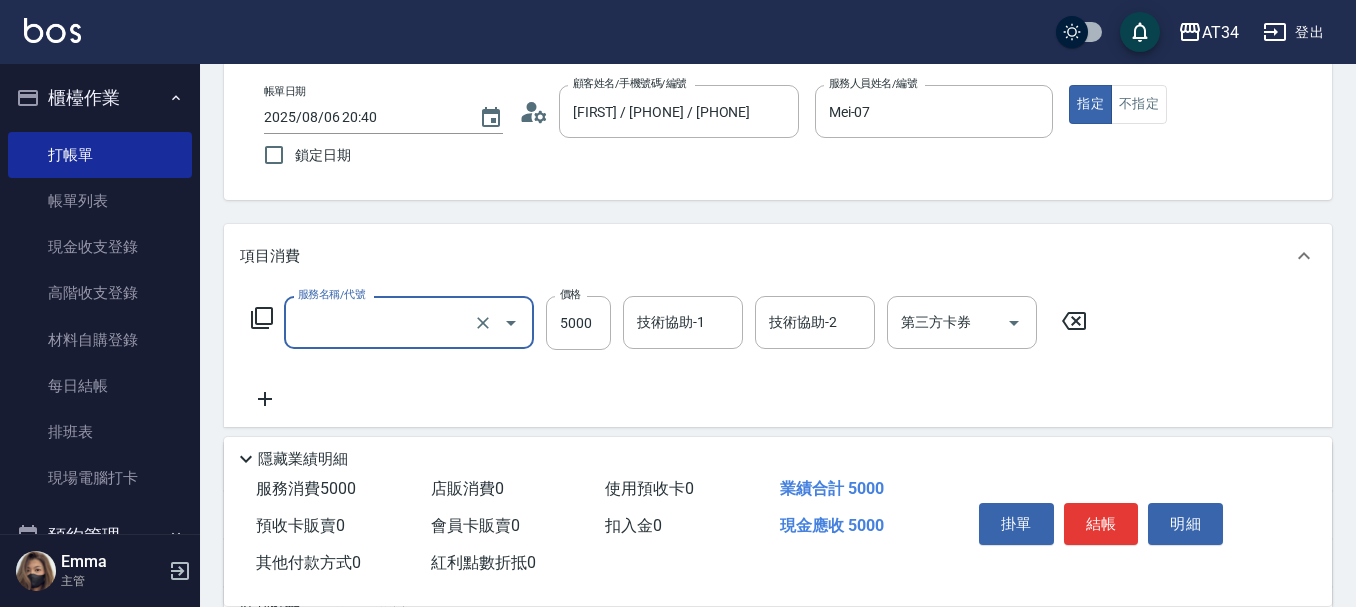 type on "0" 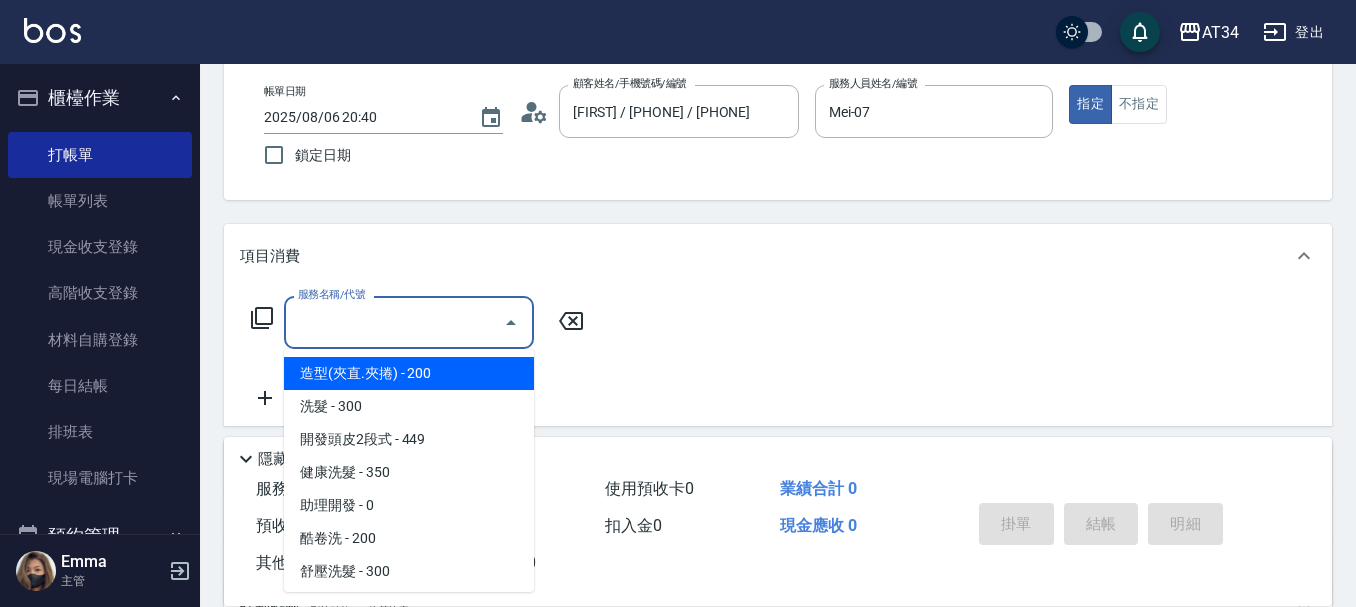 type on "5" 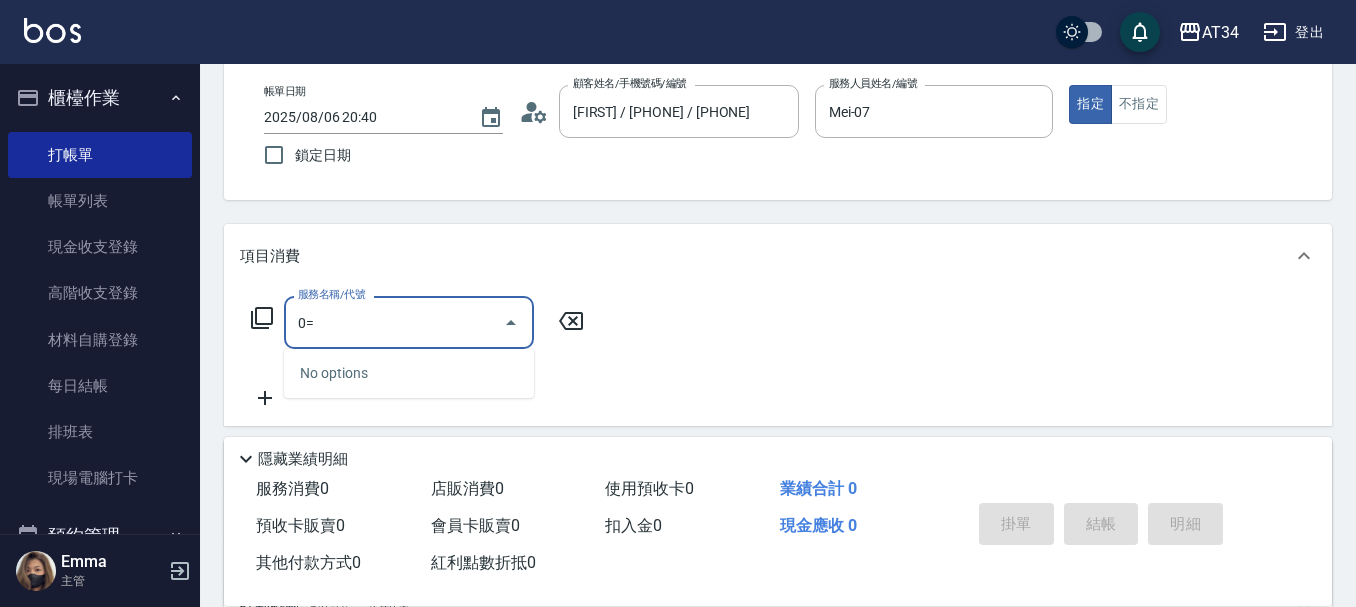 type on "0" 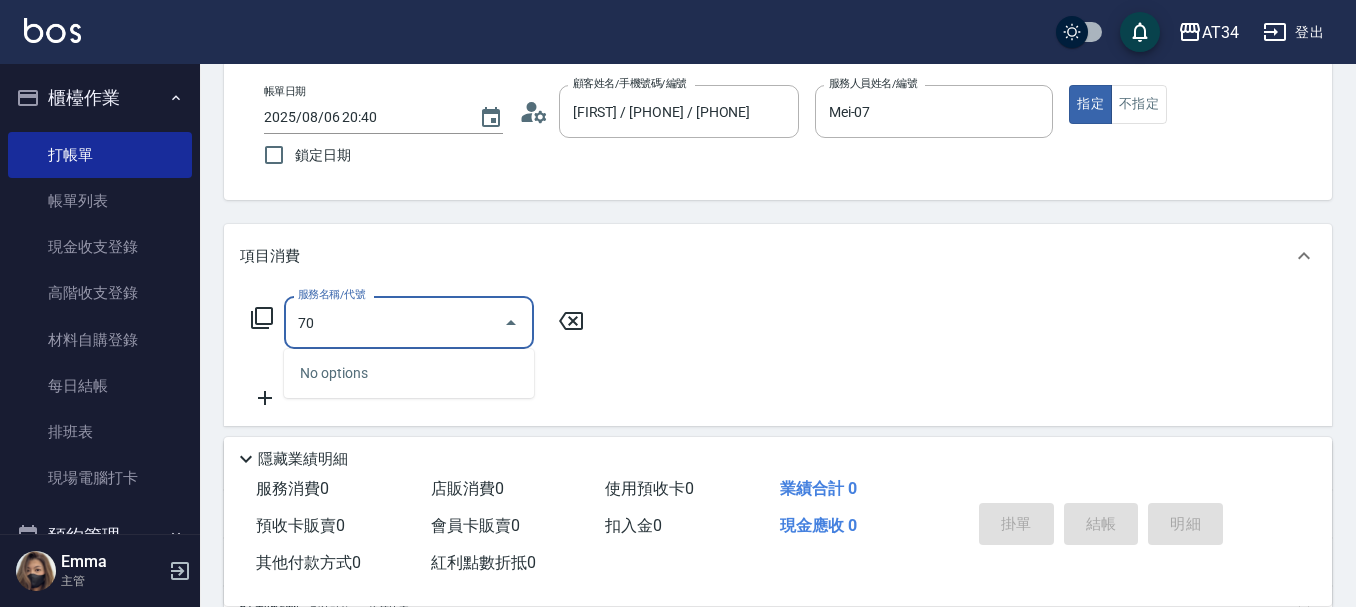 type on "705" 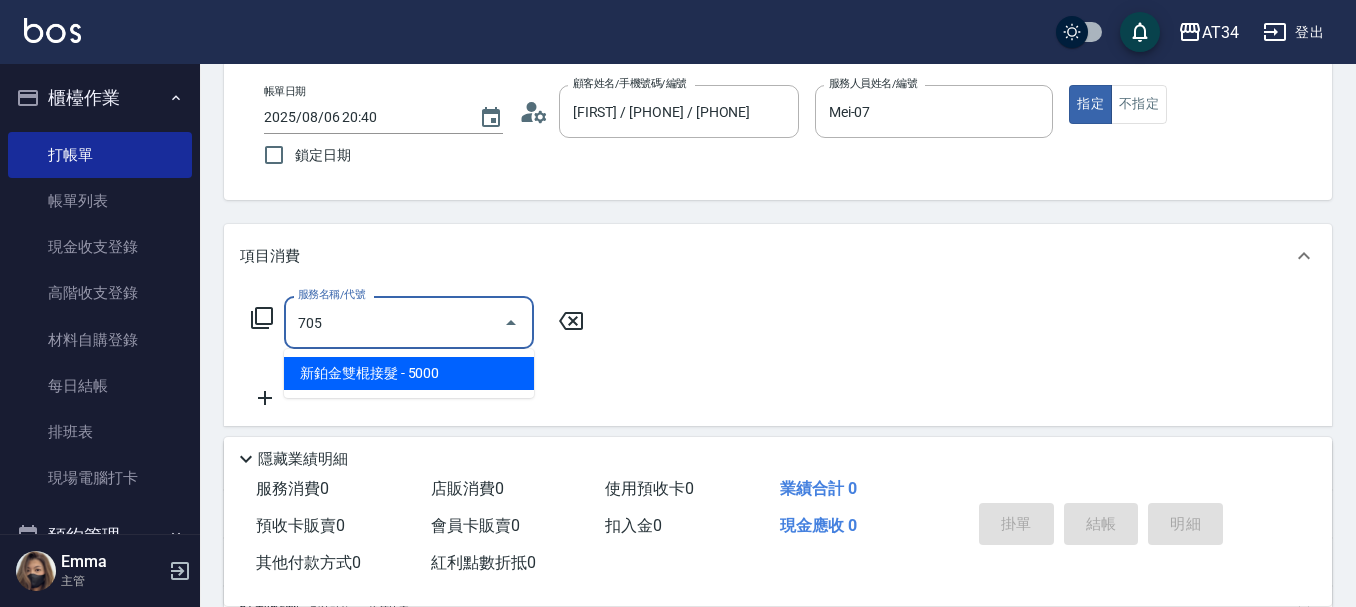 type on "500" 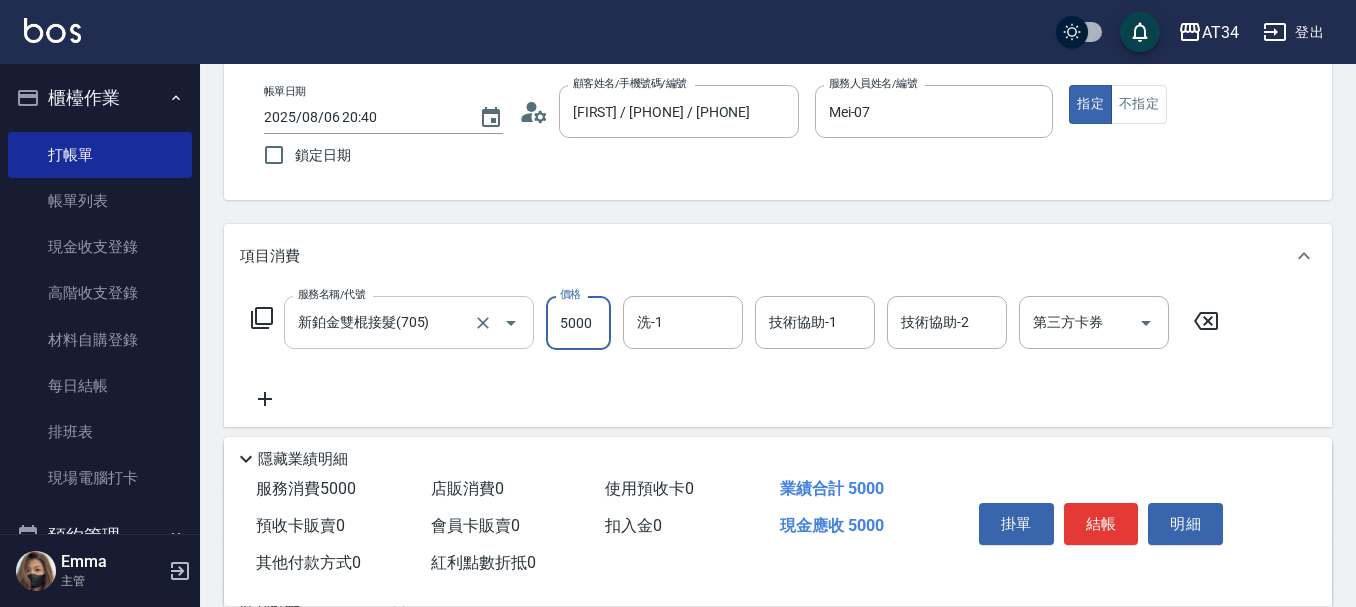 type on "8" 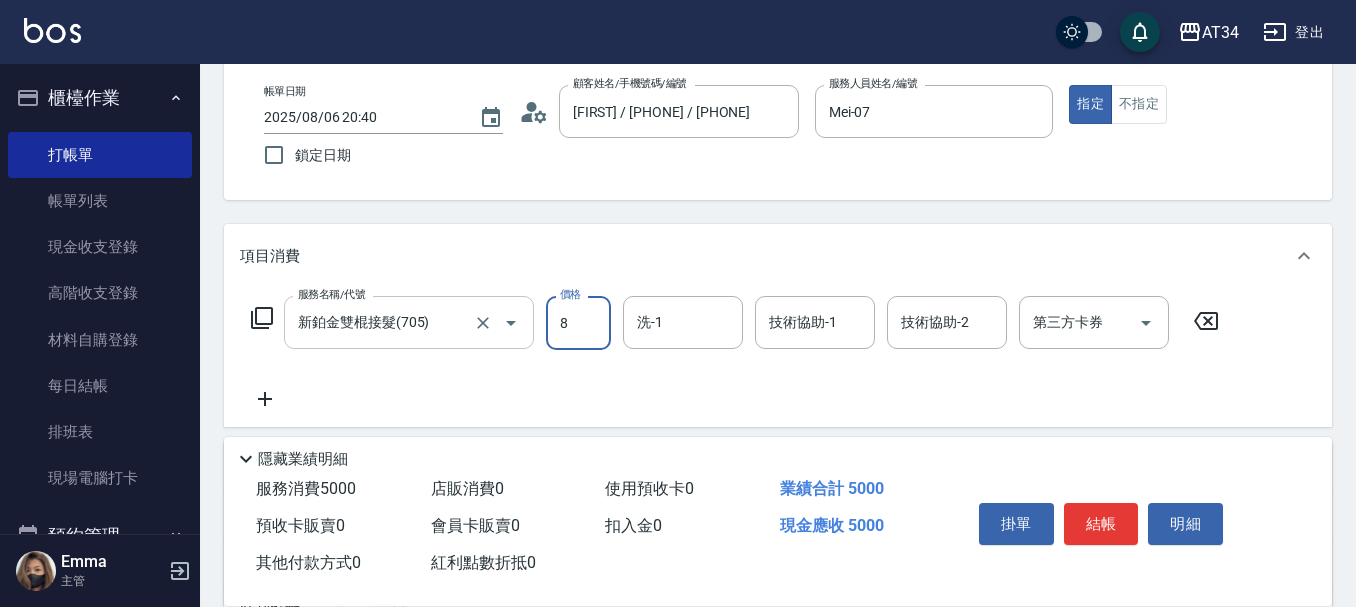 type on "0" 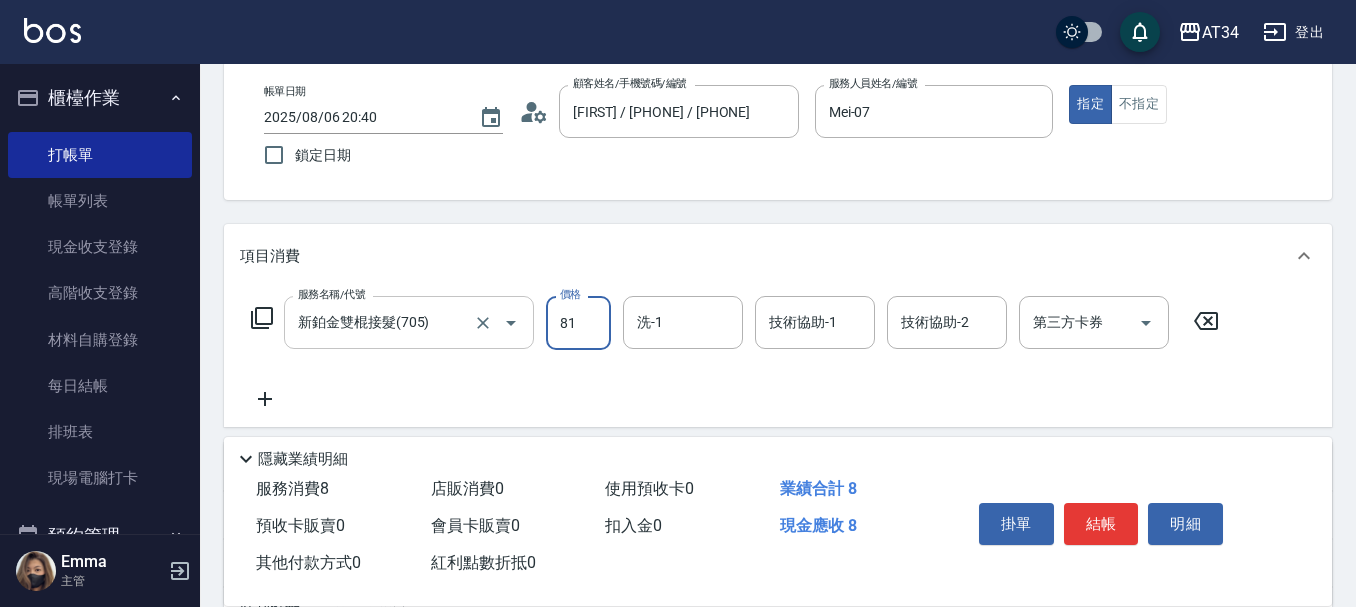 type on "816" 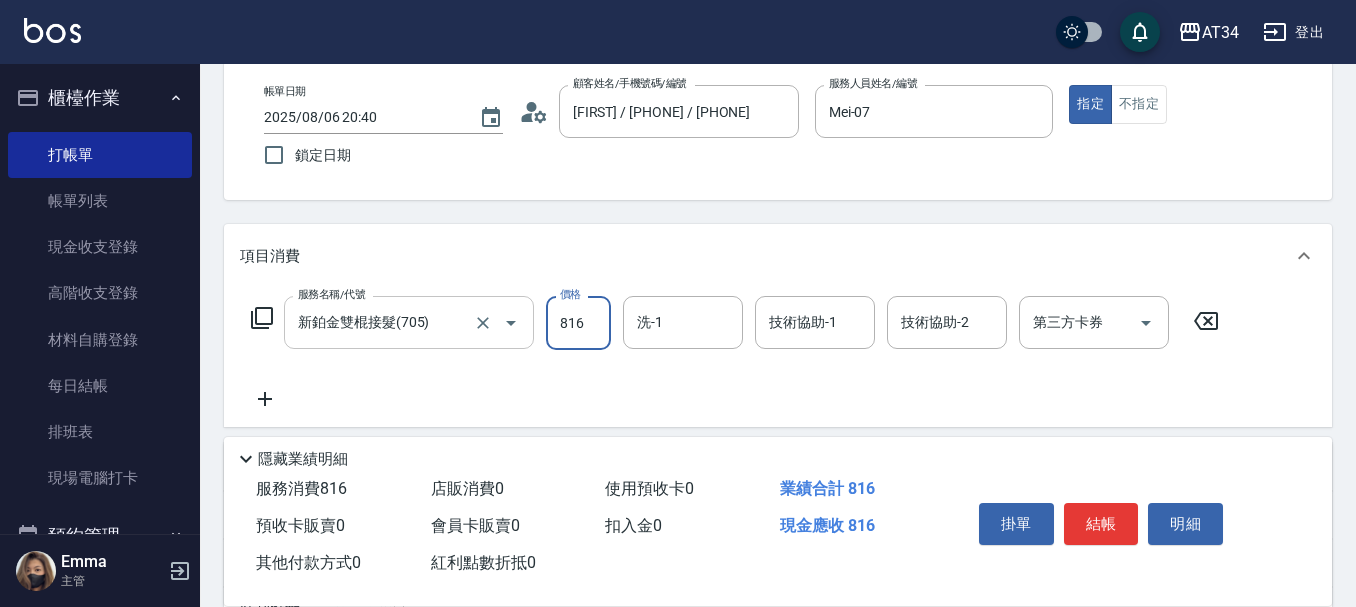 type on "810" 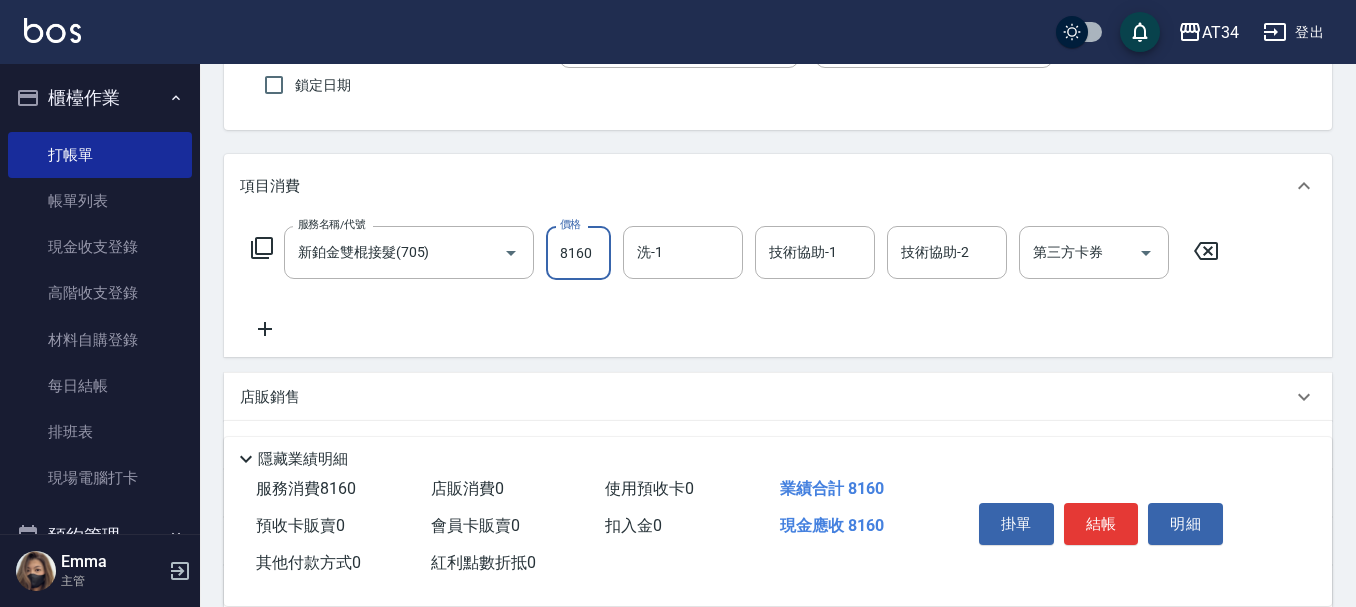 scroll, scrollTop: 200, scrollLeft: 0, axis: vertical 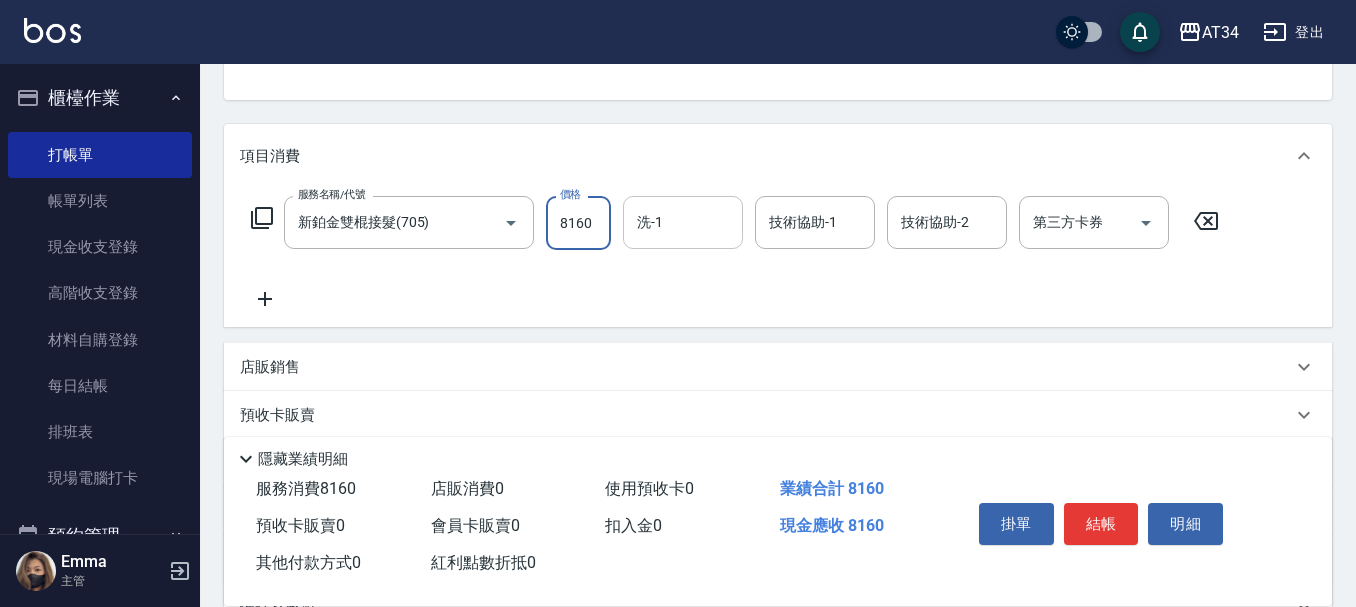type on "8160" 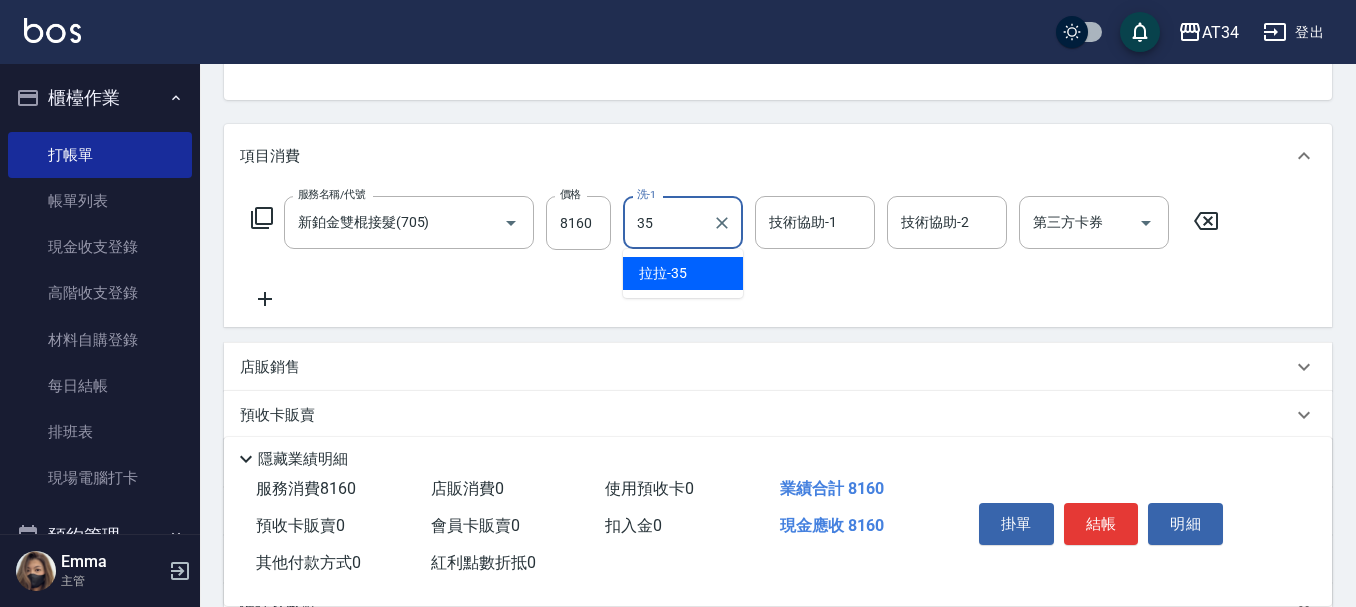 type on "拉拉-35" 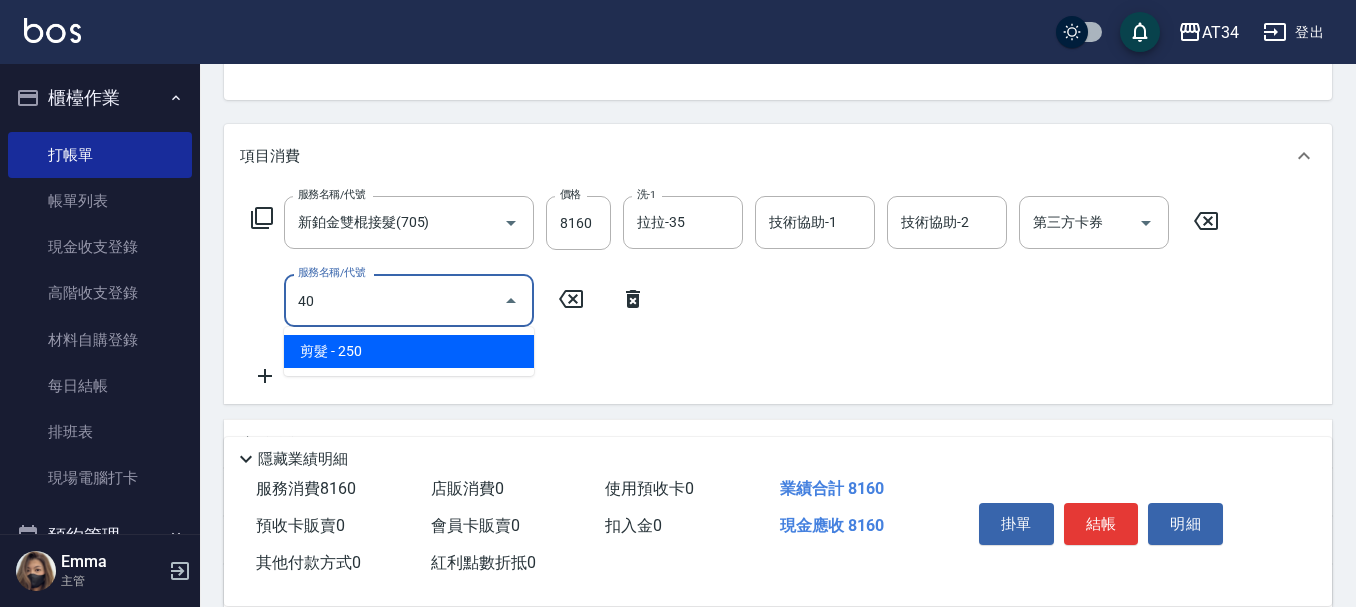 type on "4" 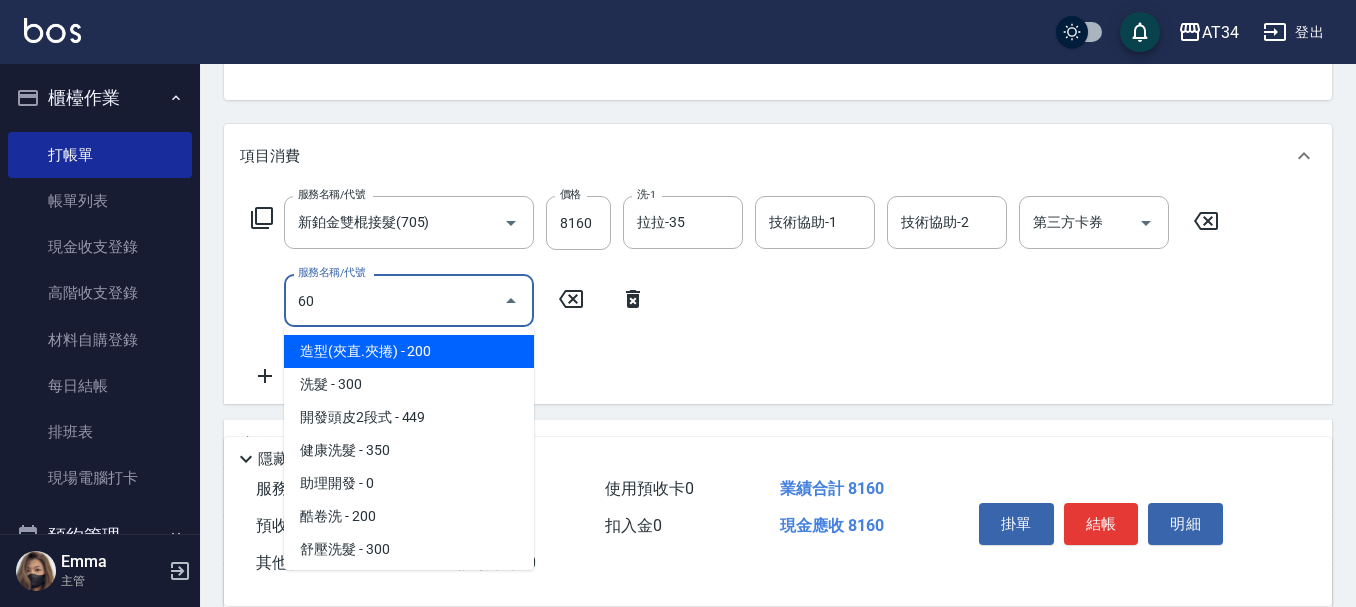 type on "601" 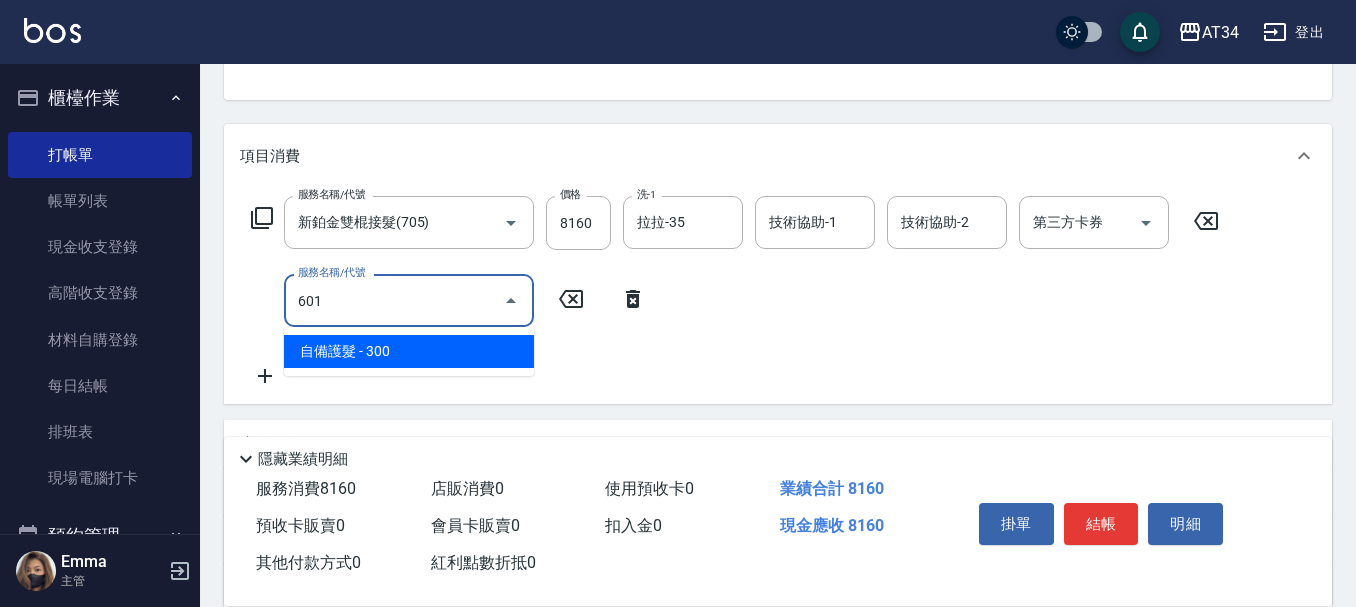 type on "840" 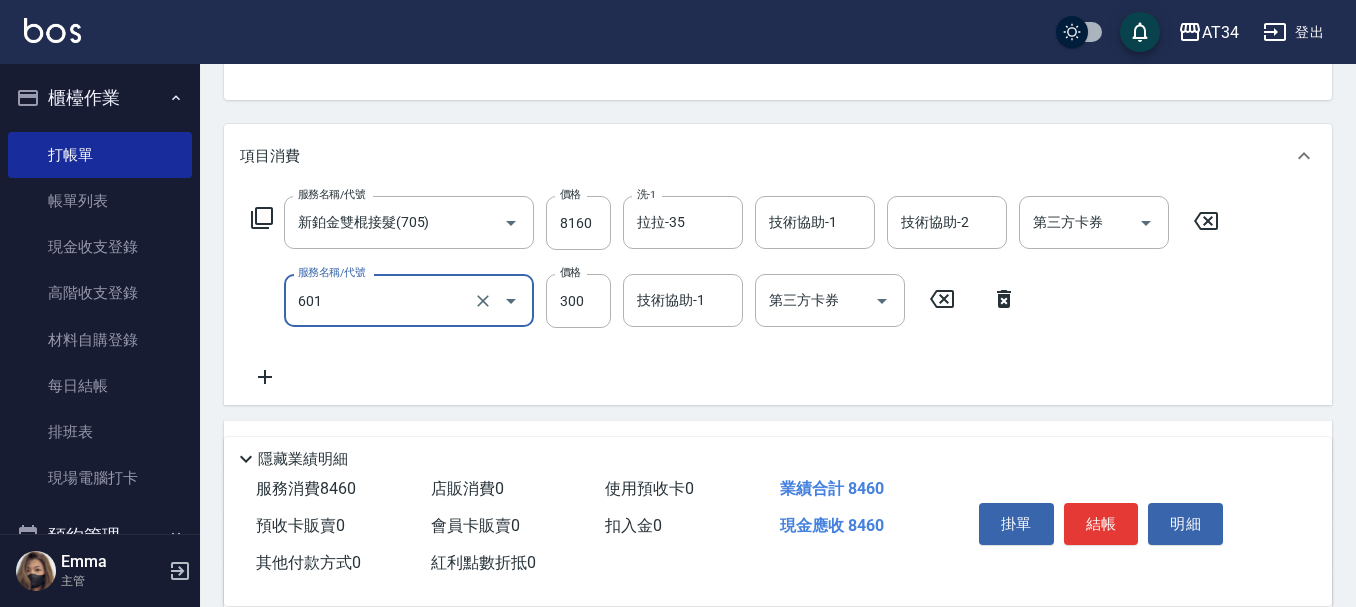 type on "自備護髮(601)" 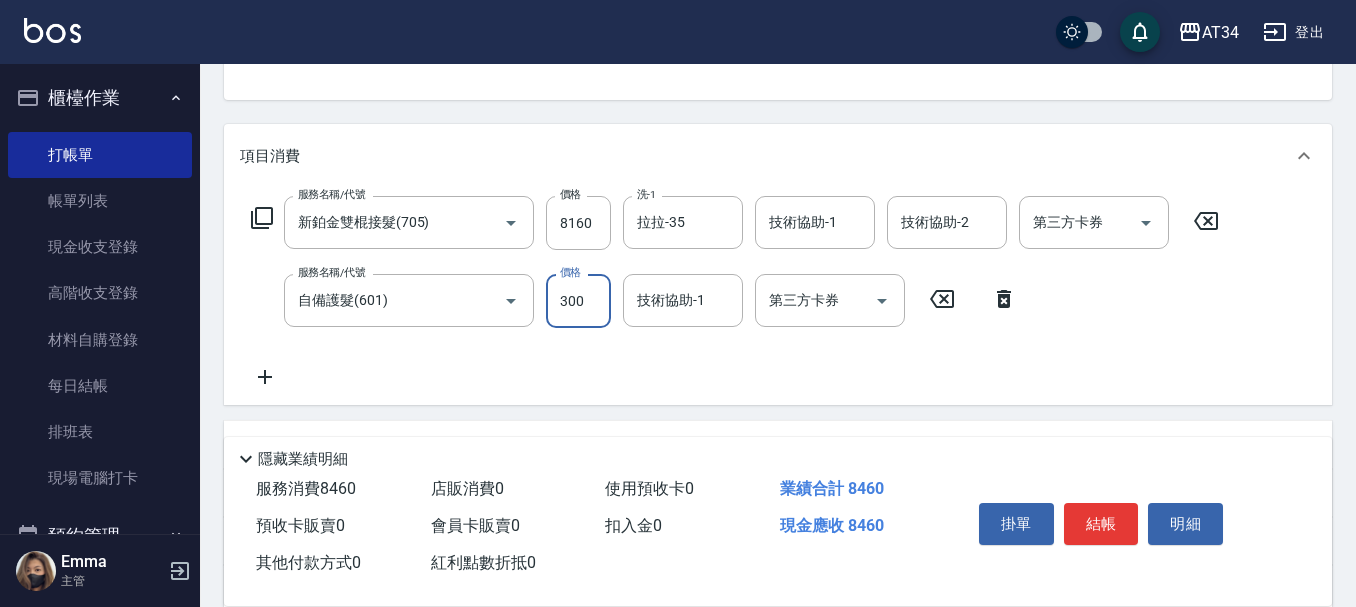 type on "0" 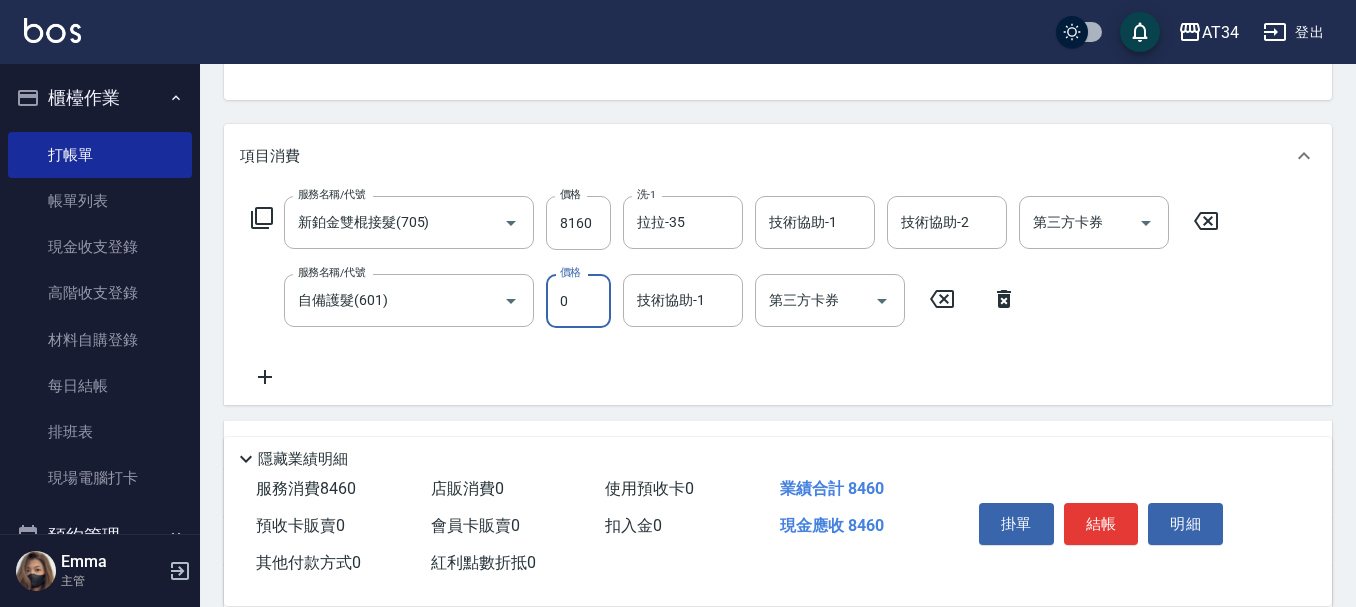 type on "810" 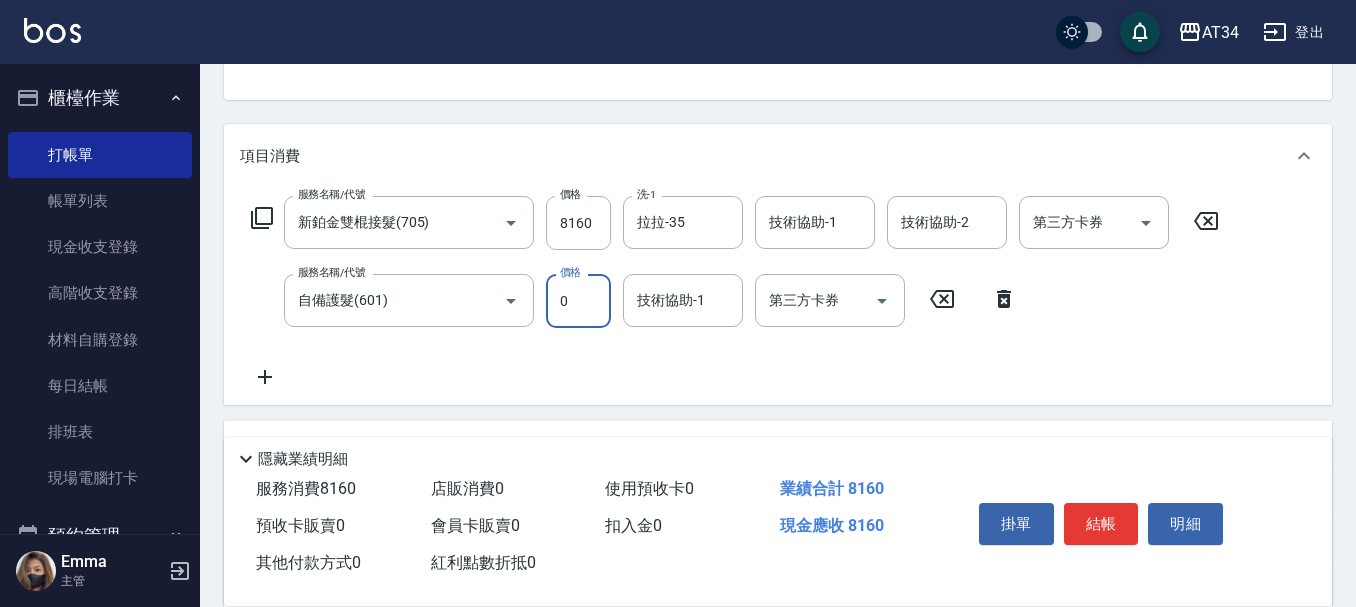 type on "0" 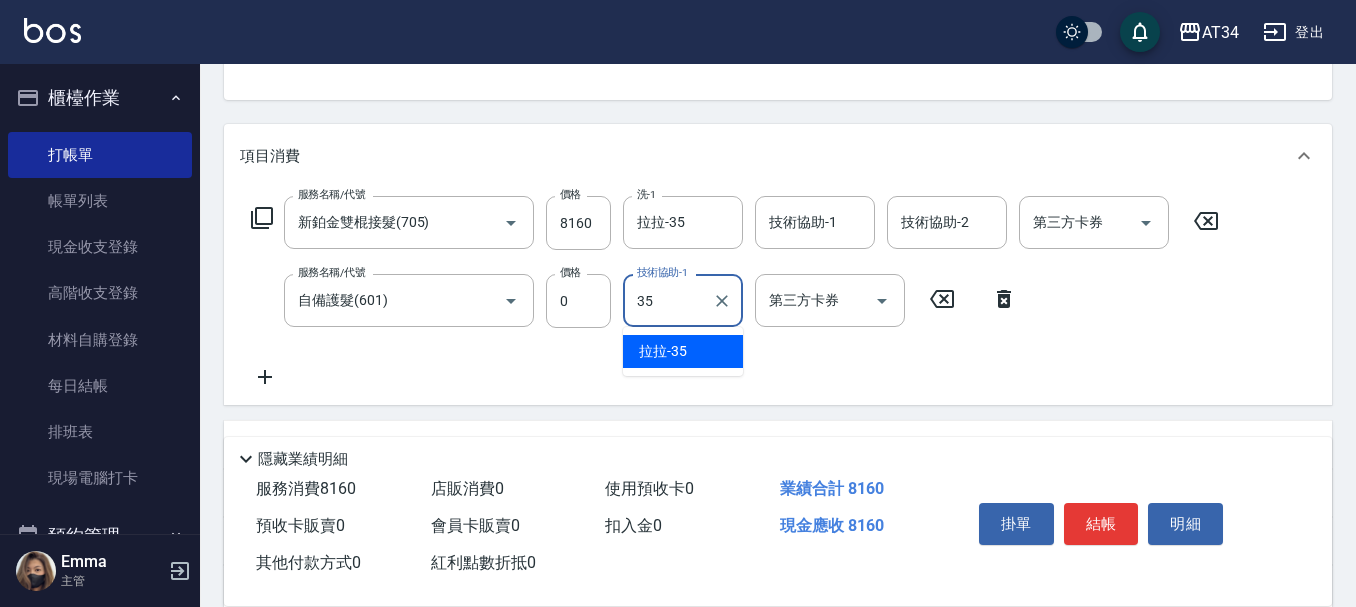 type on "拉拉-35" 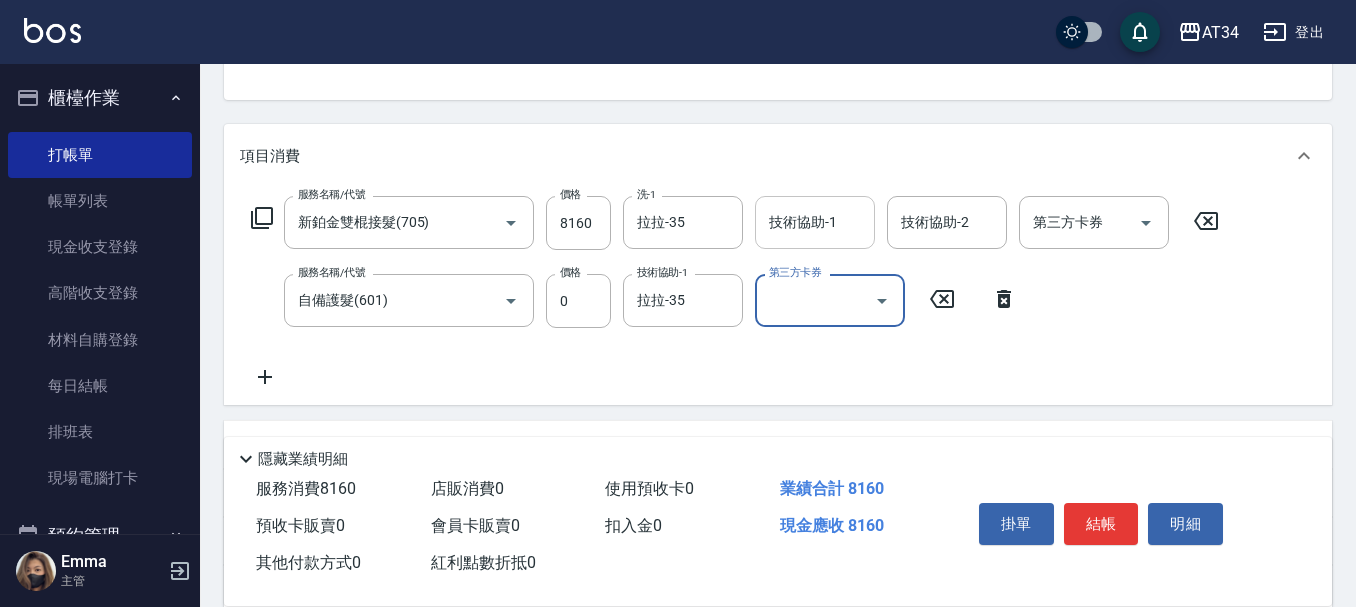 click on "技術協助-1" at bounding box center [815, 222] 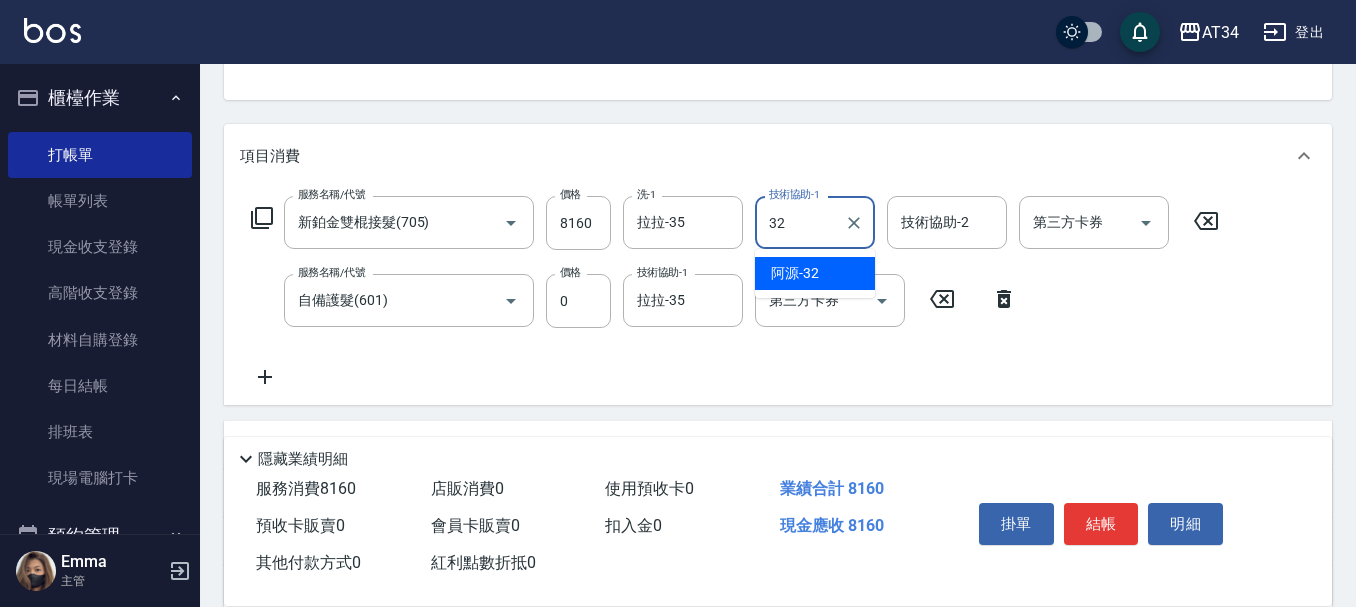 type on "阿源-32" 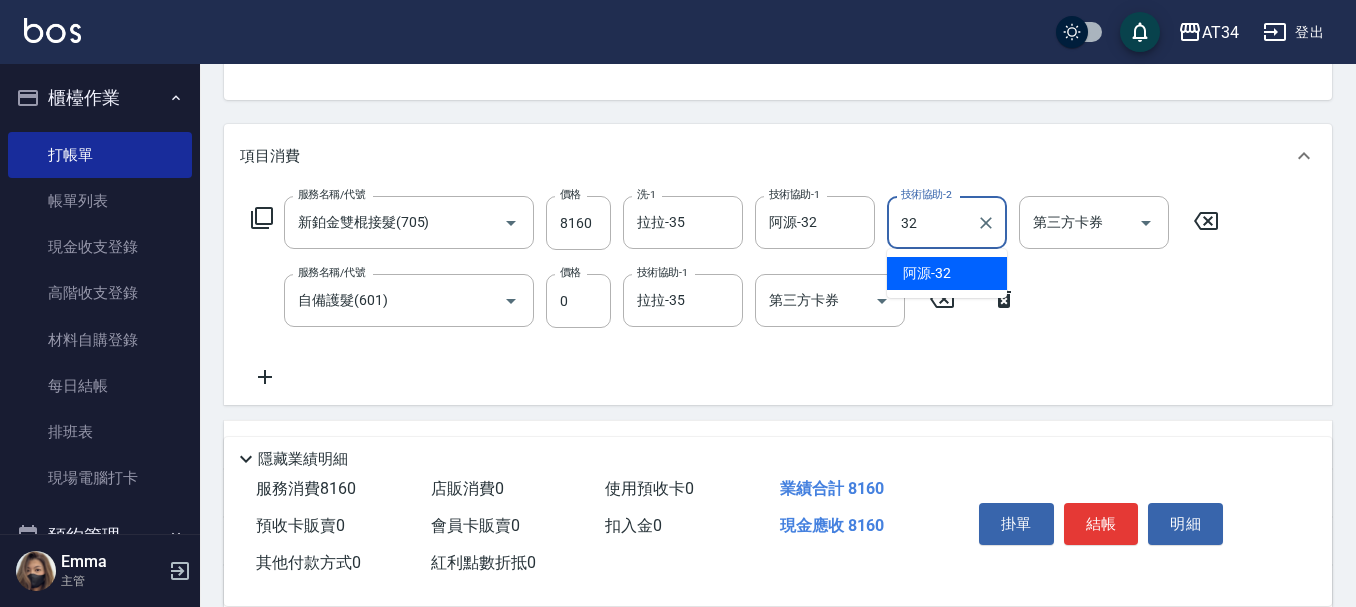 type on "阿源-32" 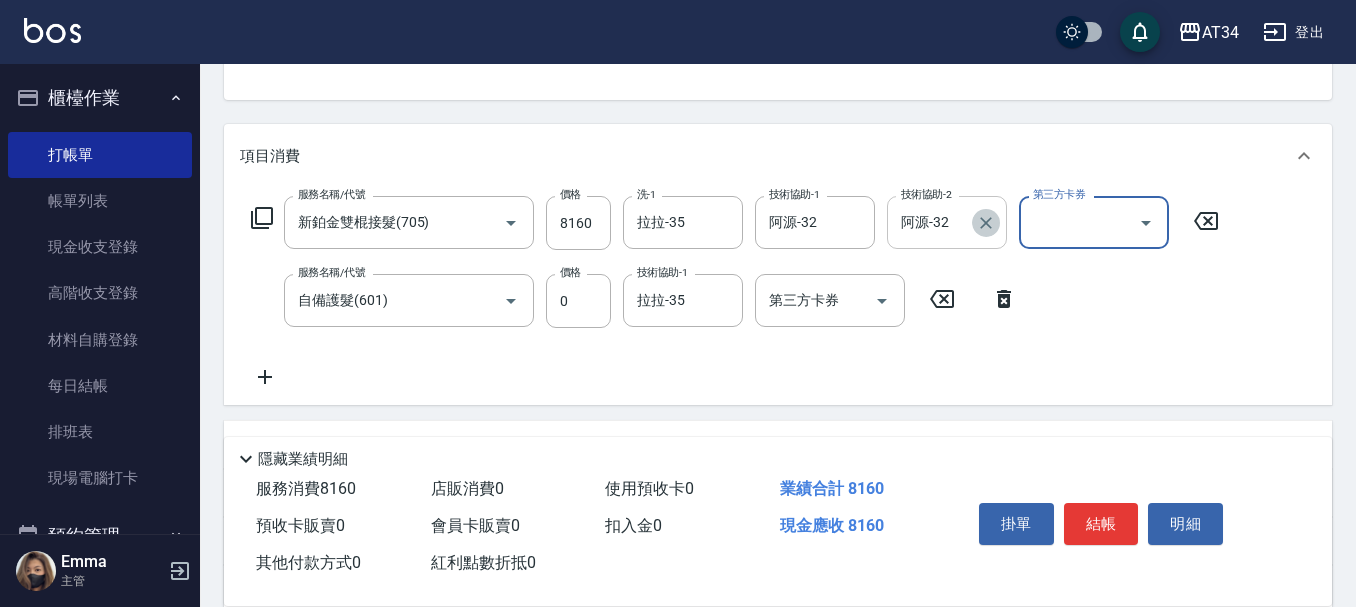 click 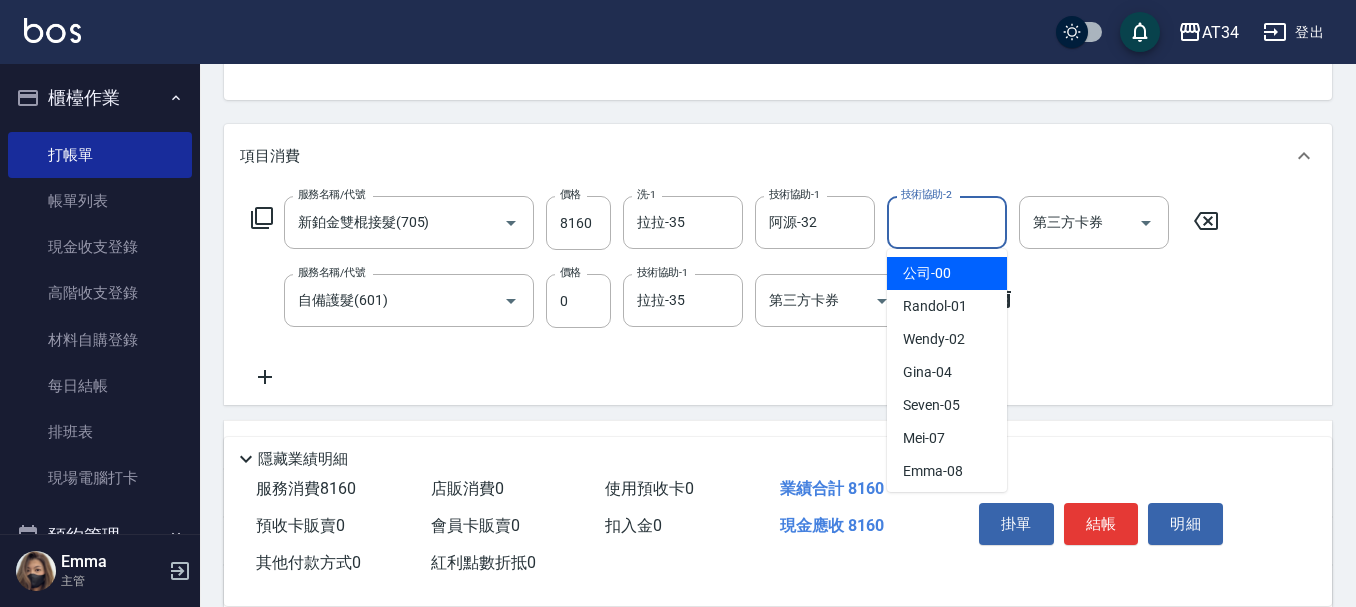 click on "技術協助-2" at bounding box center (947, 222) 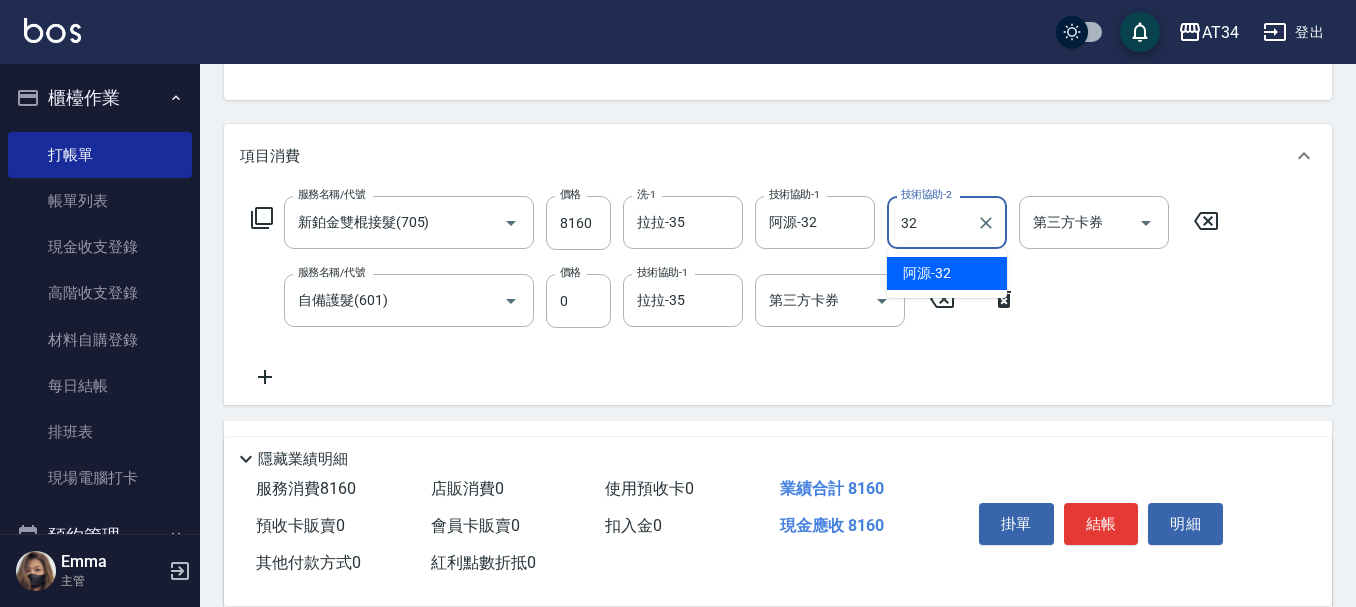 type on "阿源-32" 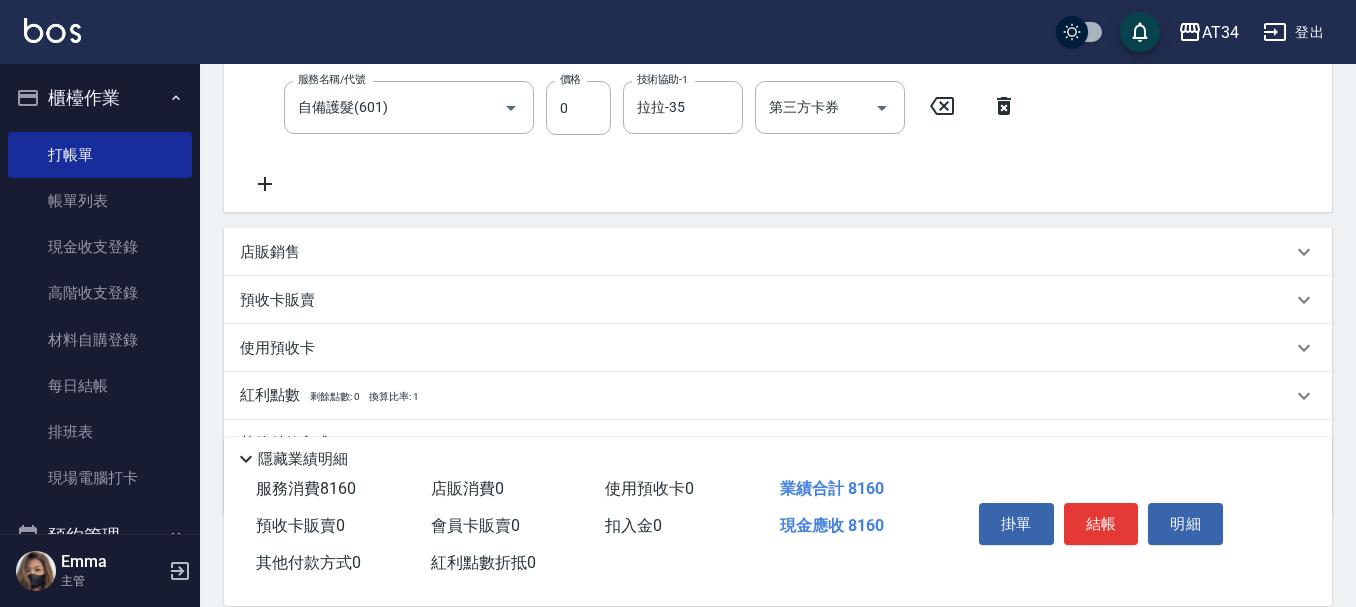 scroll, scrollTop: 400, scrollLeft: 0, axis: vertical 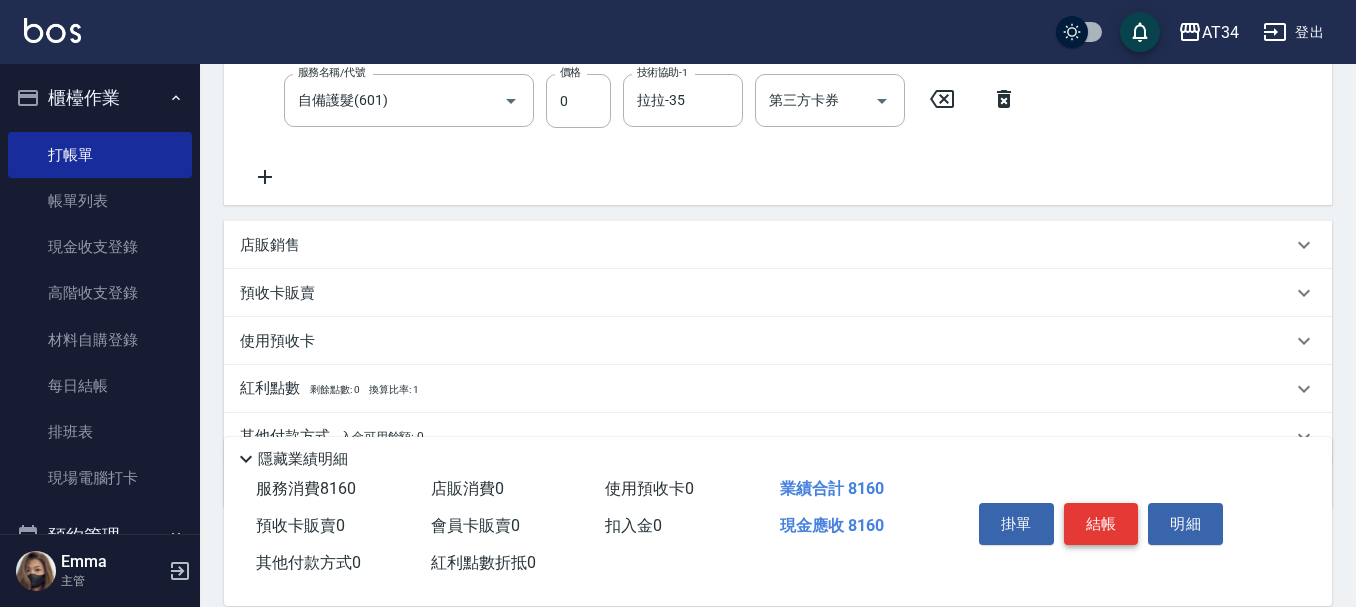 click on "結帳" at bounding box center (1101, 524) 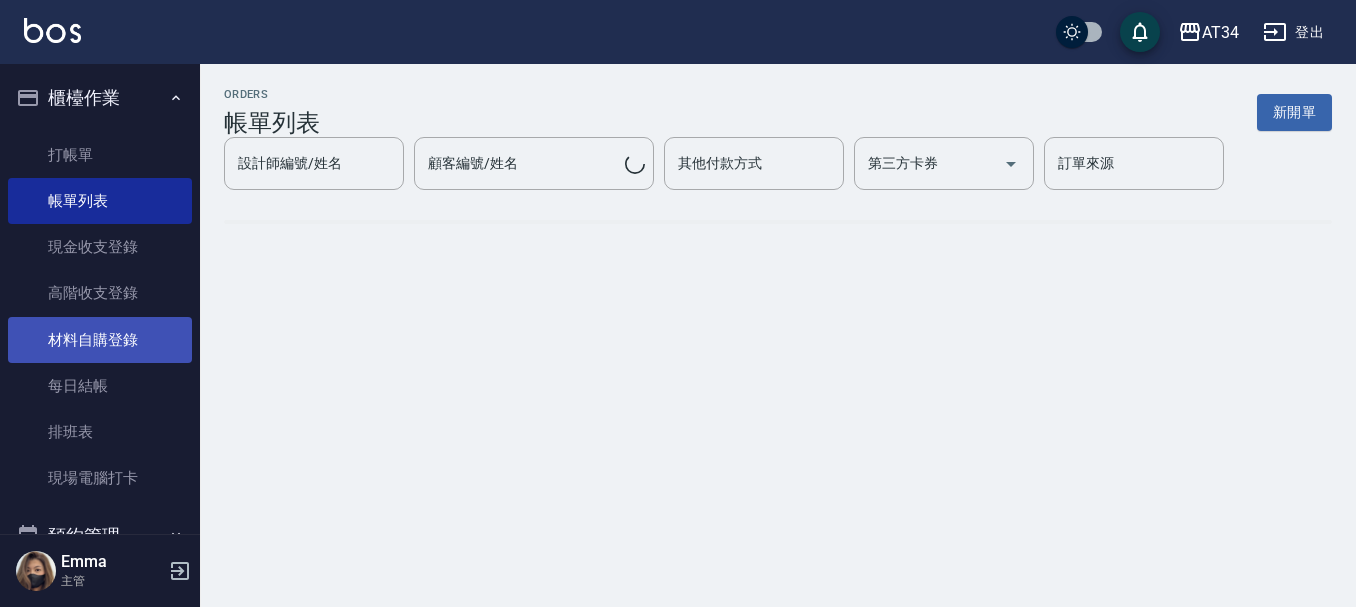scroll, scrollTop: 0, scrollLeft: 0, axis: both 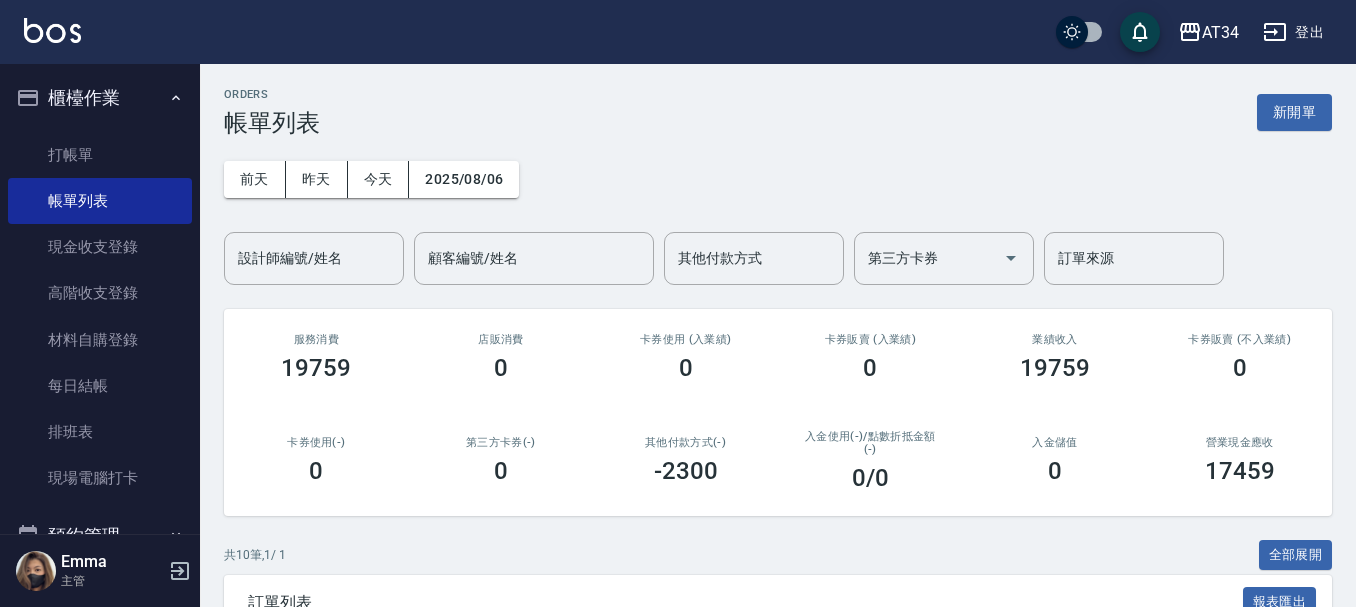 click on "櫃檯作業" at bounding box center [100, 98] 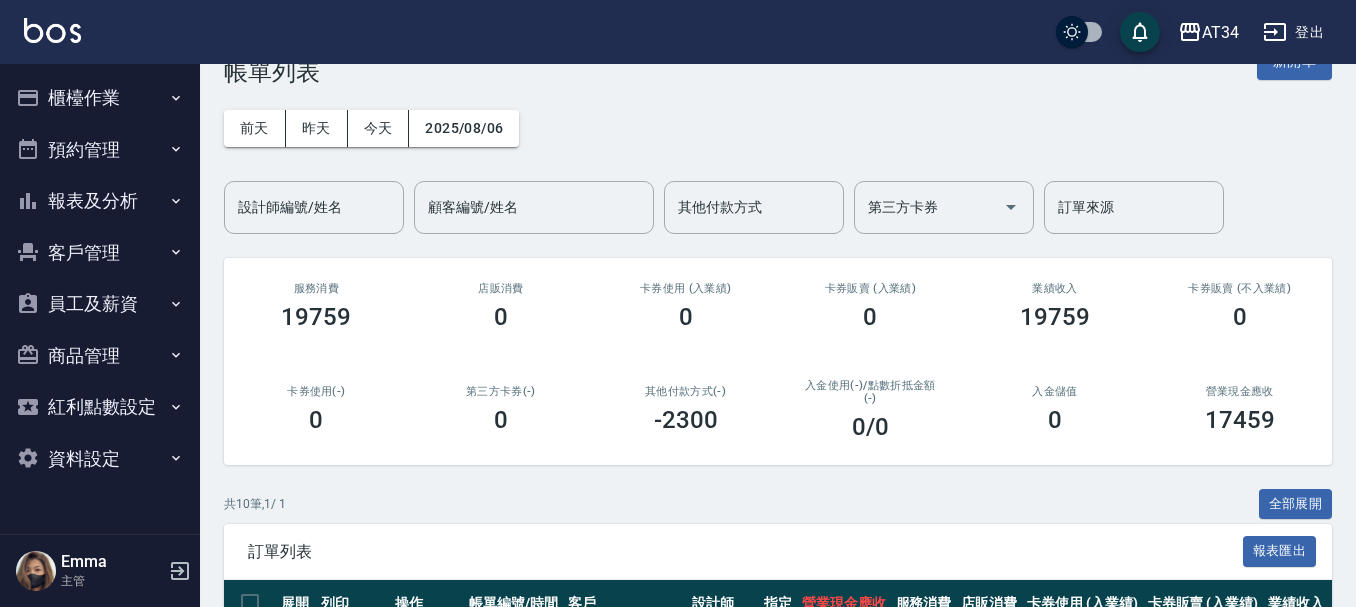 scroll, scrollTop: 100, scrollLeft: 0, axis: vertical 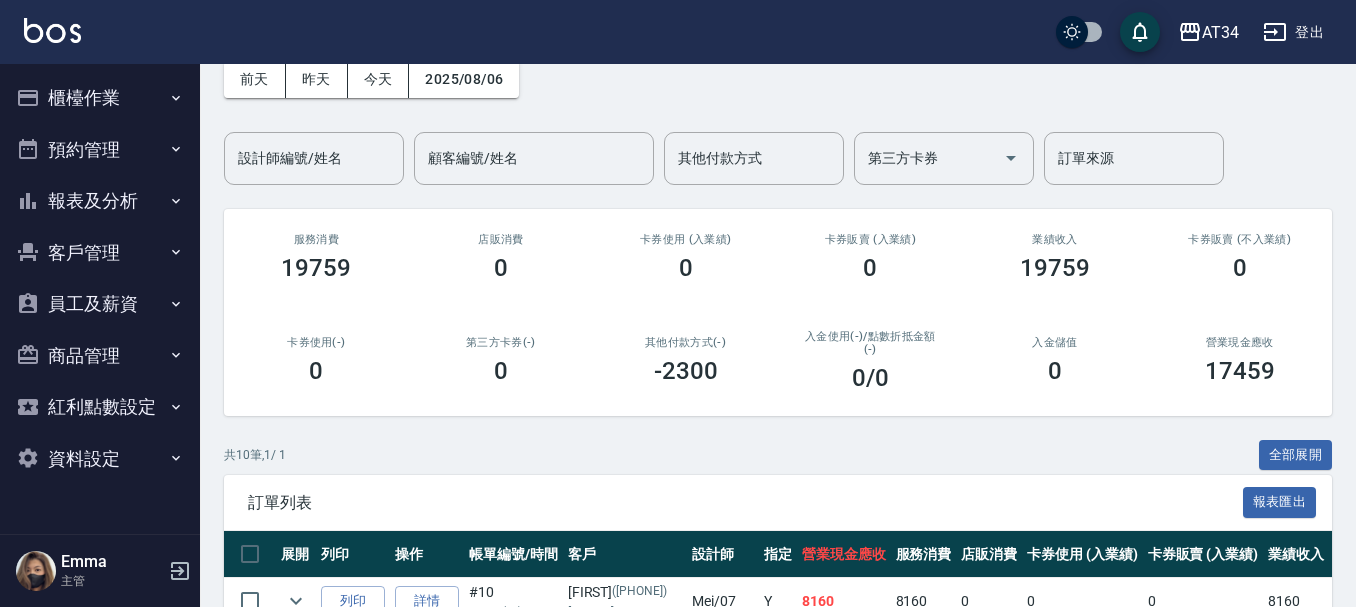 click on "櫃檯作業" at bounding box center [100, 98] 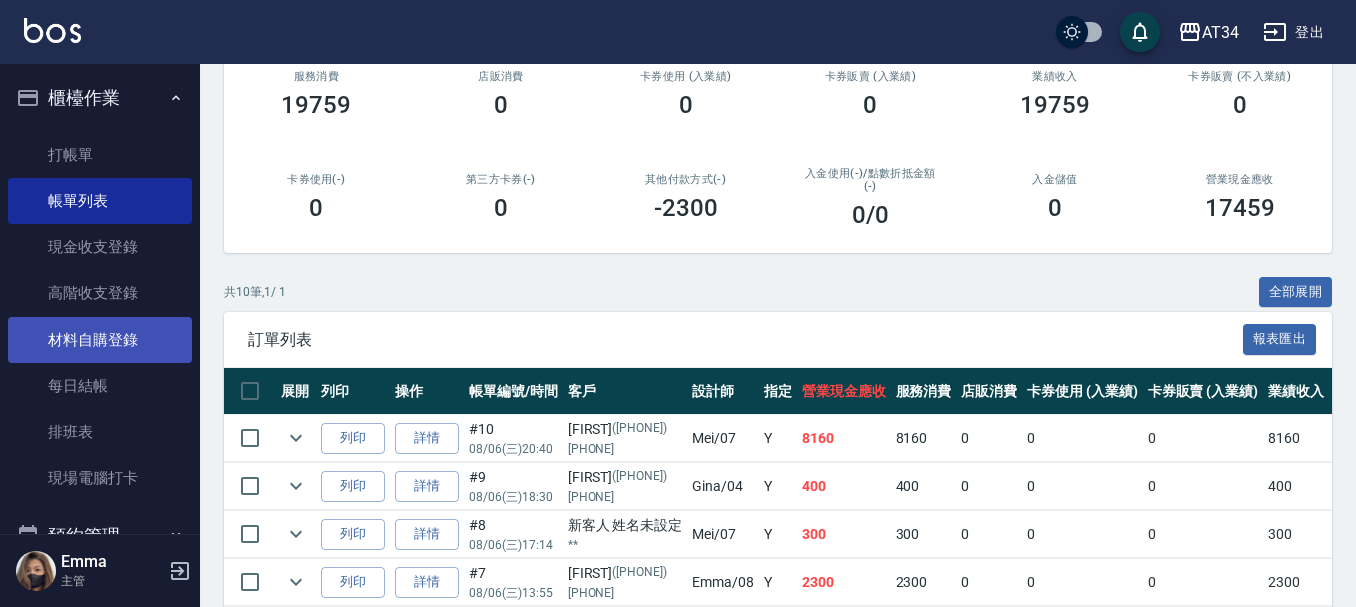 scroll, scrollTop: 300, scrollLeft: 0, axis: vertical 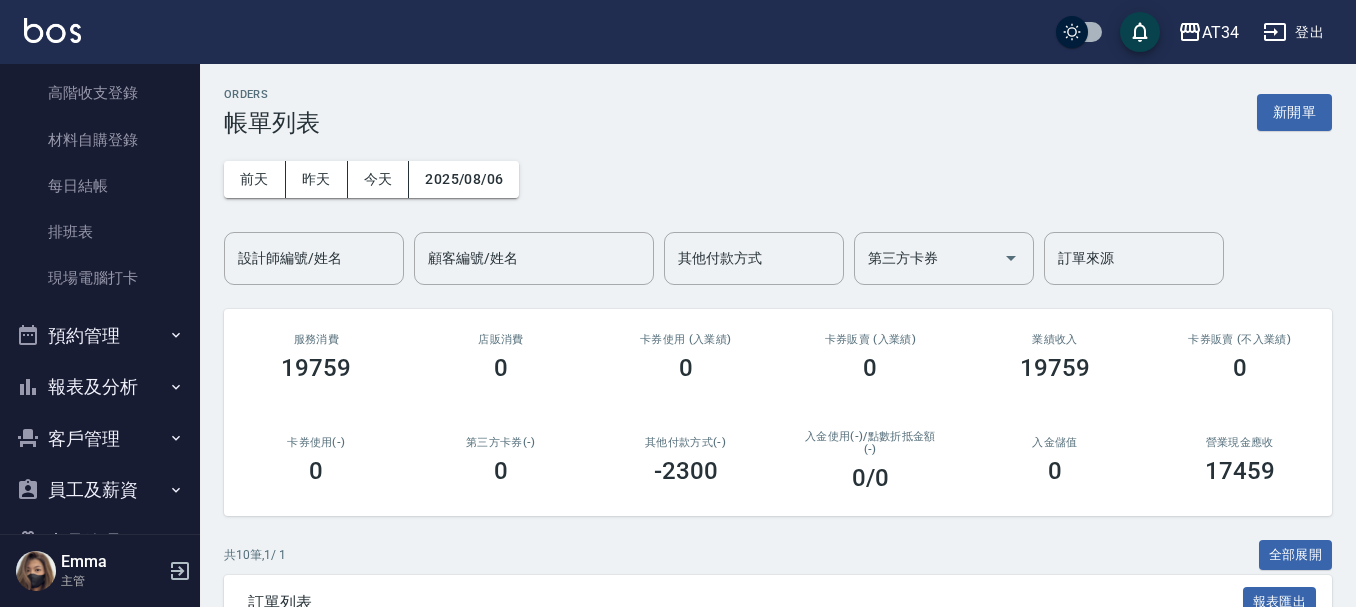 click on "預約管理" at bounding box center (100, 336) 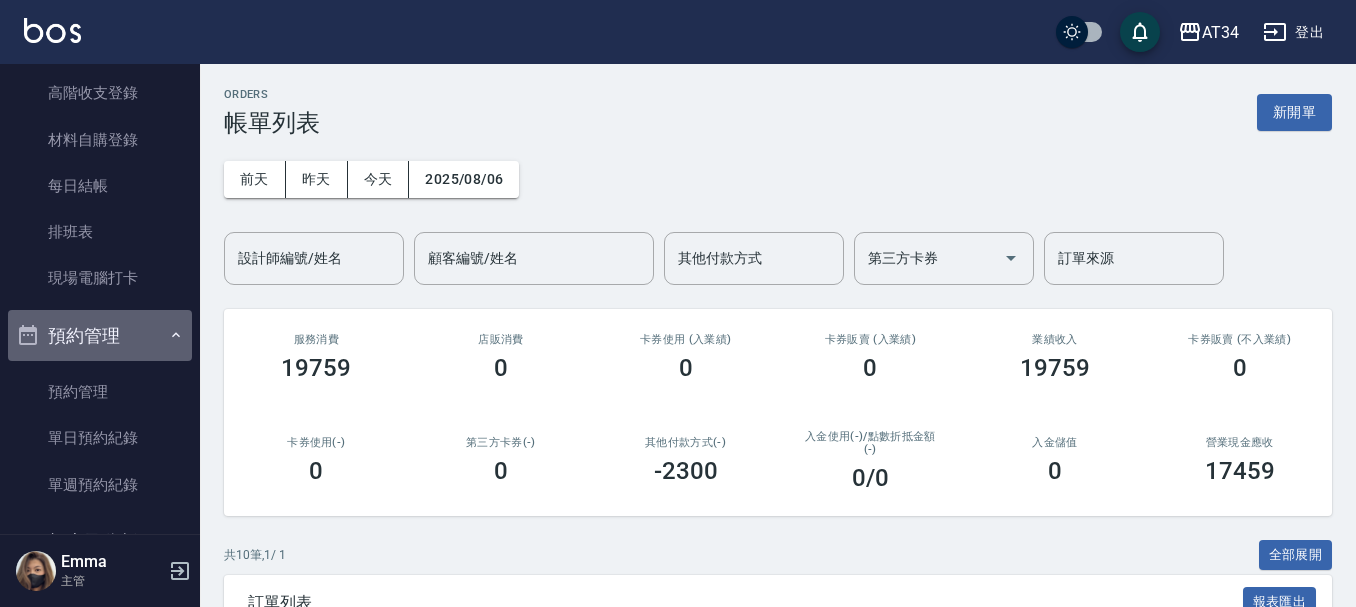 click on "預約管理" at bounding box center (100, 336) 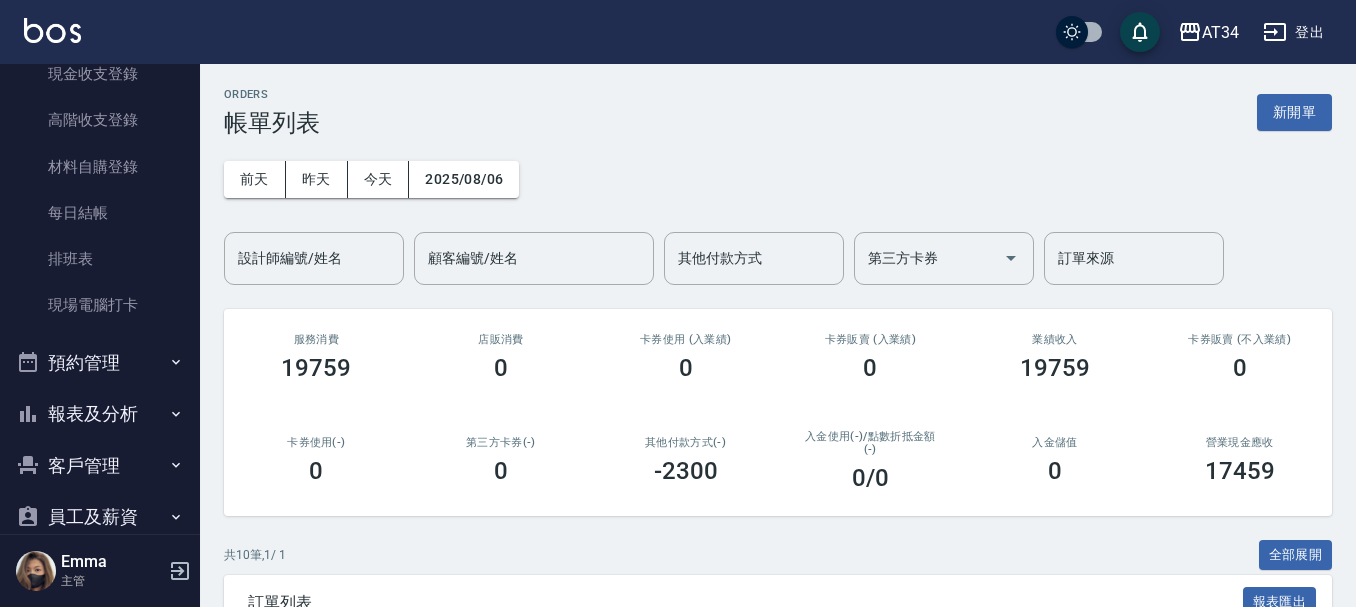 scroll, scrollTop: 200, scrollLeft: 0, axis: vertical 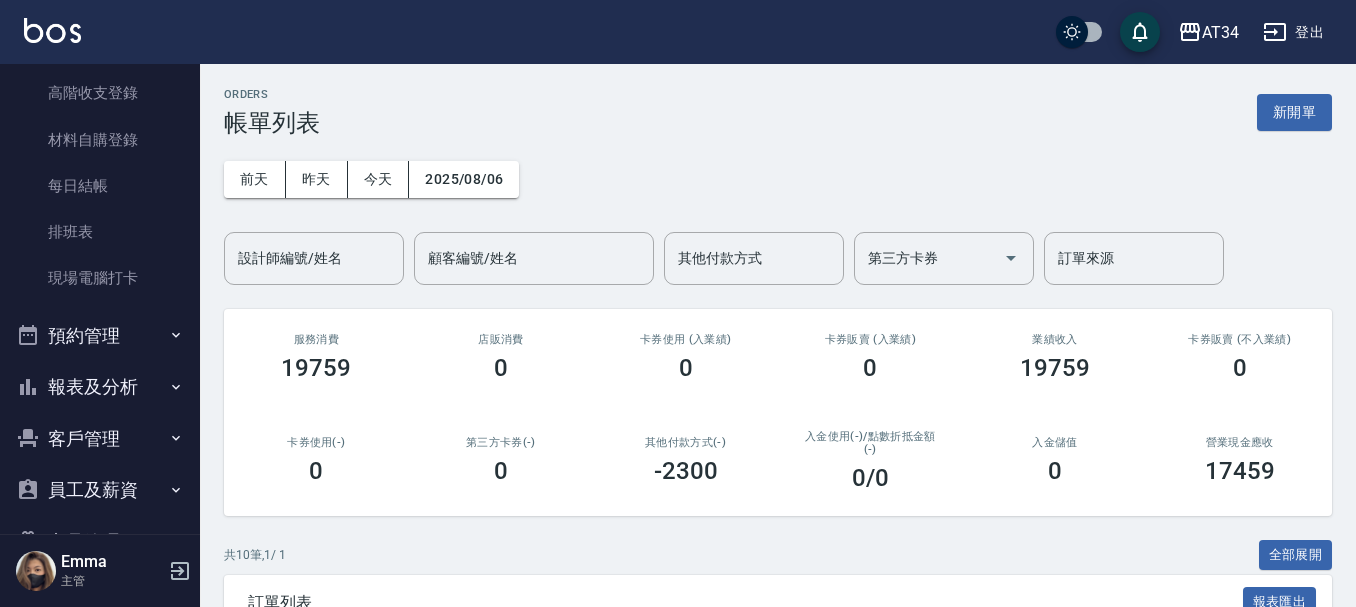 click on "報表及分析" at bounding box center [100, 387] 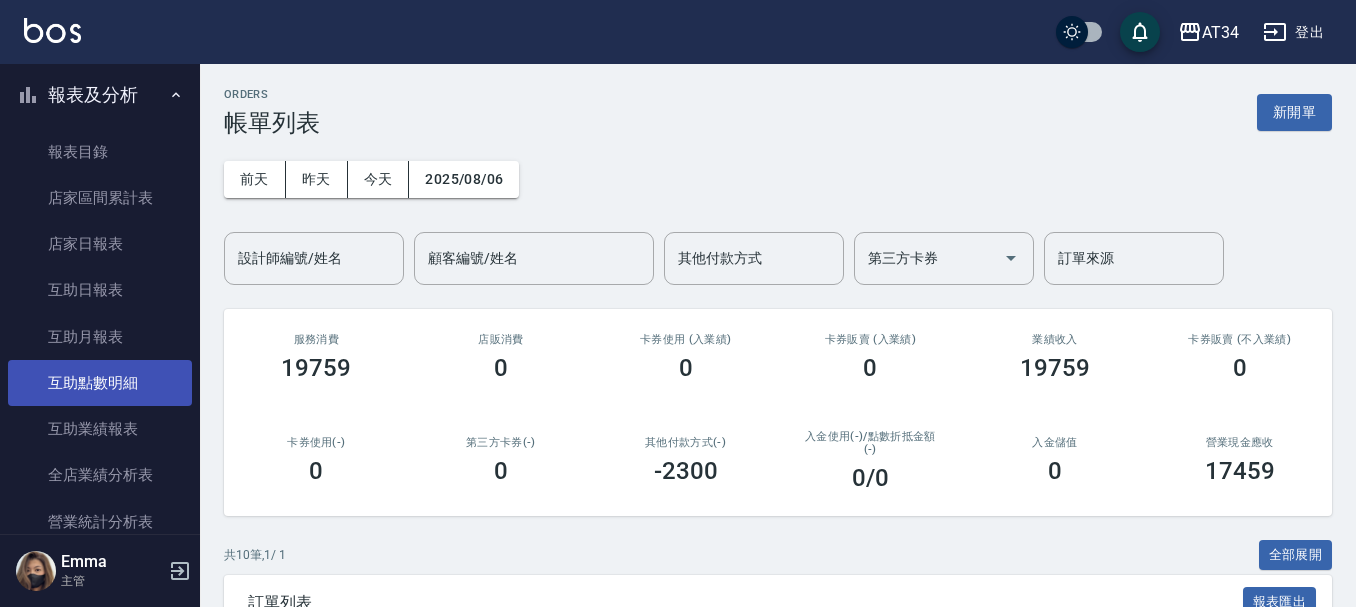 scroll, scrollTop: 500, scrollLeft: 0, axis: vertical 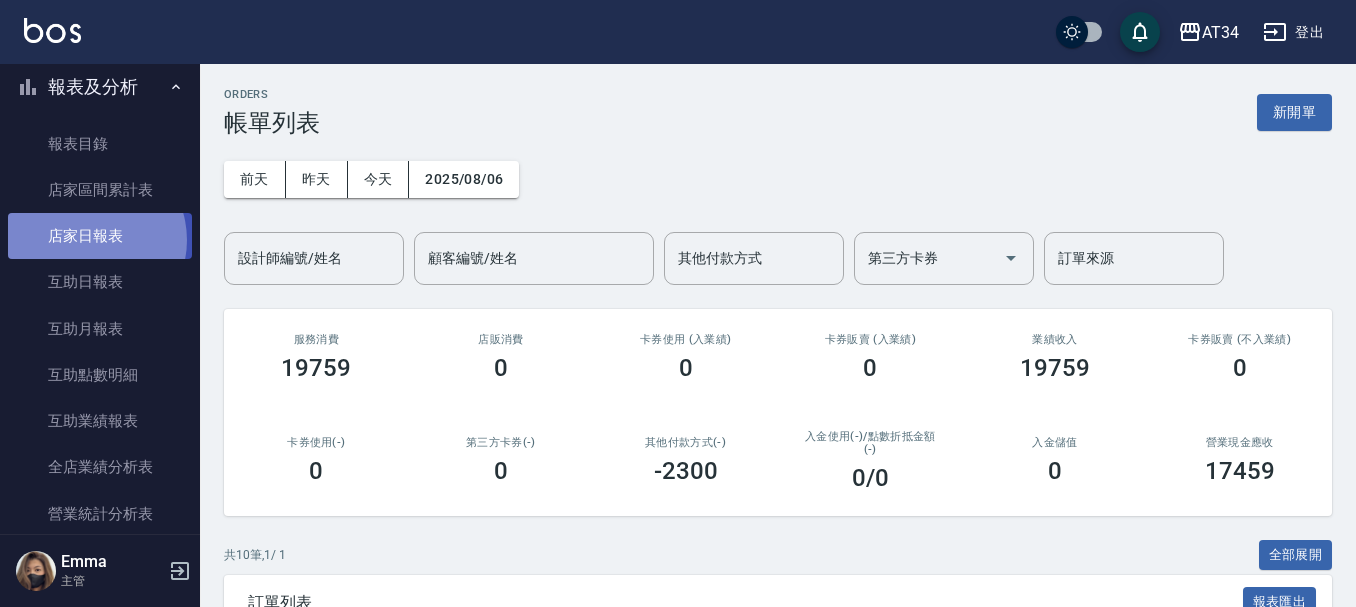 click on "店家日報表" at bounding box center (100, 236) 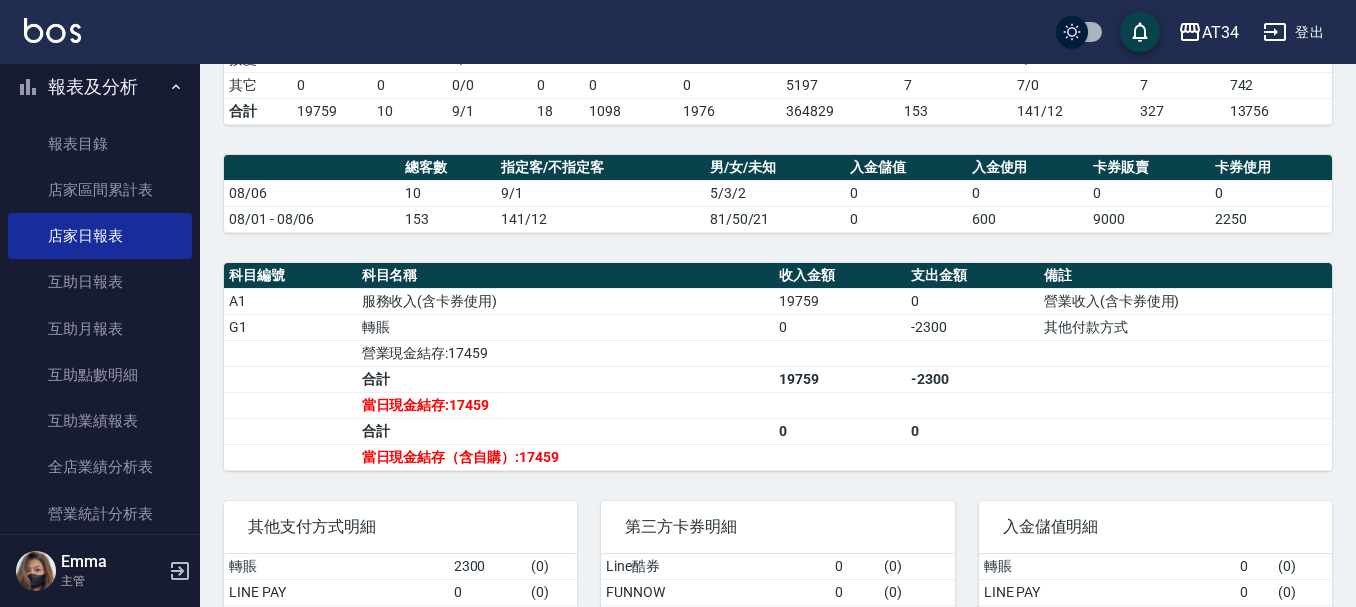 scroll, scrollTop: 500, scrollLeft: 0, axis: vertical 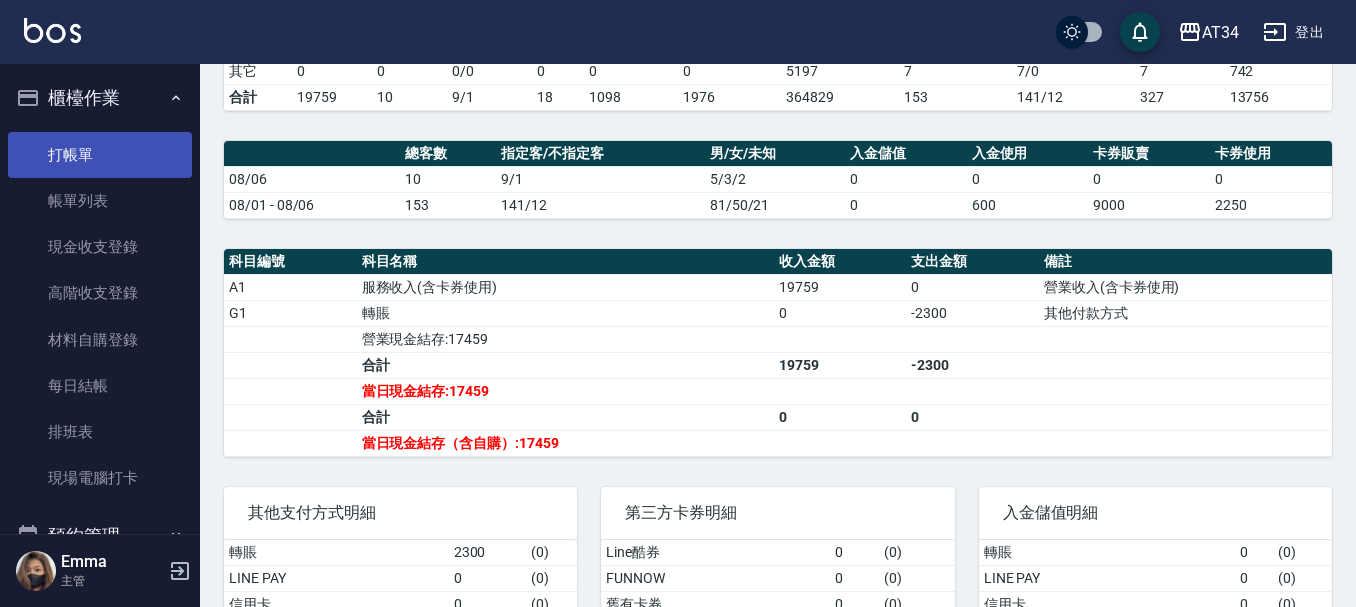 click on "打帳單" at bounding box center (100, 155) 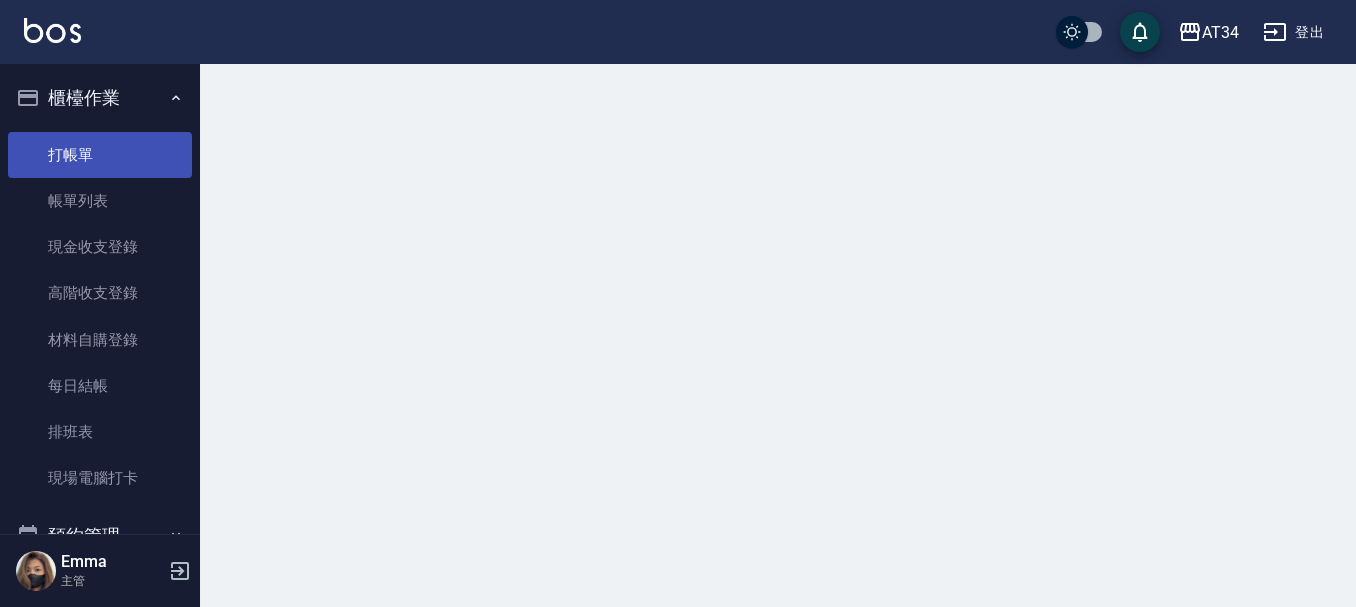 scroll, scrollTop: 0, scrollLeft: 0, axis: both 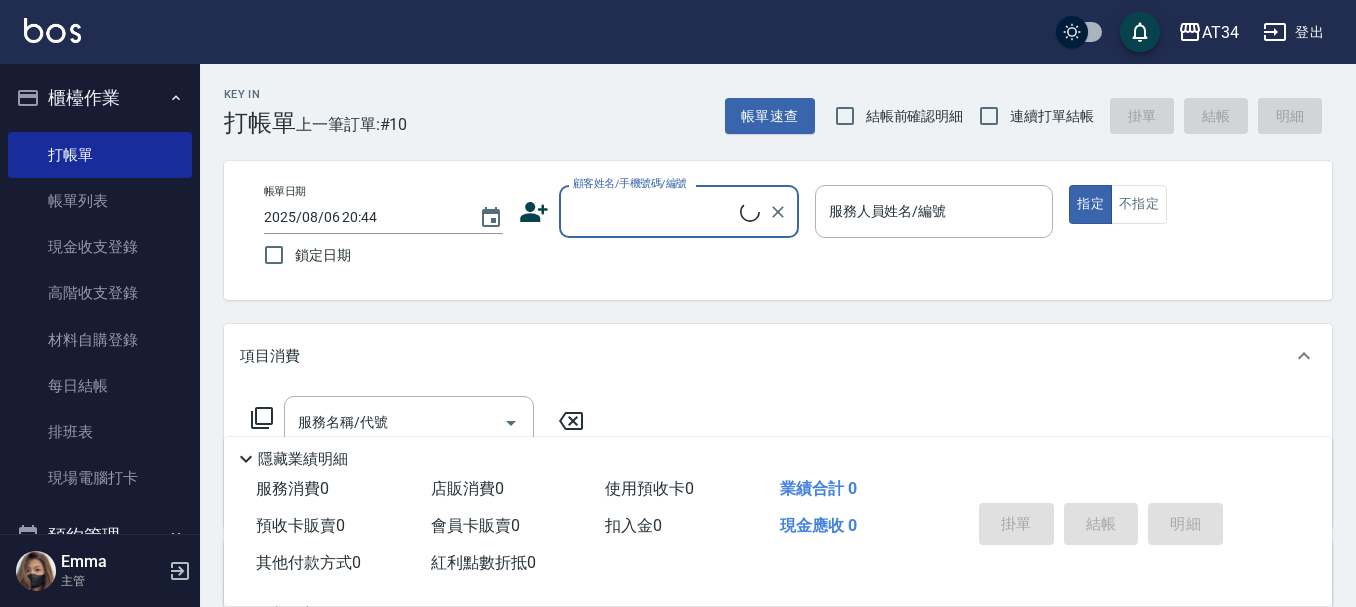 click on "顧客姓名/手機號碼/編號" at bounding box center (654, 211) 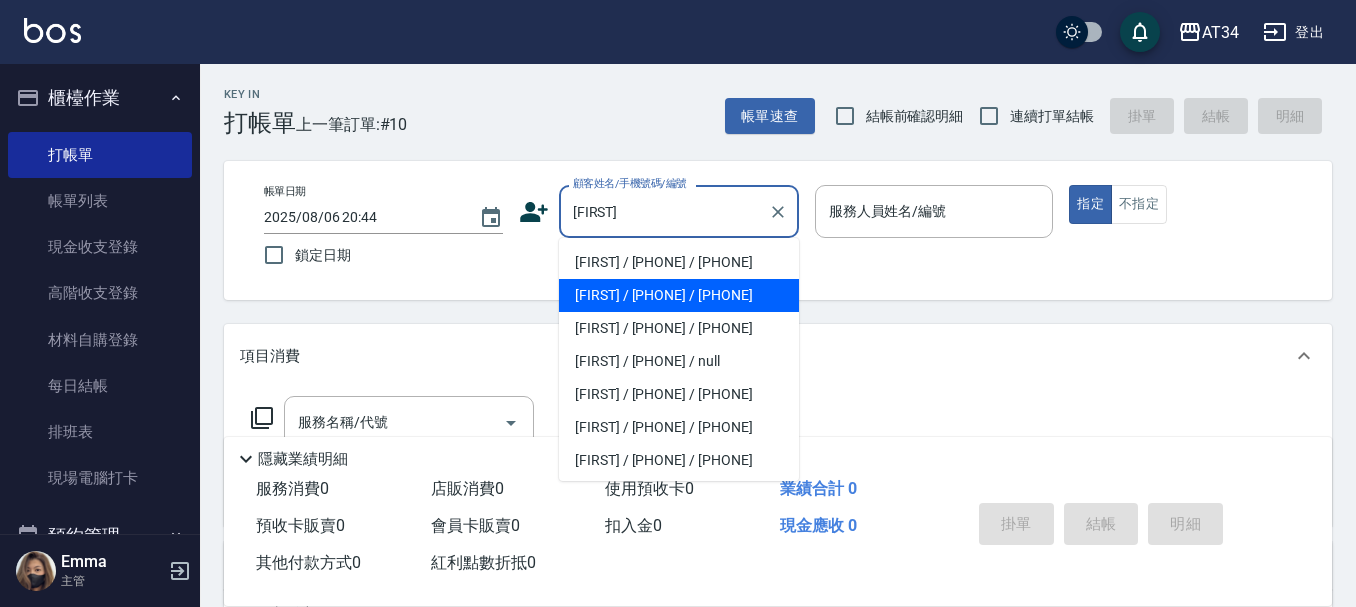 click on "[FIRST] / [PHONE] / [PHONE]" at bounding box center (679, 295) 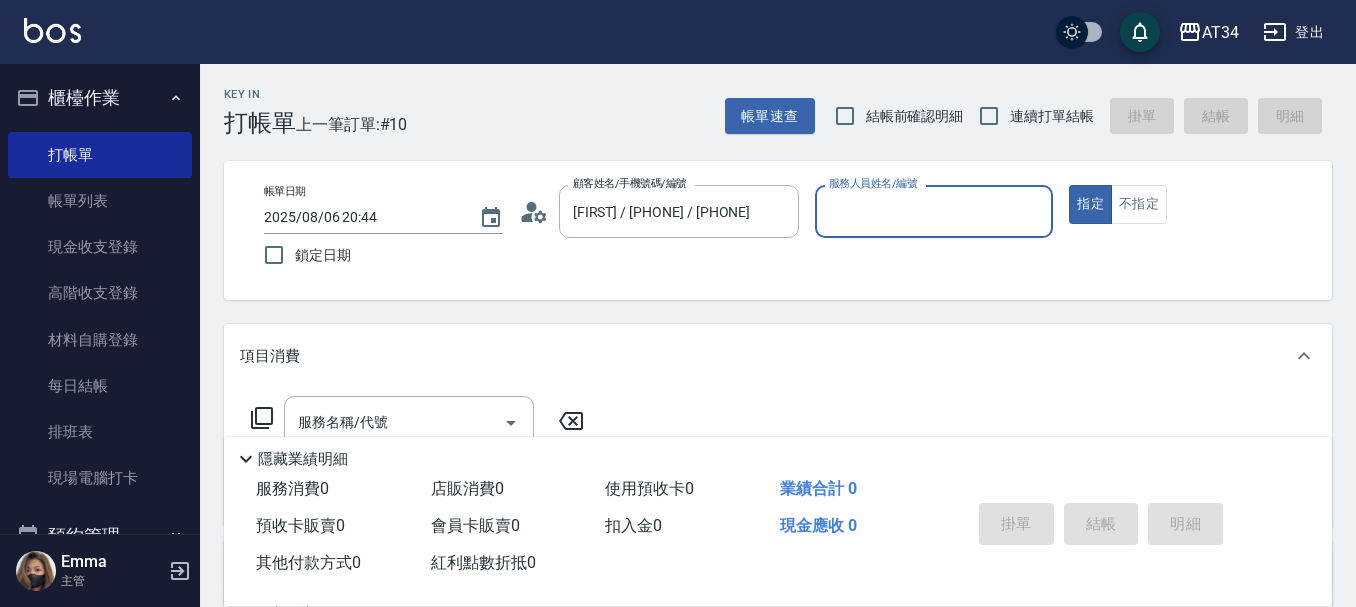 type on "Mei-07" 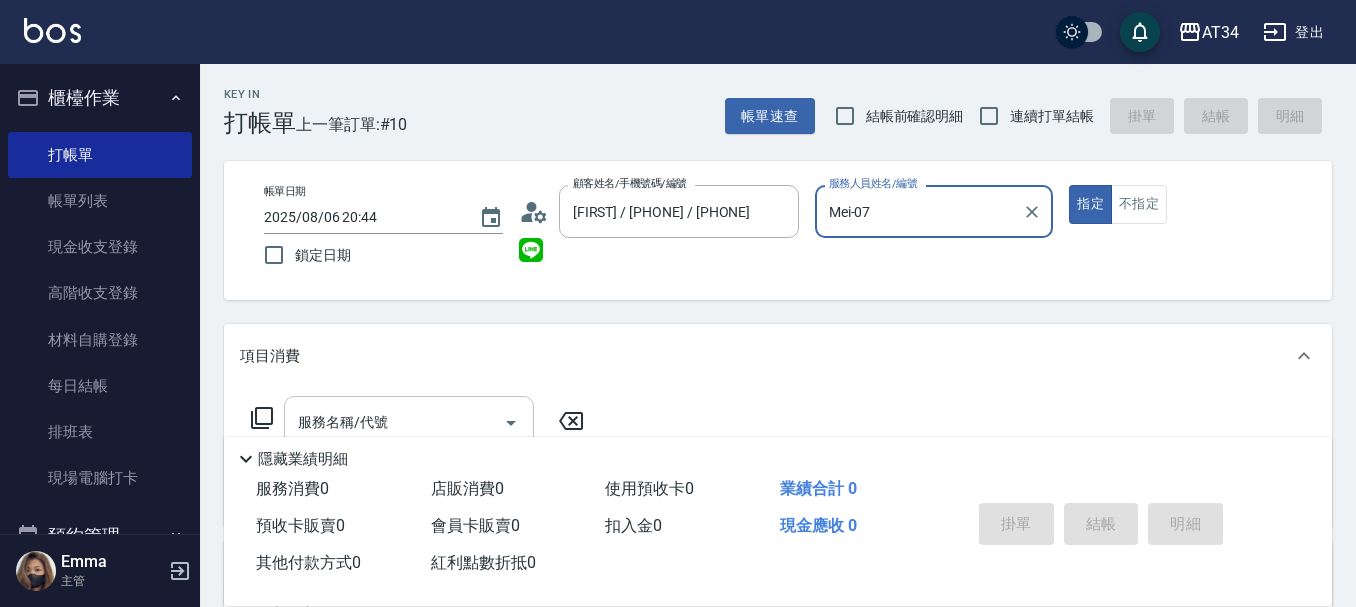 click on "服務名稱/代號" at bounding box center (394, 422) 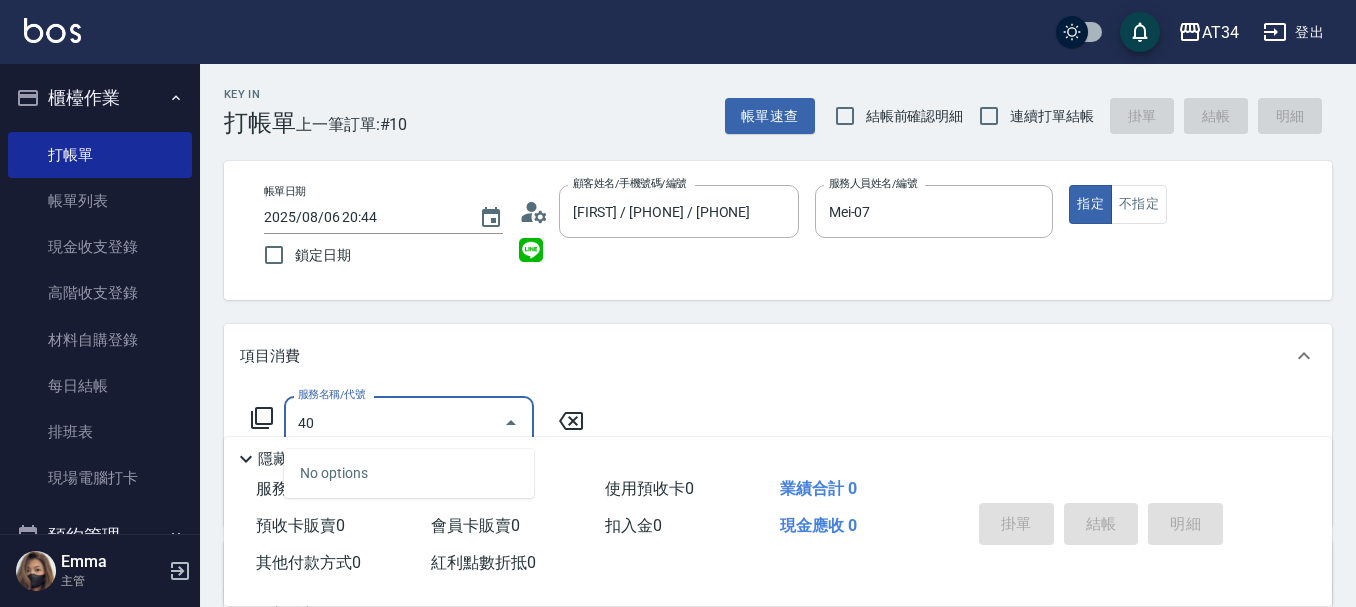 type on "401" 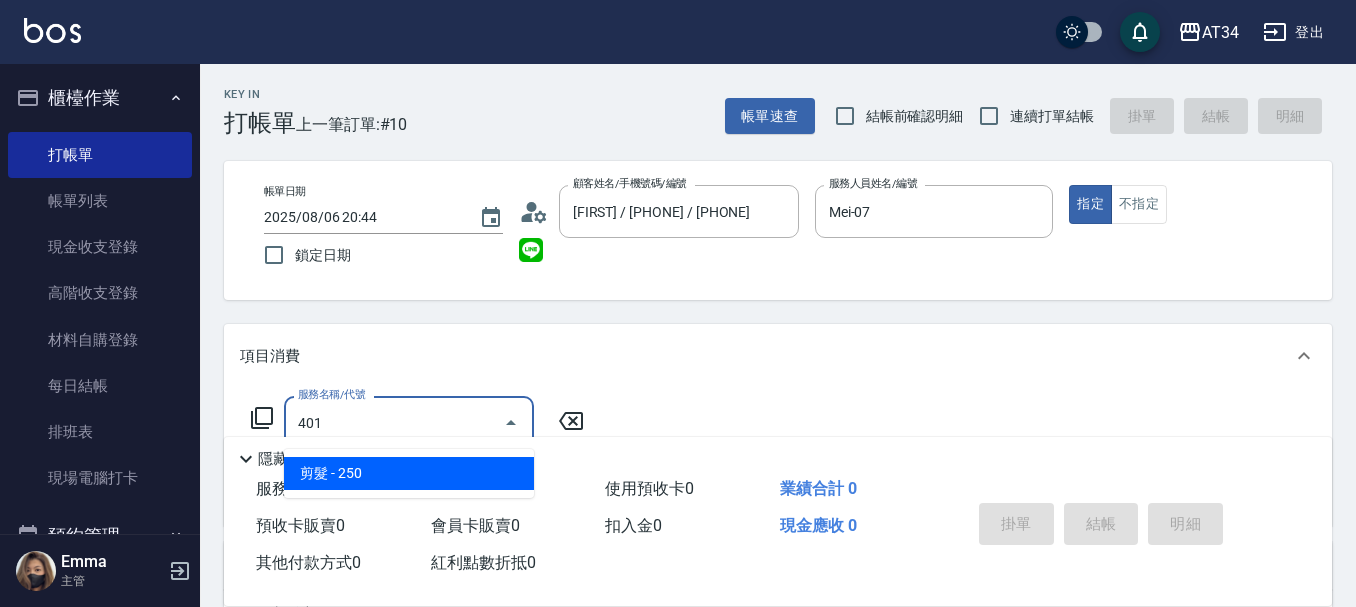 type on "20" 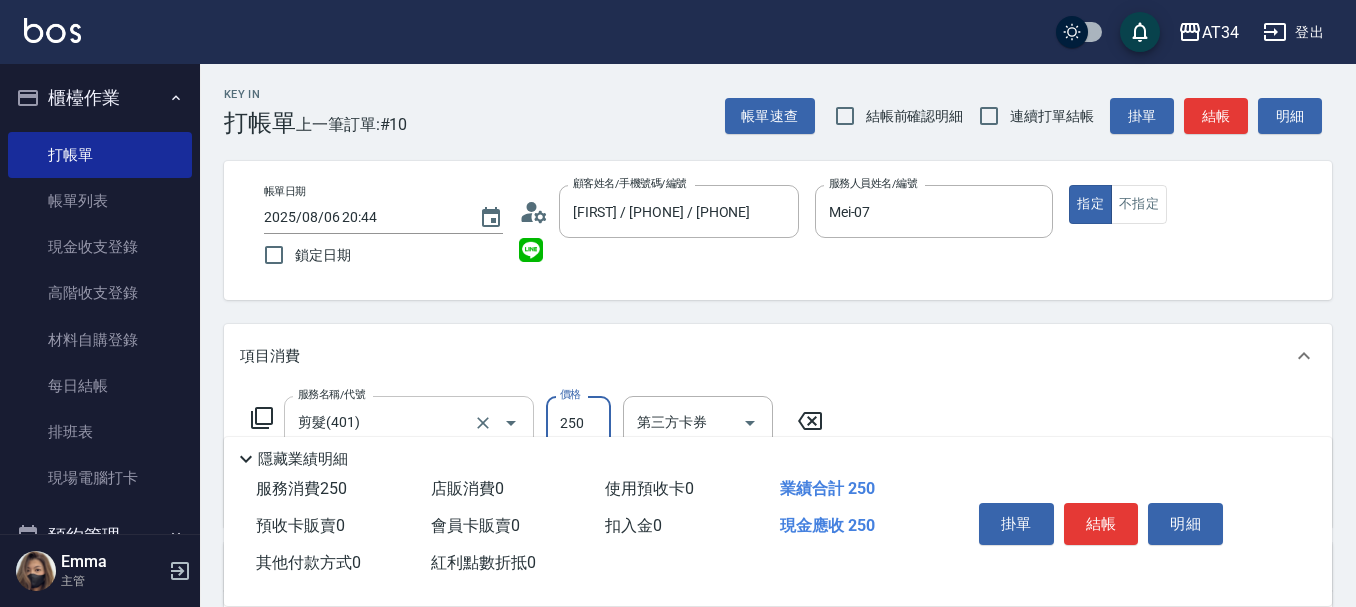 type on "3" 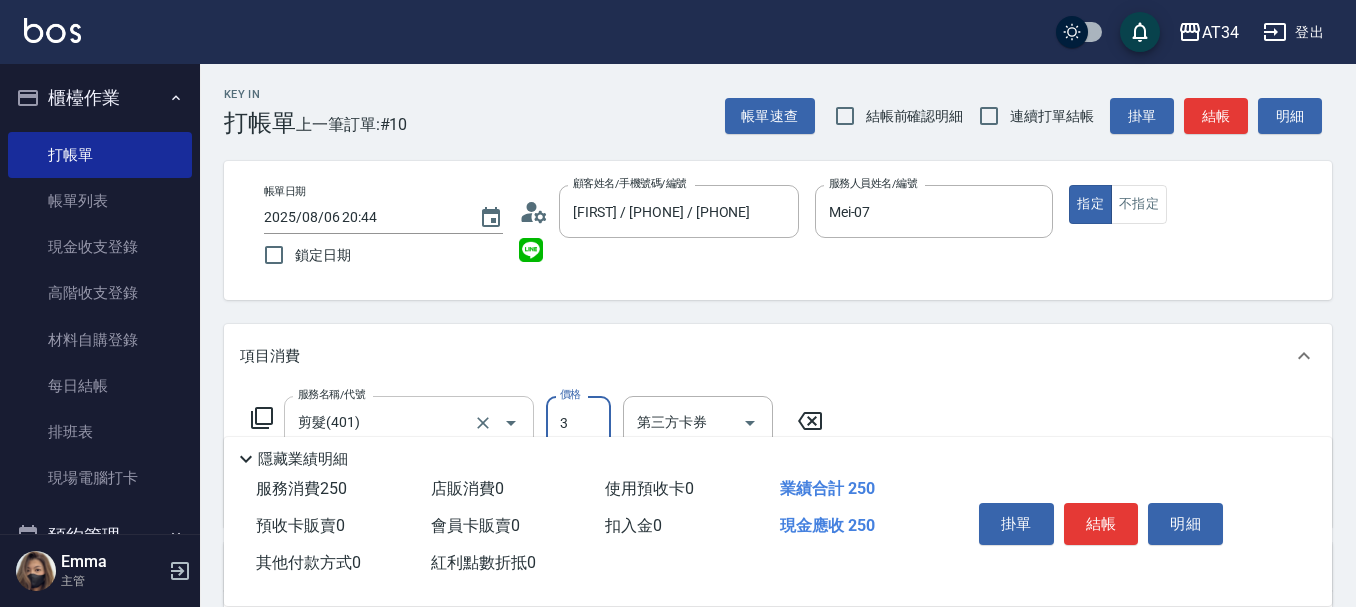 type on "0" 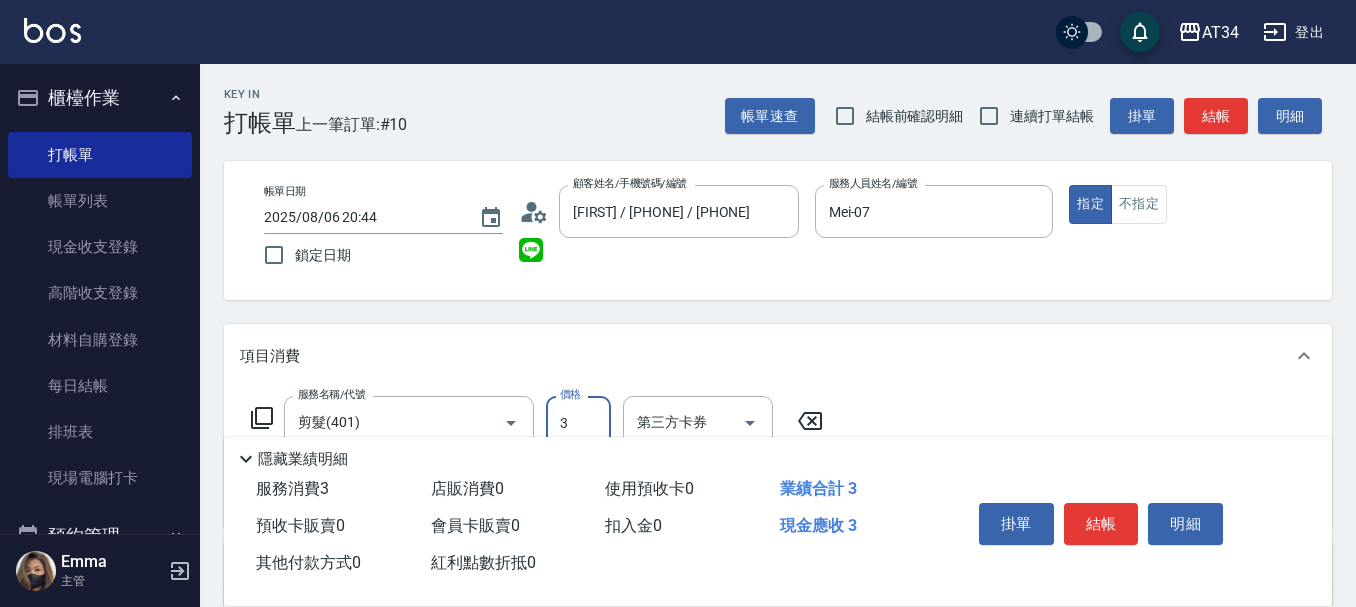 type on "30" 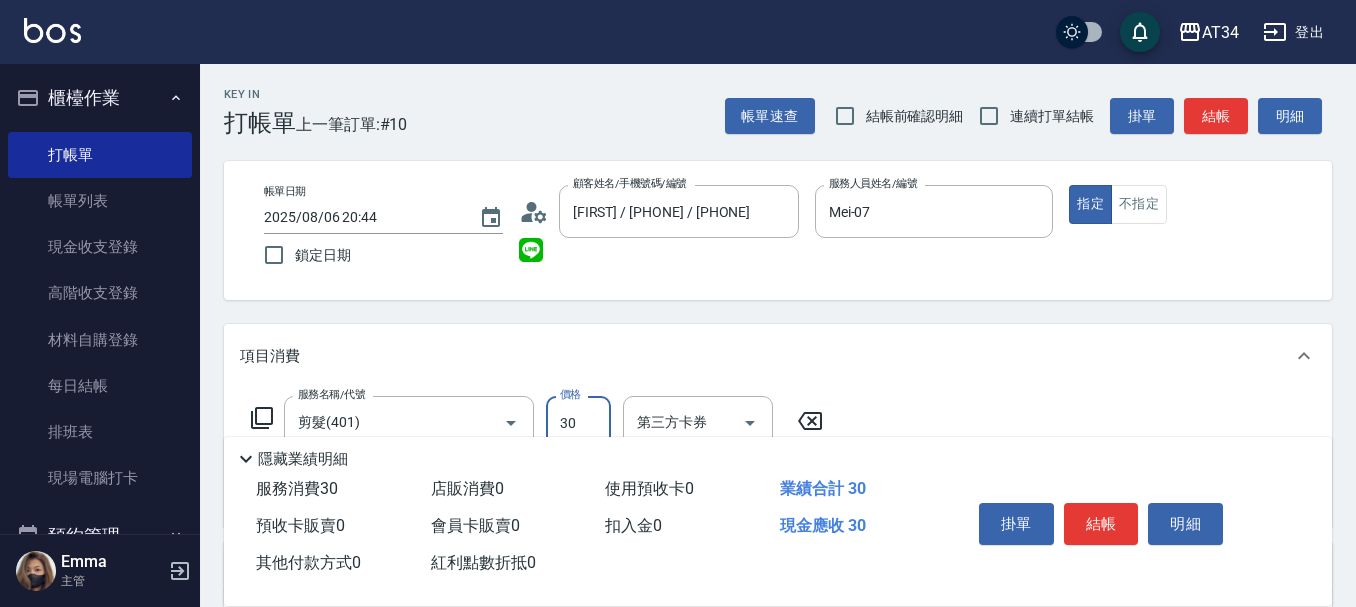 type on "30" 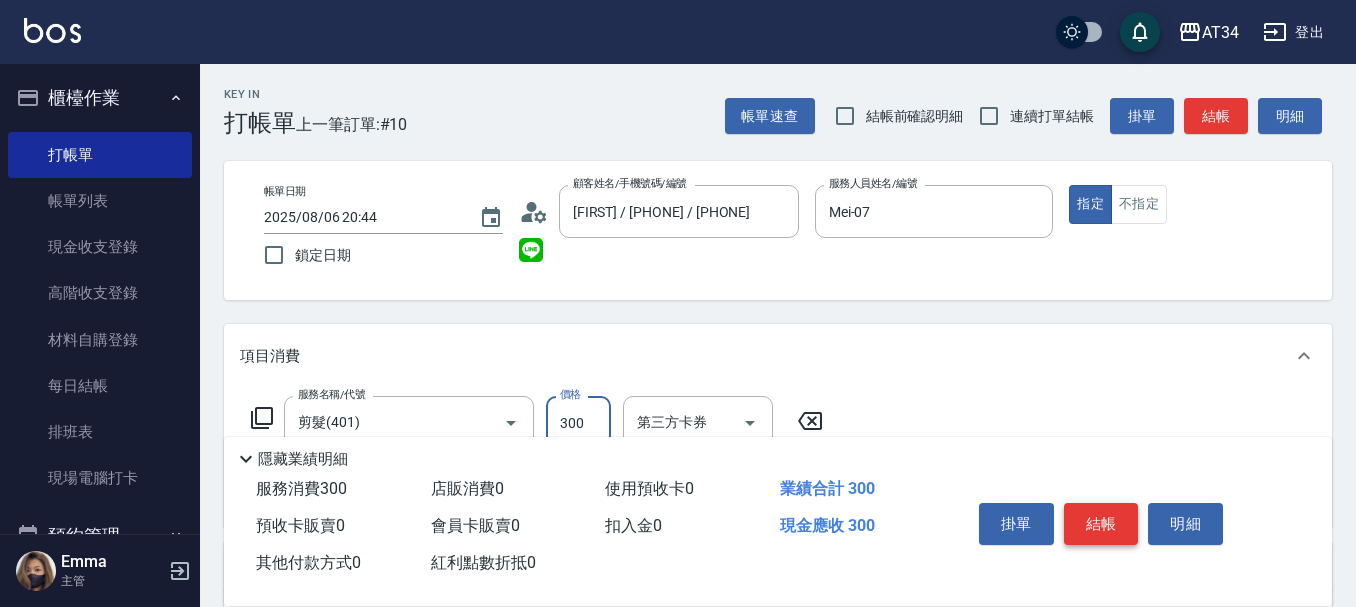 type on "300" 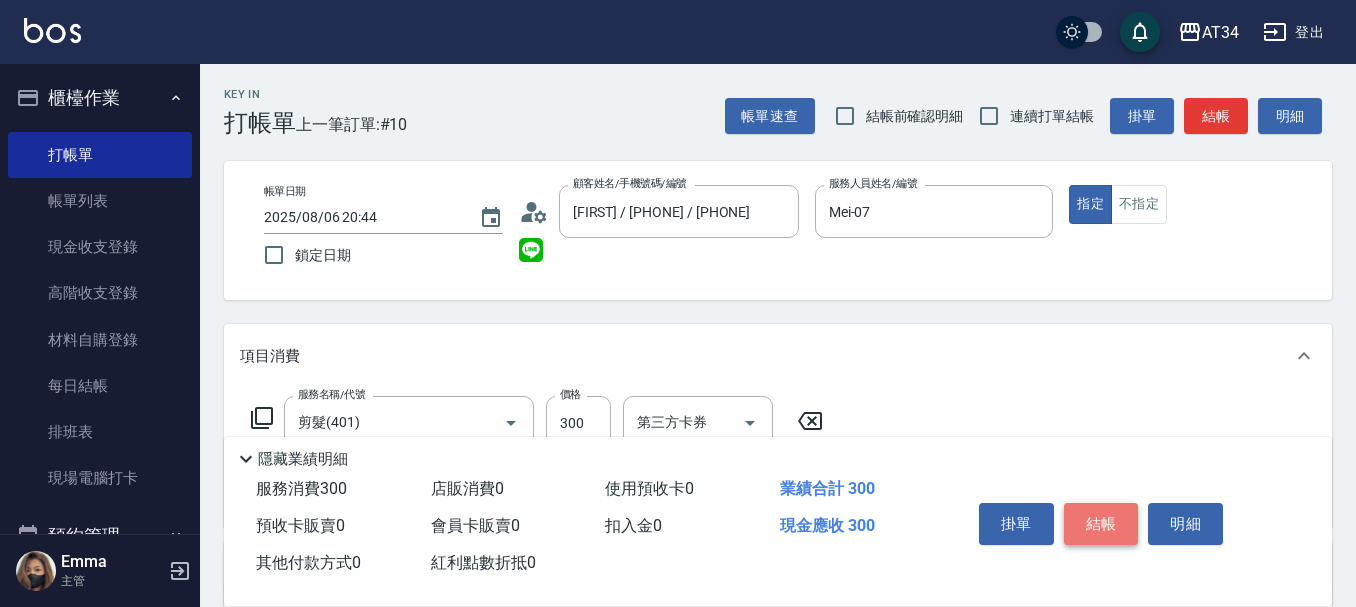 click on "結帳" at bounding box center (1101, 524) 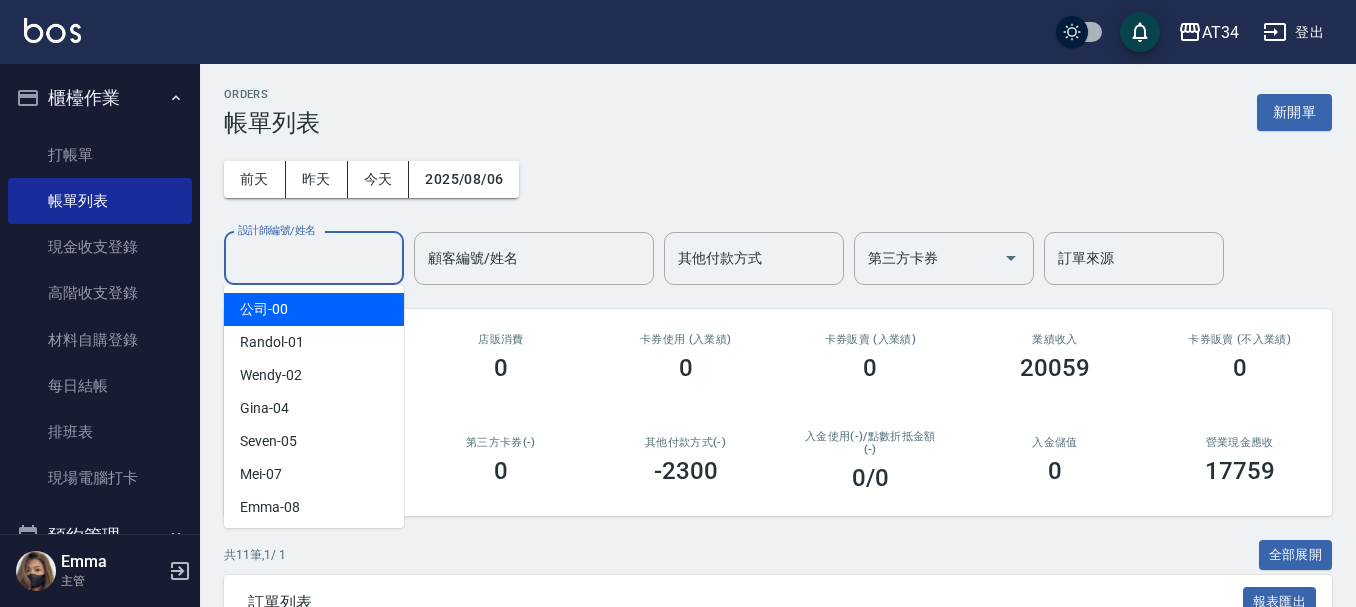 click on "設計師編號/姓名" at bounding box center (314, 258) 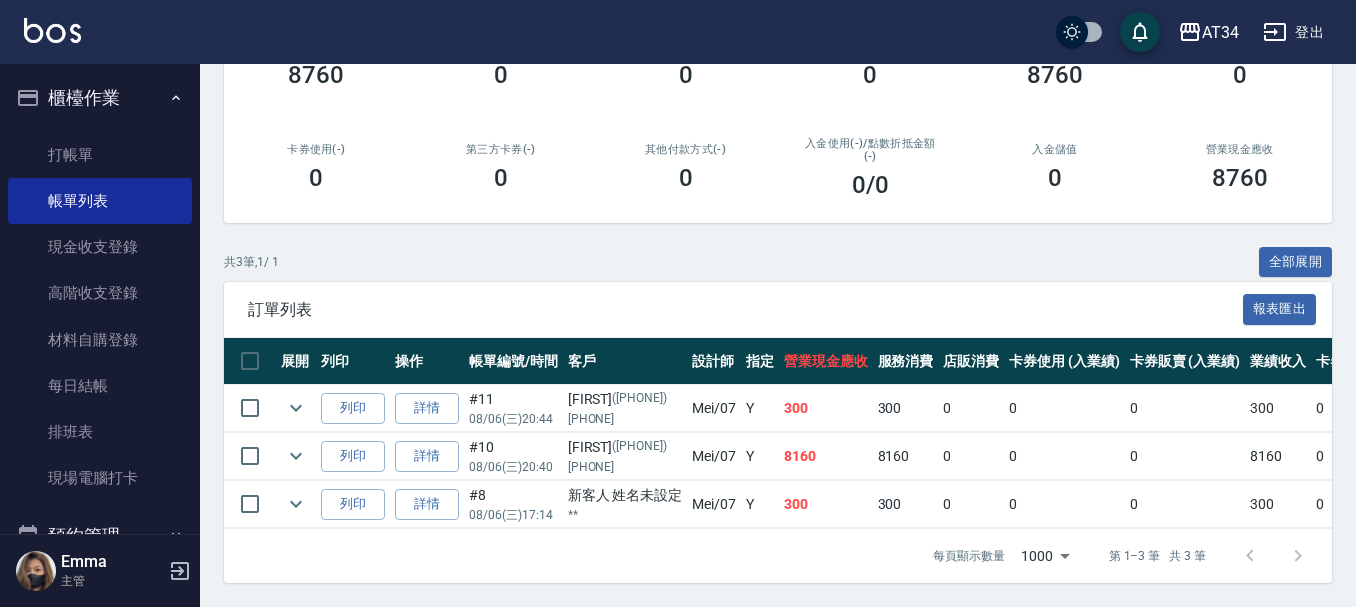 scroll, scrollTop: 308, scrollLeft: 0, axis: vertical 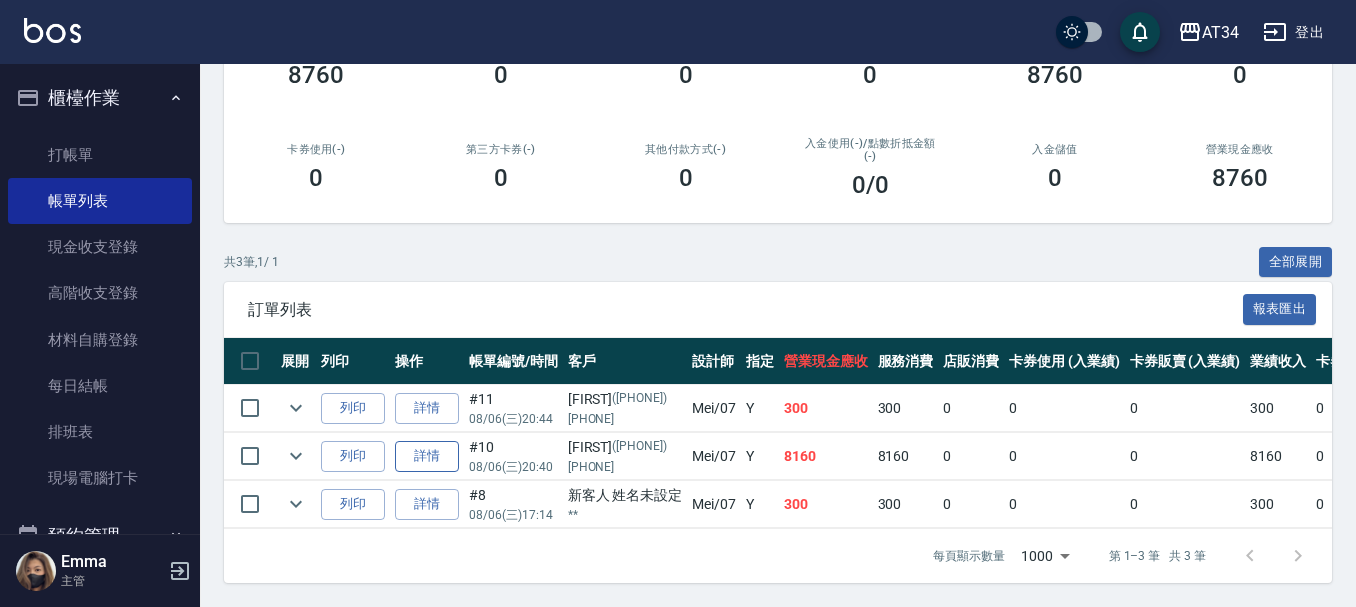 type on "Mei-07" 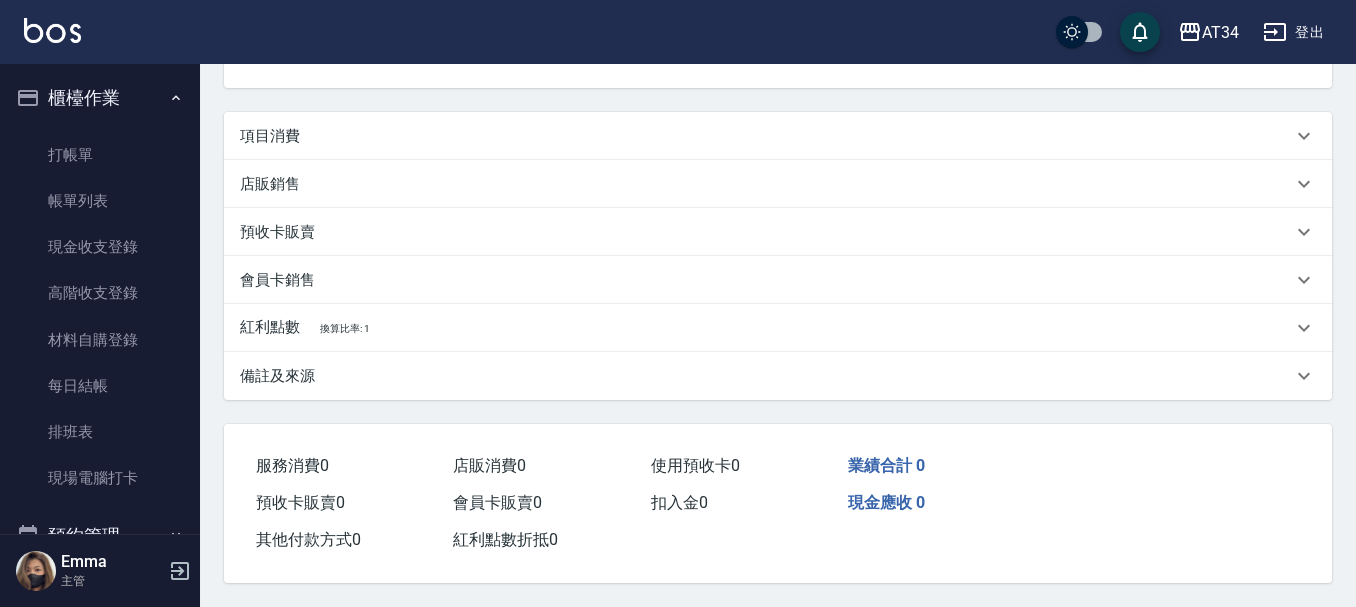 scroll, scrollTop: 0, scrollLeft: 0, axis: both 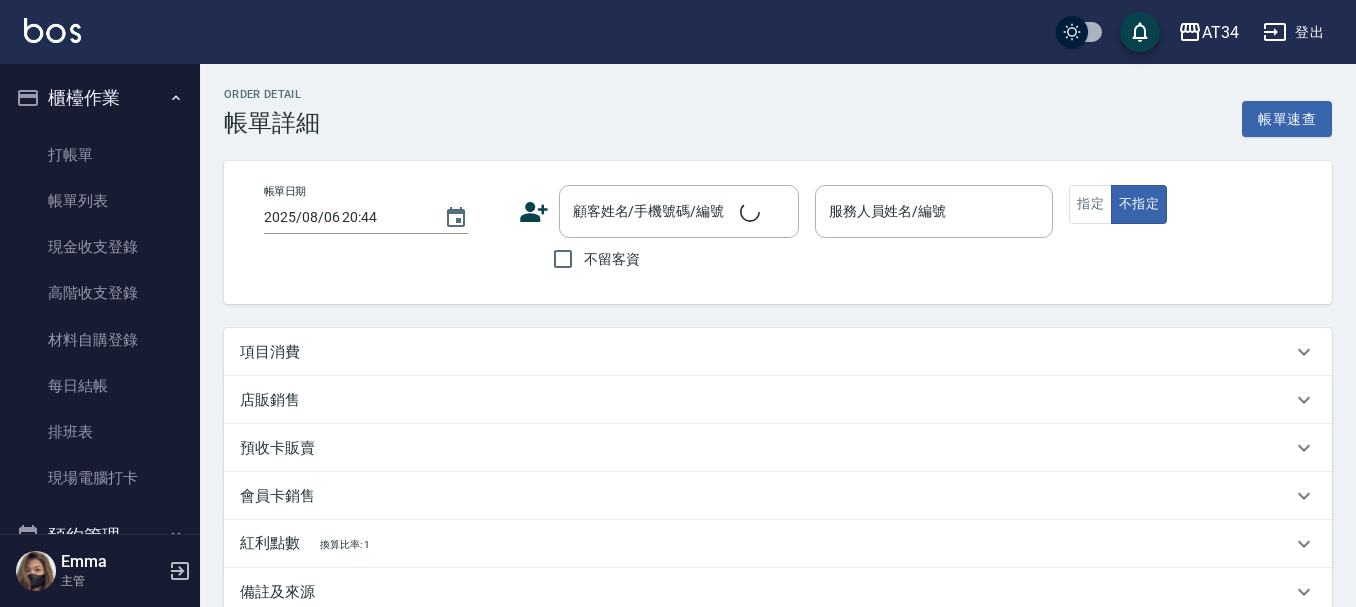 type on "2025/08/06 20:40" 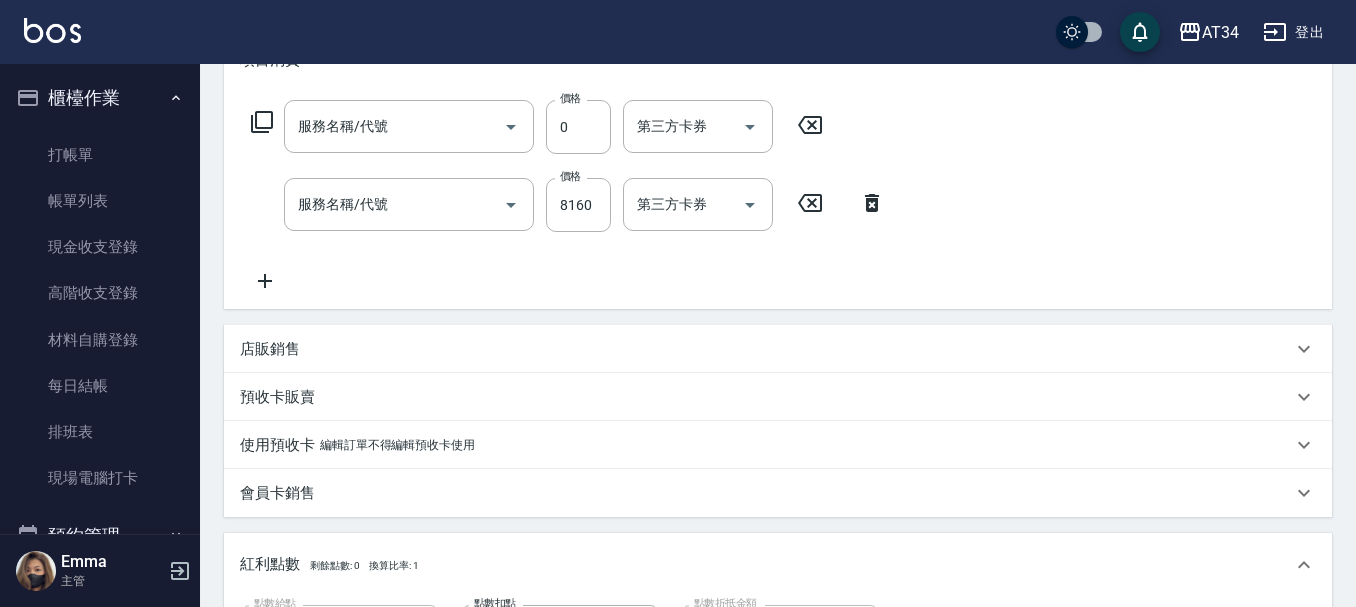 type on "[FIRST] / [PHONE] / [PHONE]" 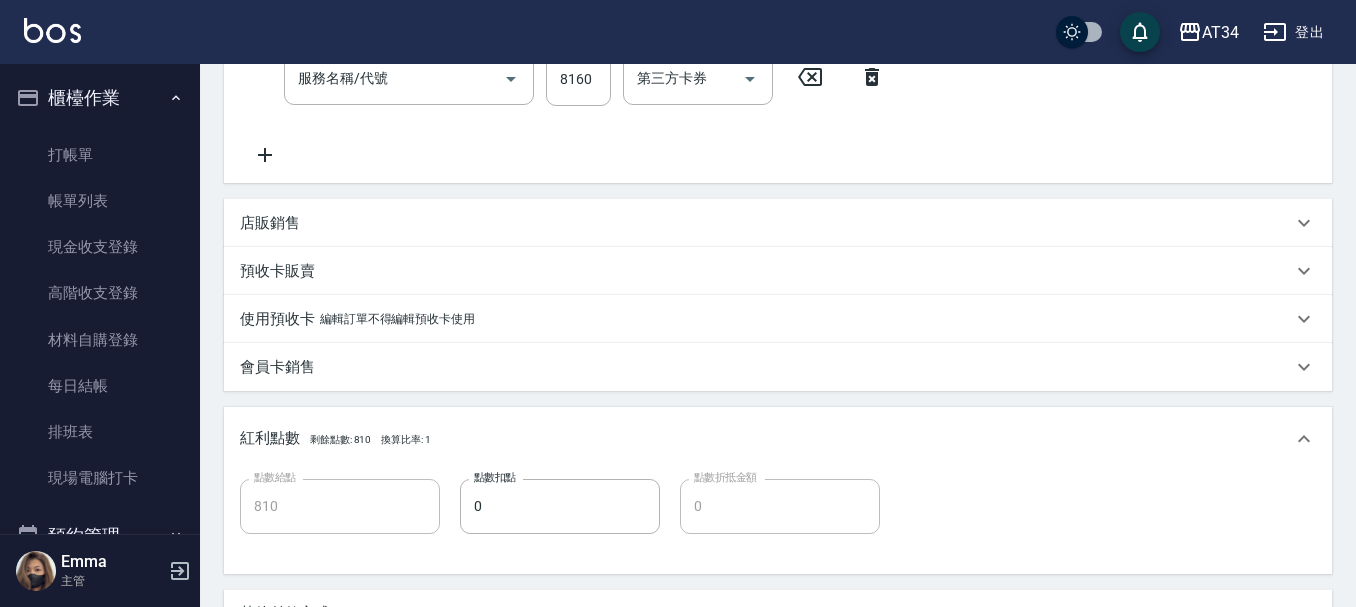 type on "自備護髮(601)" 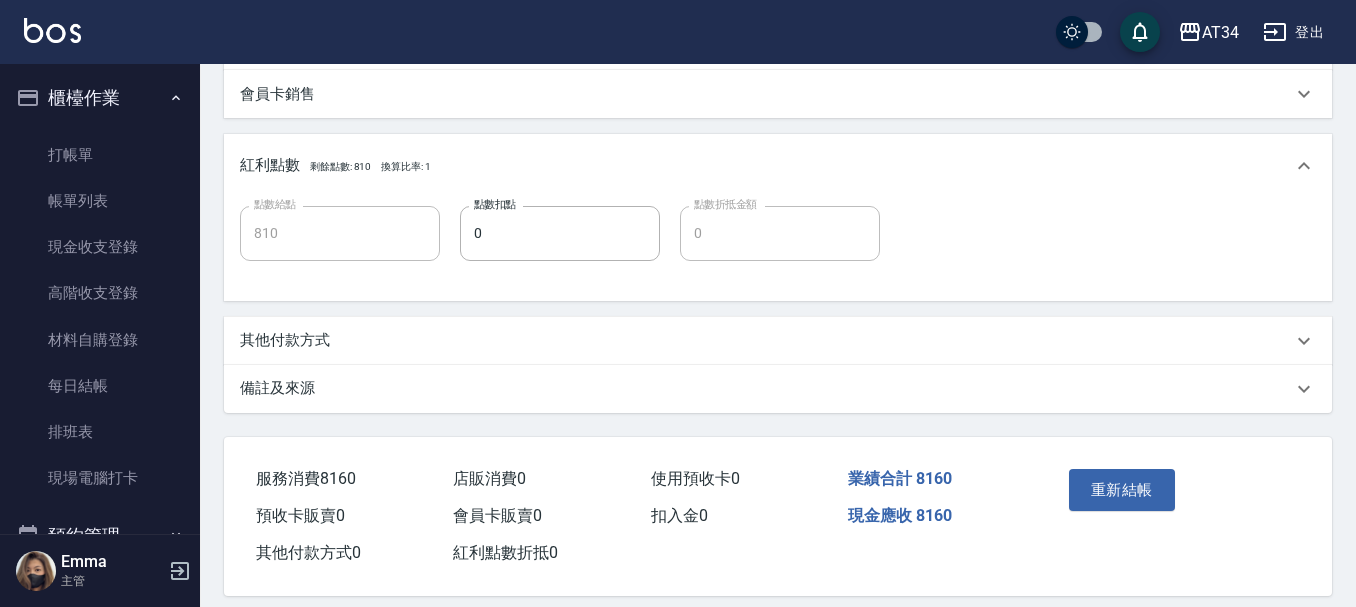 scroll, scrollTop: 700, scrollLeft: 0, axis: vertical 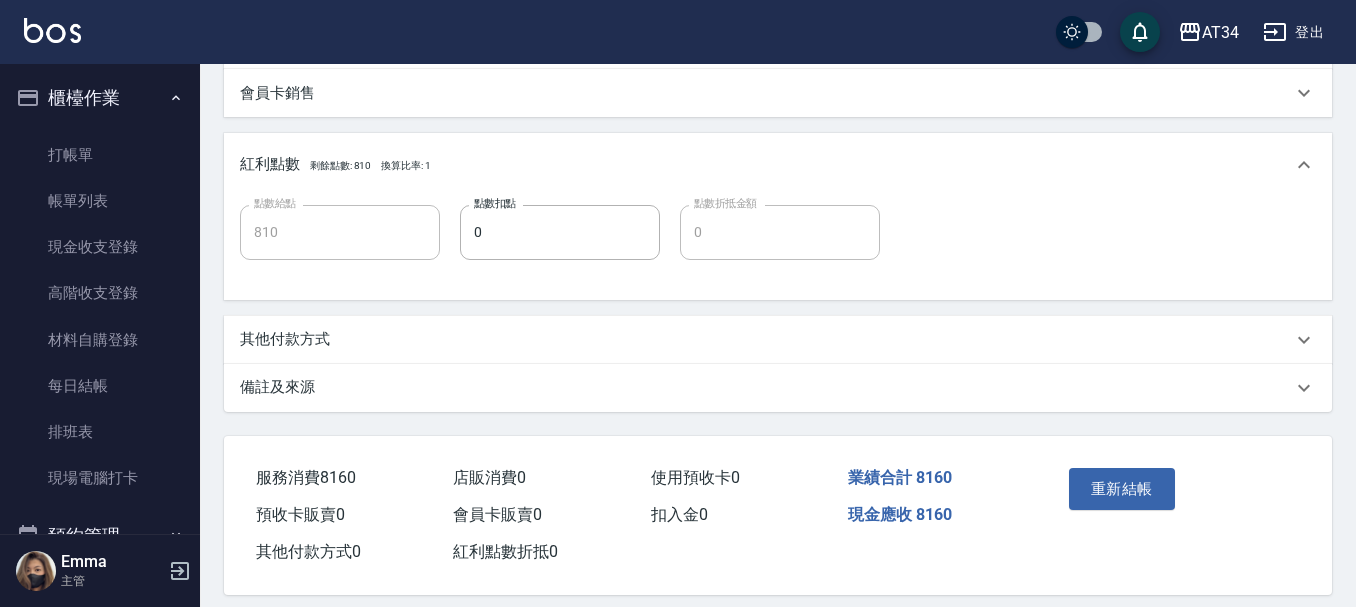 click on "其他付款方式" at bounding box center (285, 339) 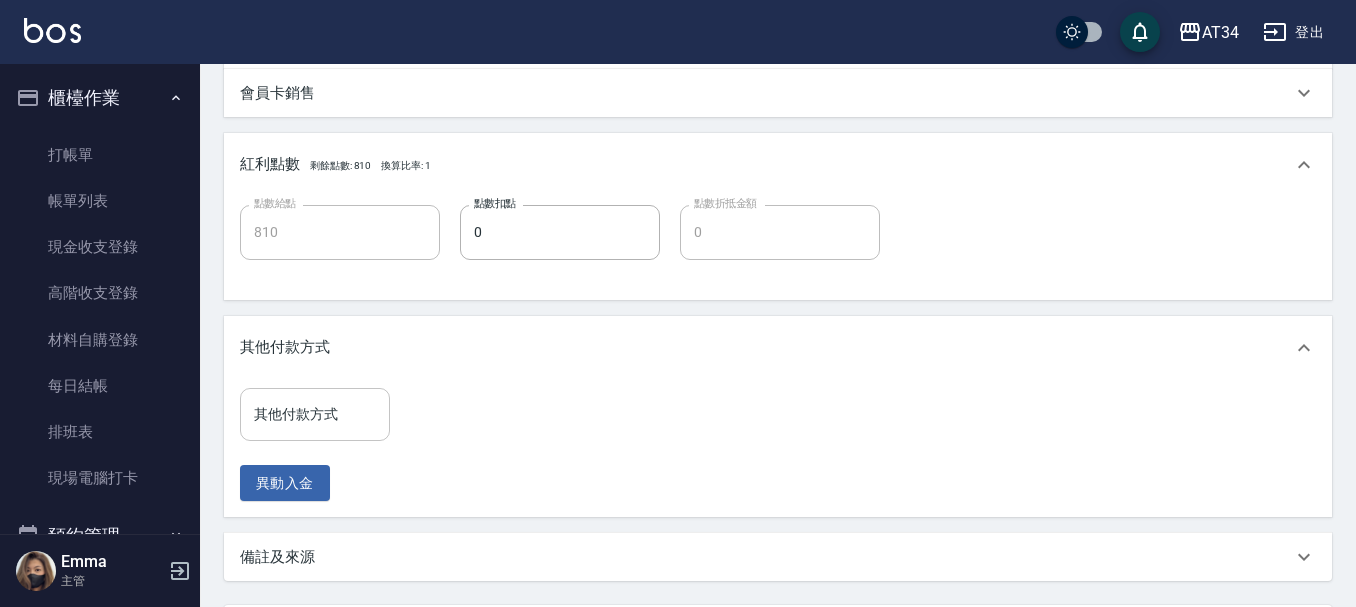 click on "其他付款方式" at bounding box center [315, 414] 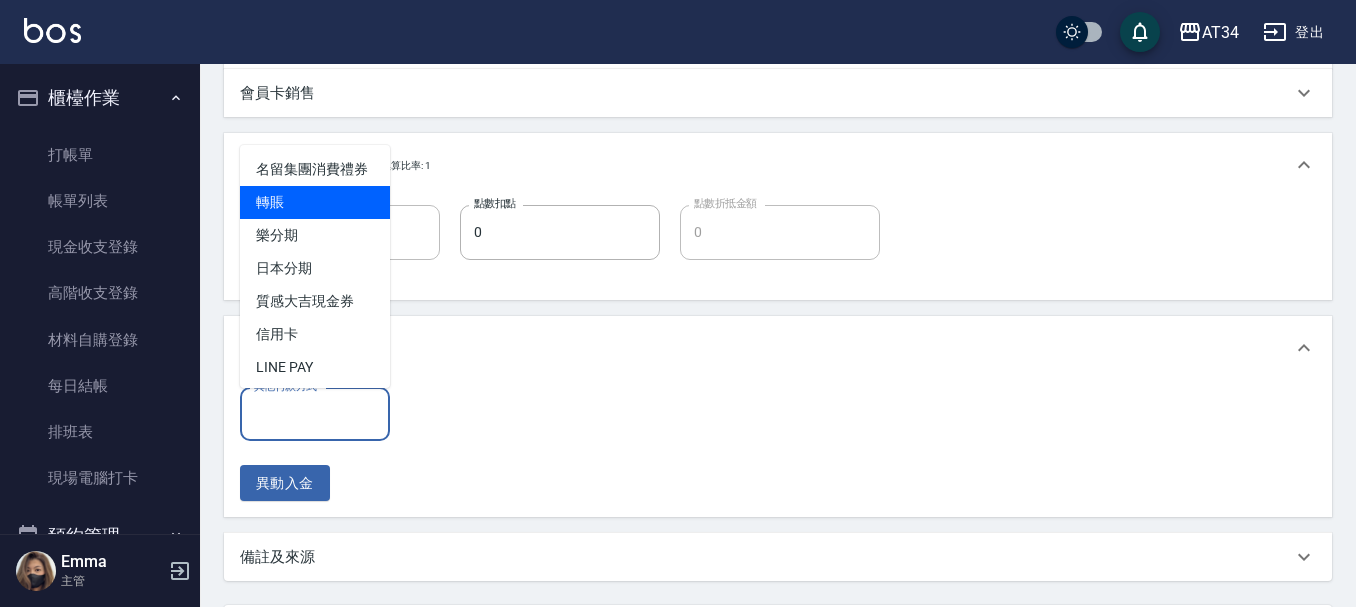 click on "轉賬" at bounding box center (315, 202) 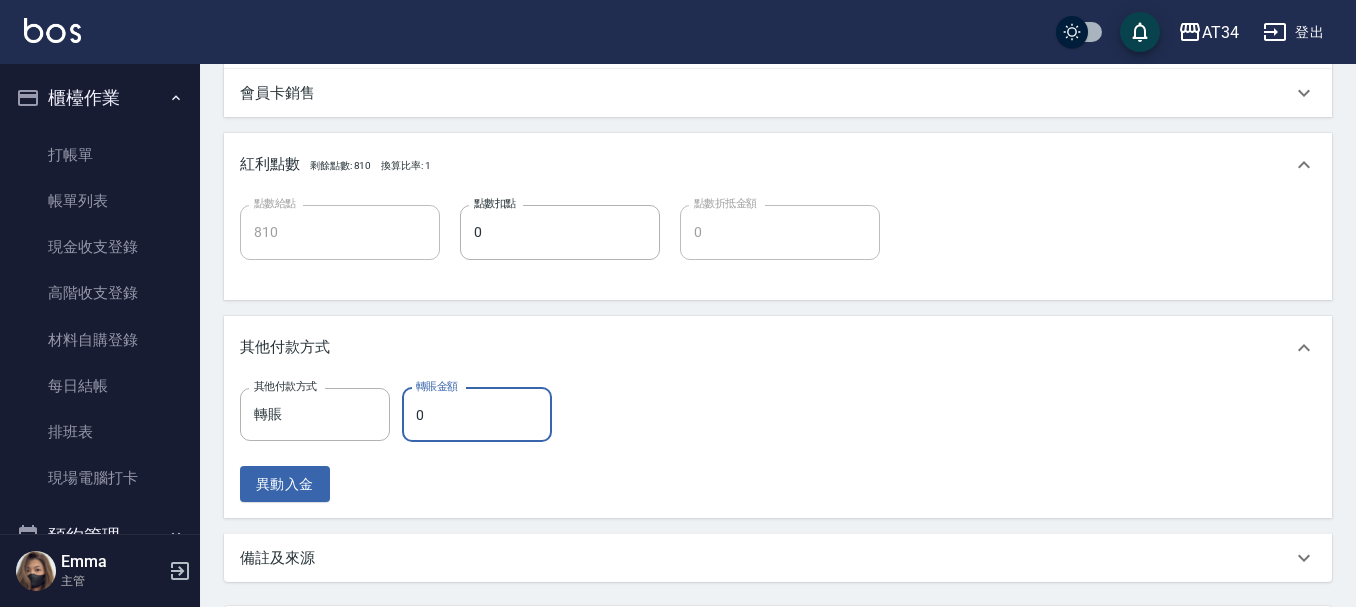 click on "0" at bounding box center (477, 415) 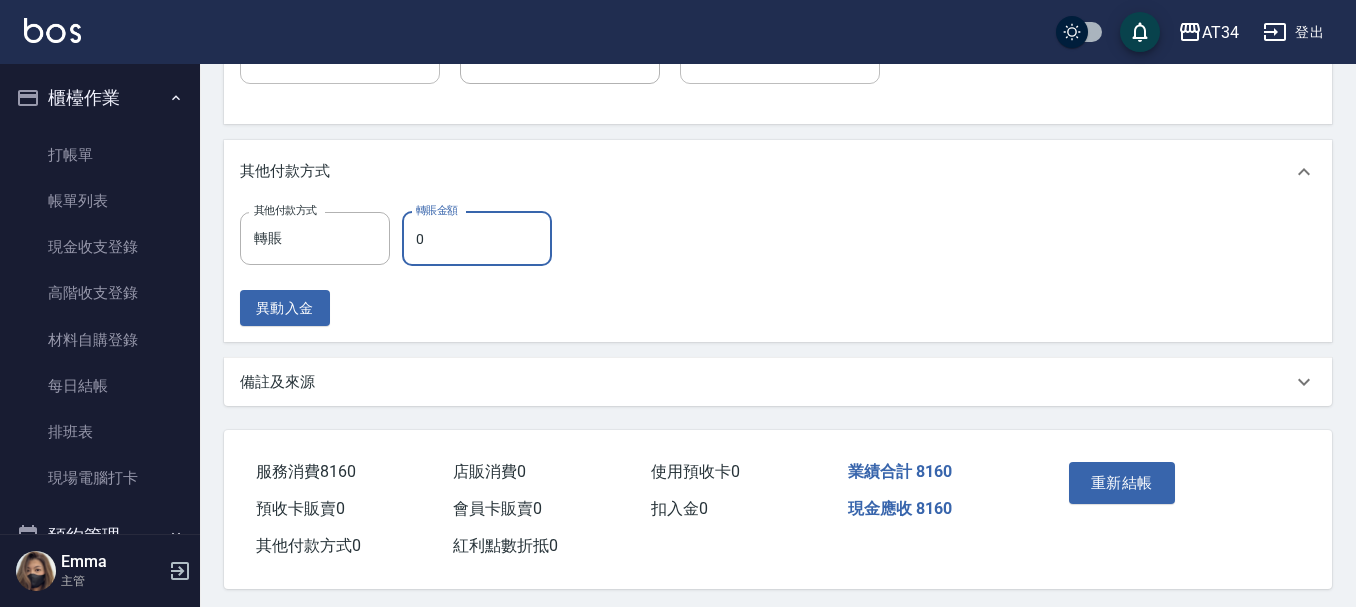scroll, scrollTop: 891, scrollLeft: 0, axis: vertical 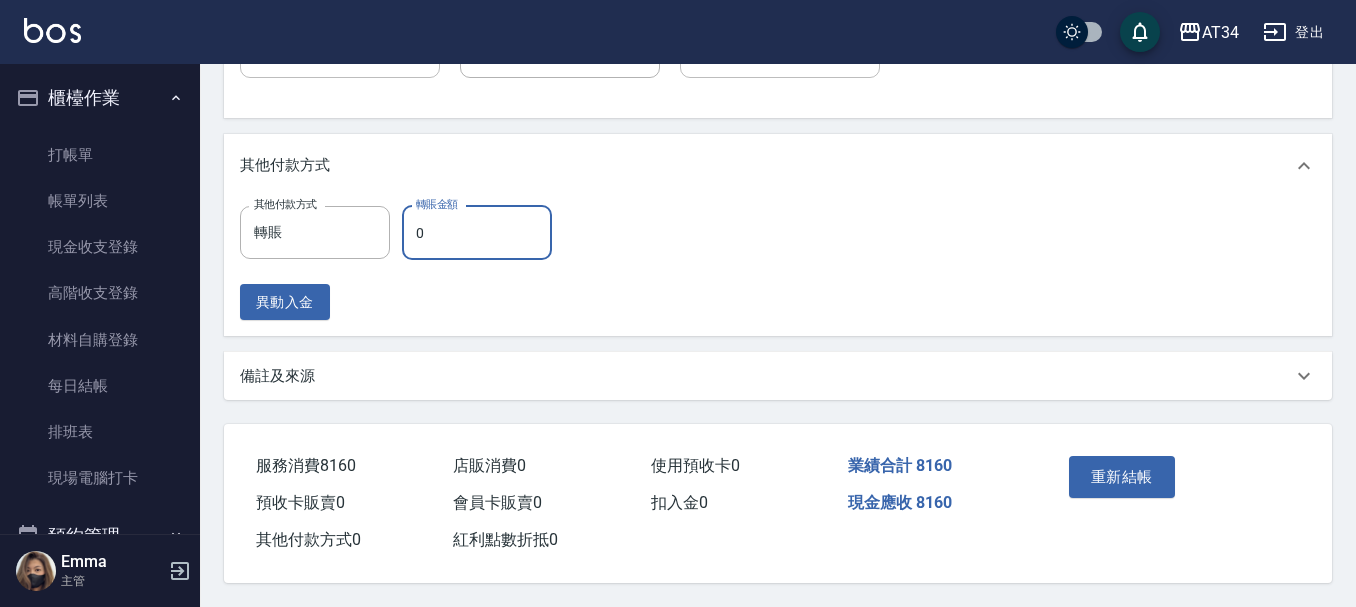 type on "8" 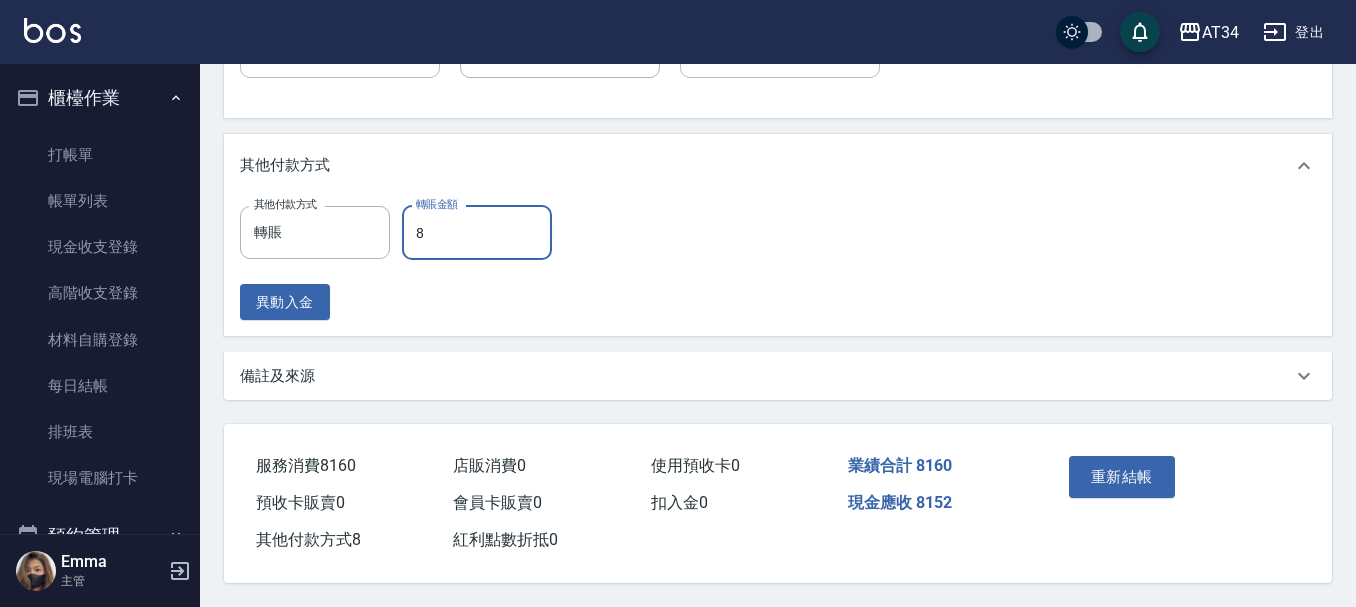 type on "800" 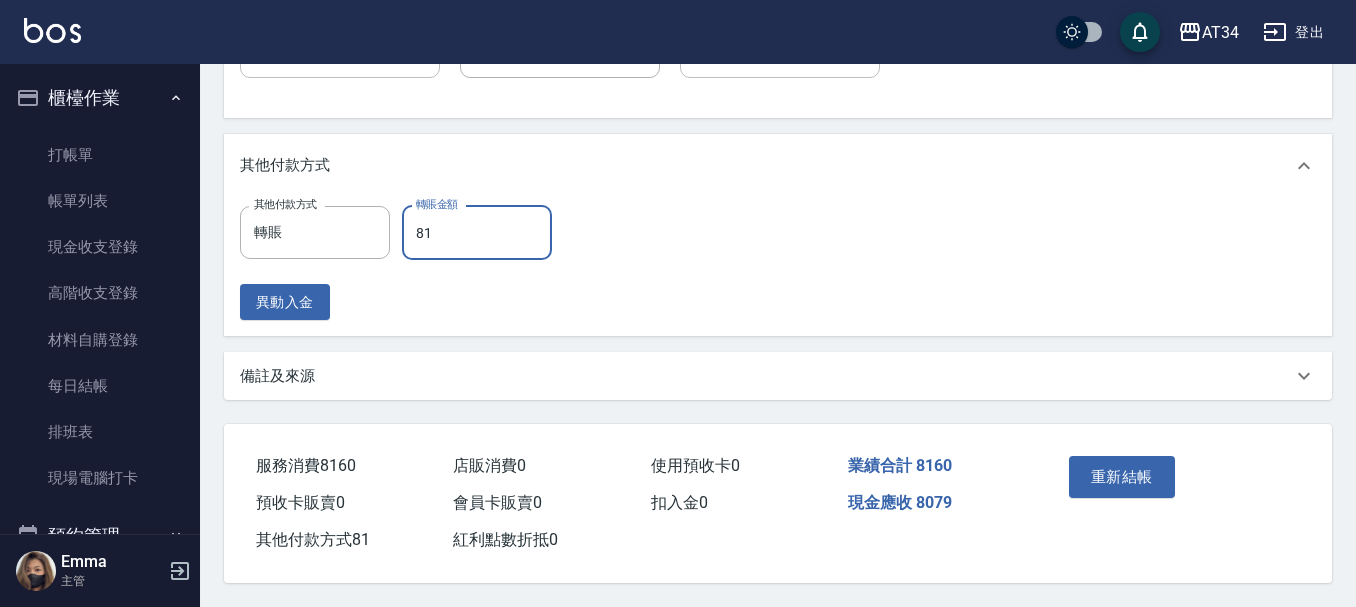 type on "816" 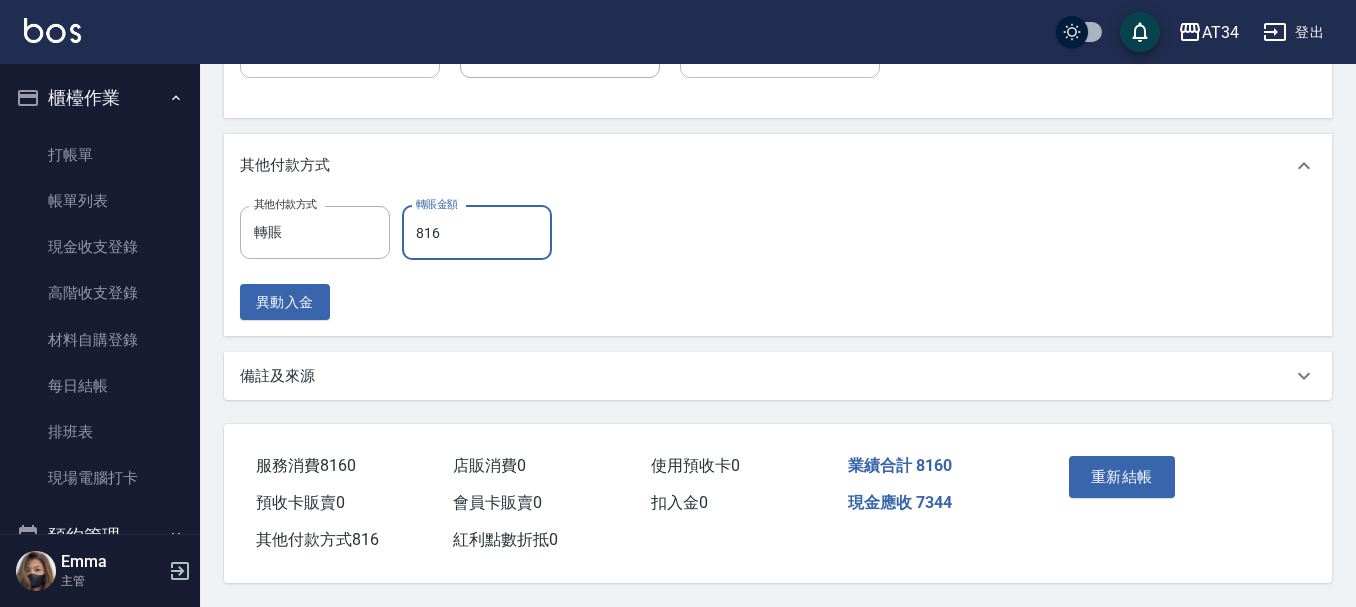type on "0" 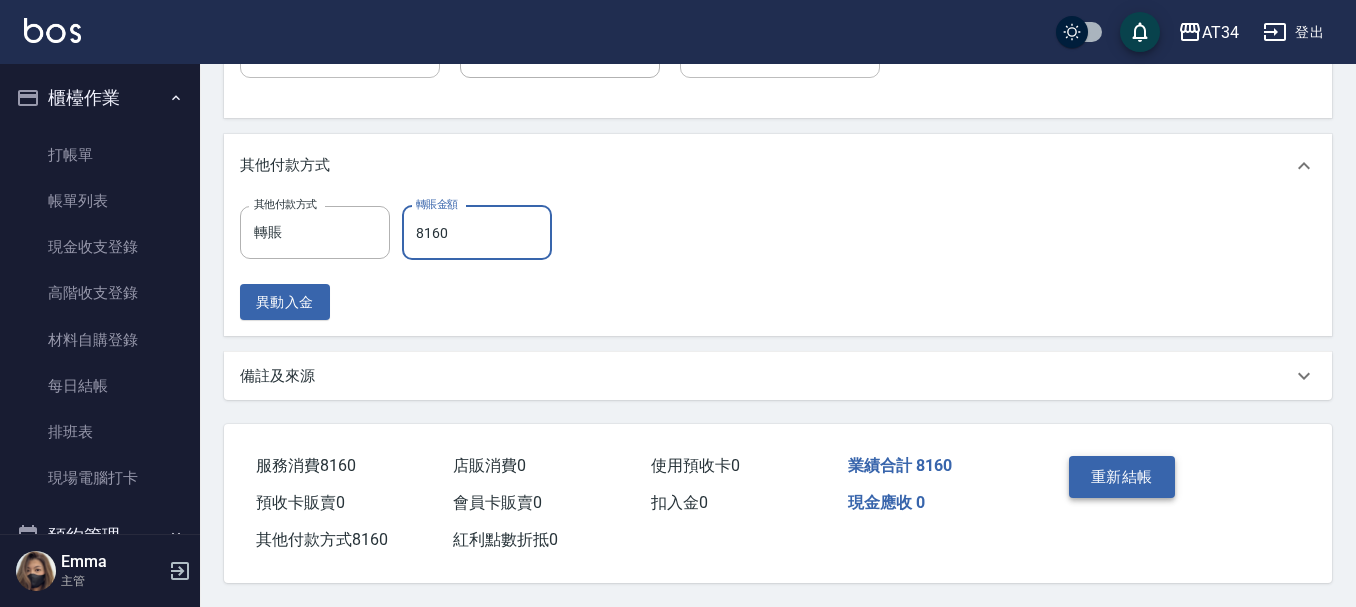 type on "8160" 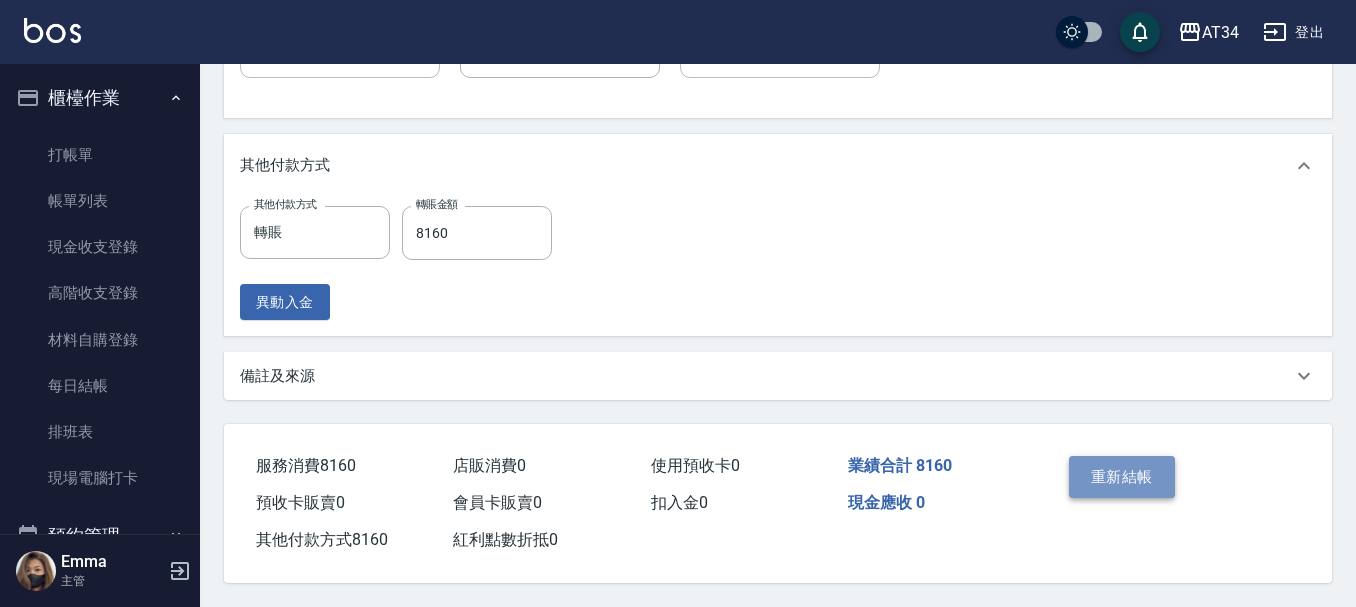click on "重新結帳" at bounding box center [1122, 477] 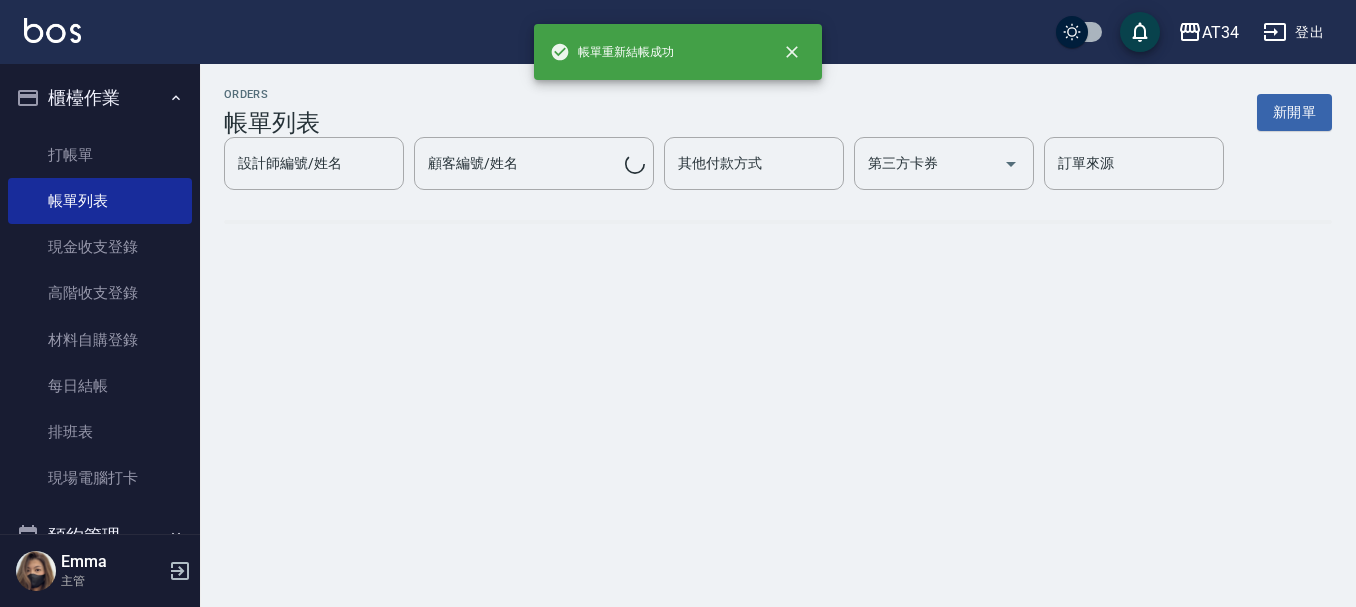 scroll, scrollTop: 0, scrollLeft: 0, axis: both 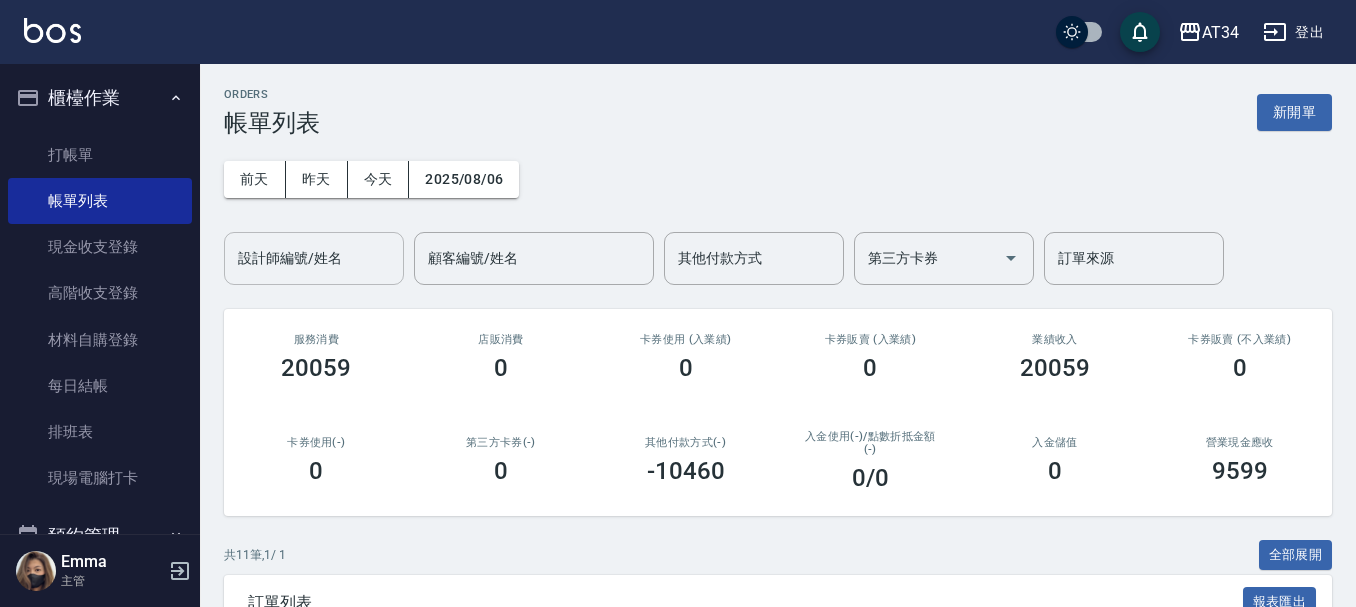 click on "設計師編號/姓名" at bounding box center [314, 258] 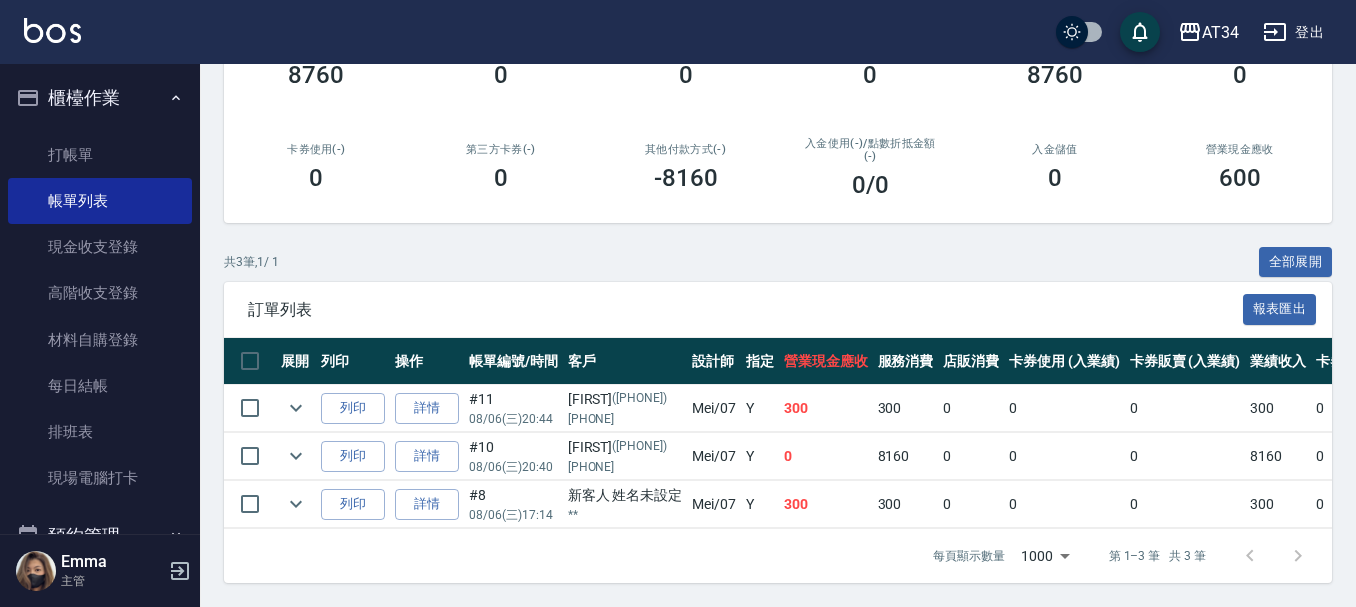 scroll, scrollTop: 308, scrollLeft: 0, axis: vertical 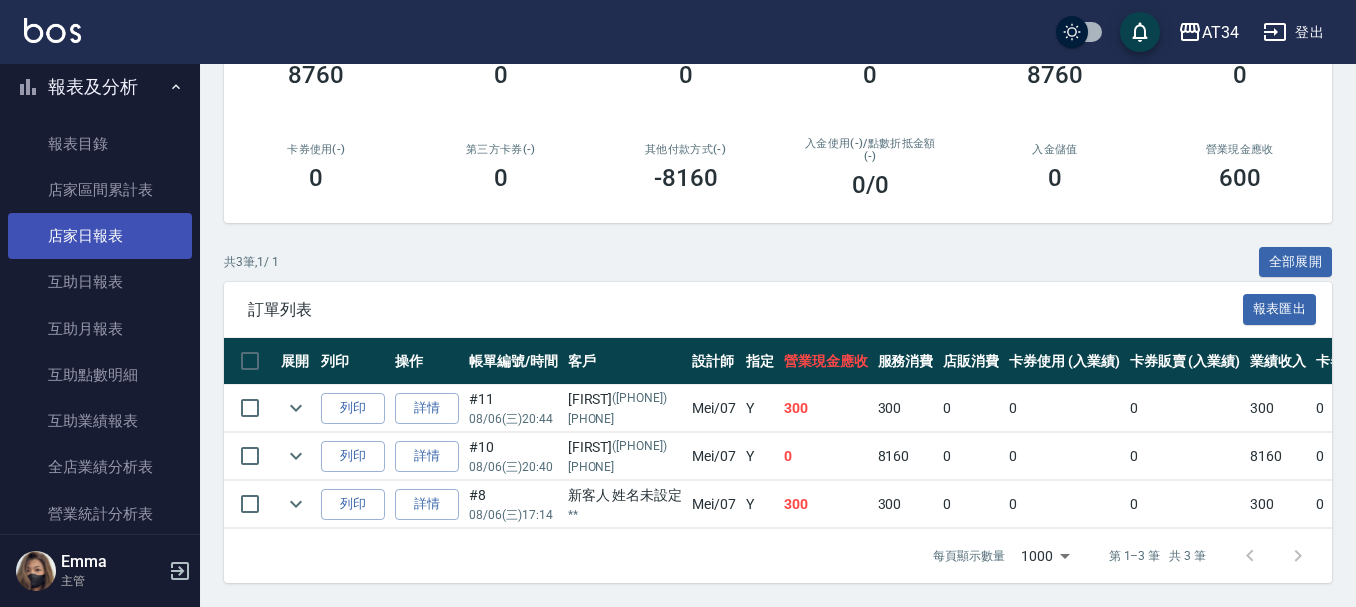 type on "Mei-07" 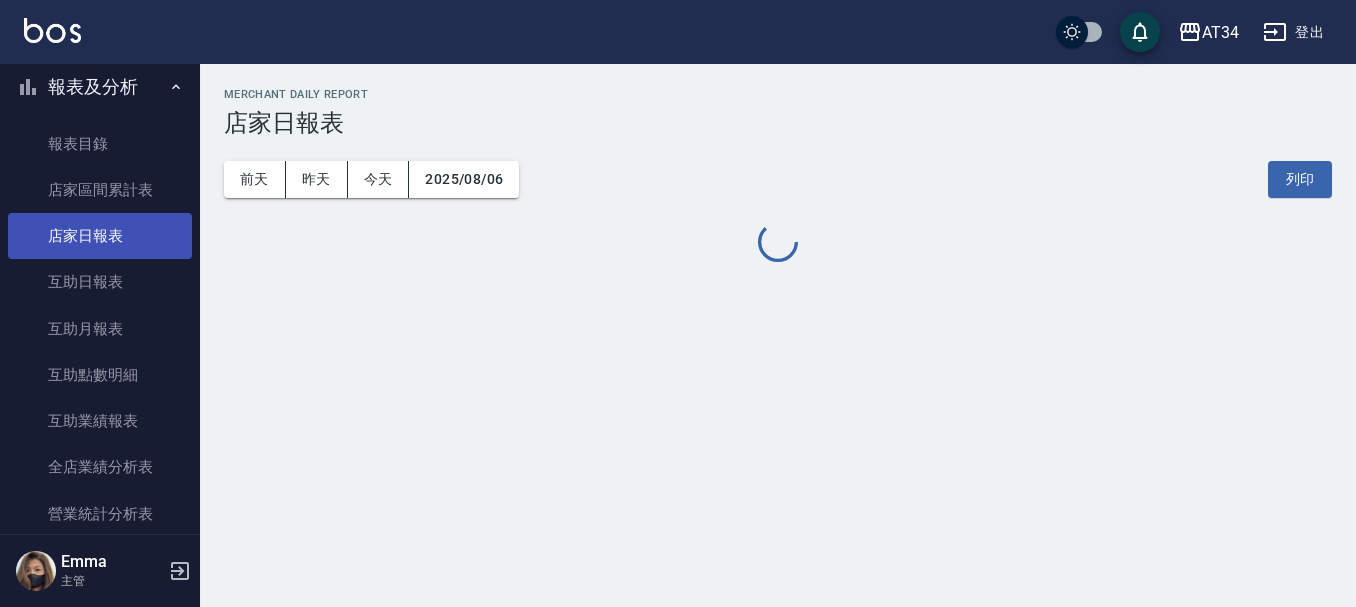 scroll, scrollTop: 0, scrollLeft: 0, axis: both 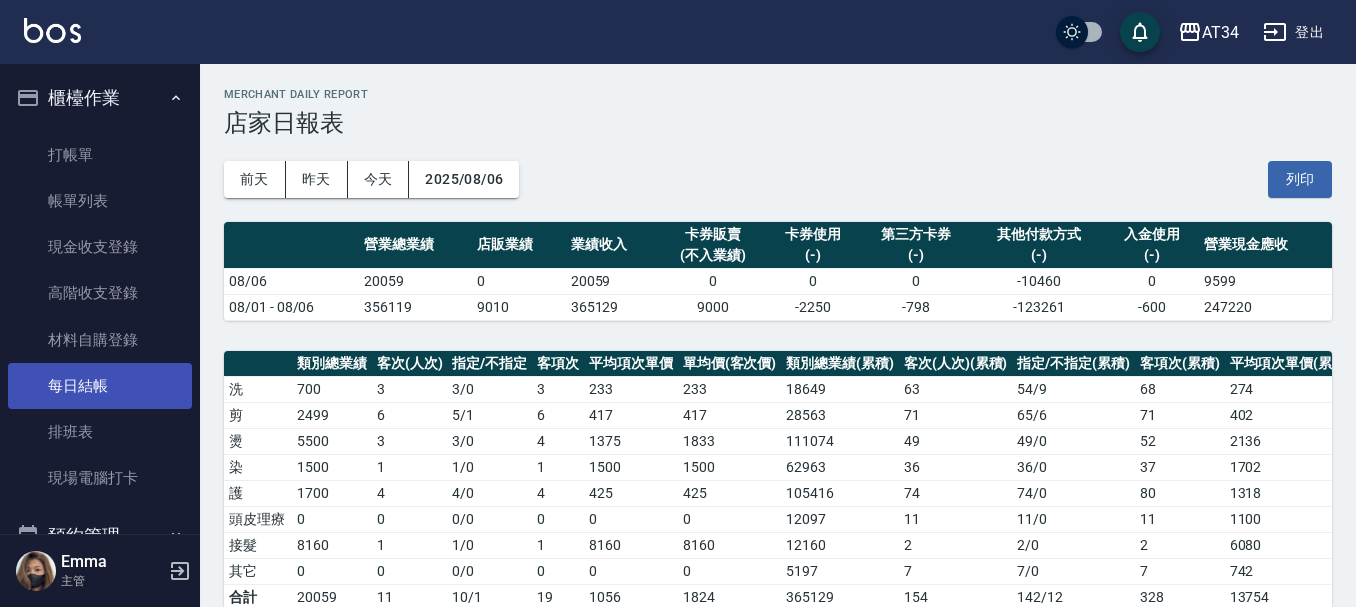 click on "每日結帳" at bounding box center (100, 386) 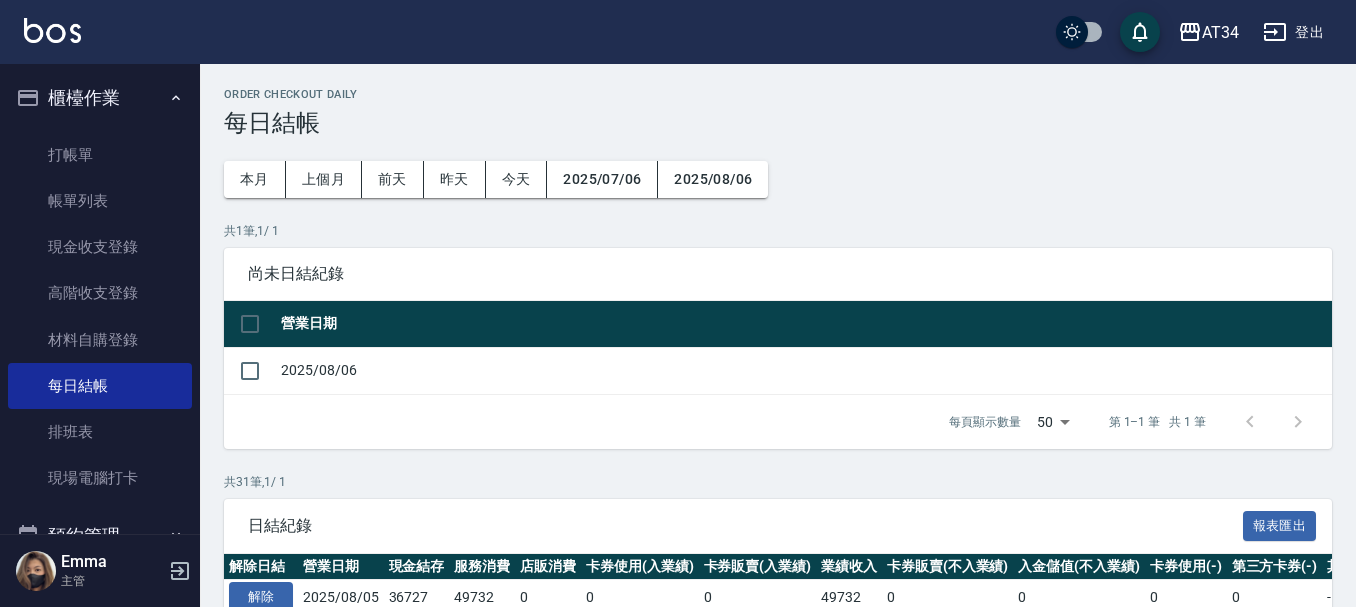 click on "2025/08/06" at bounding box center (804, 370) 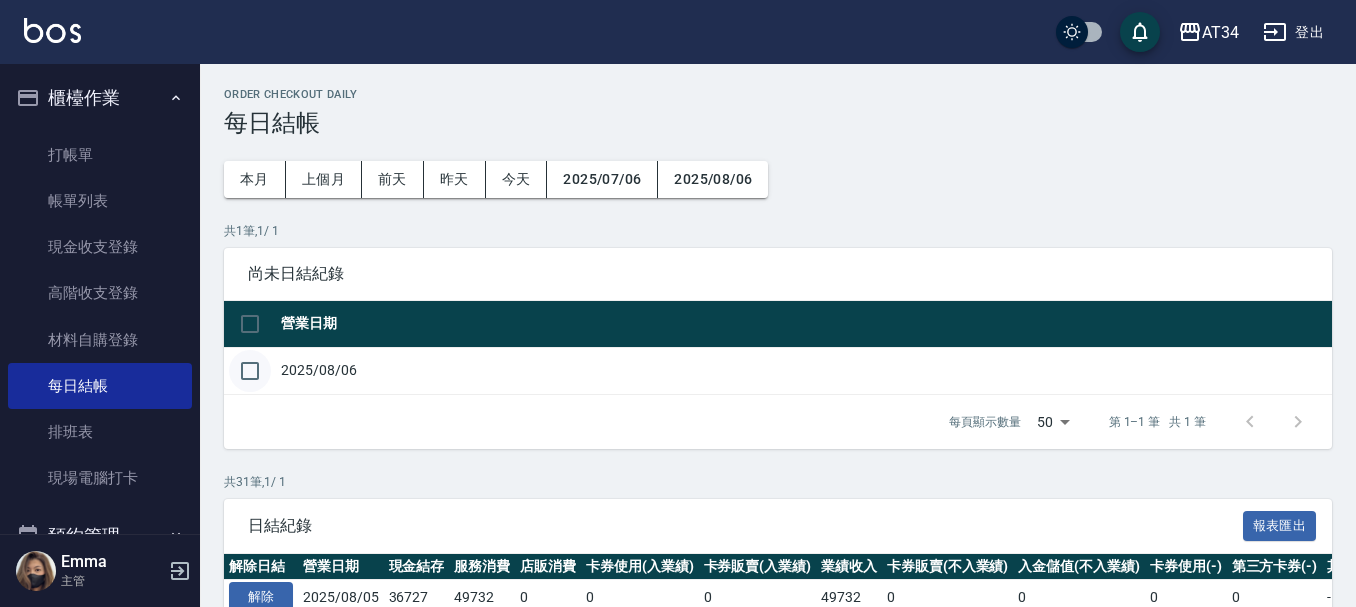 click at bounding box center (250, 371) 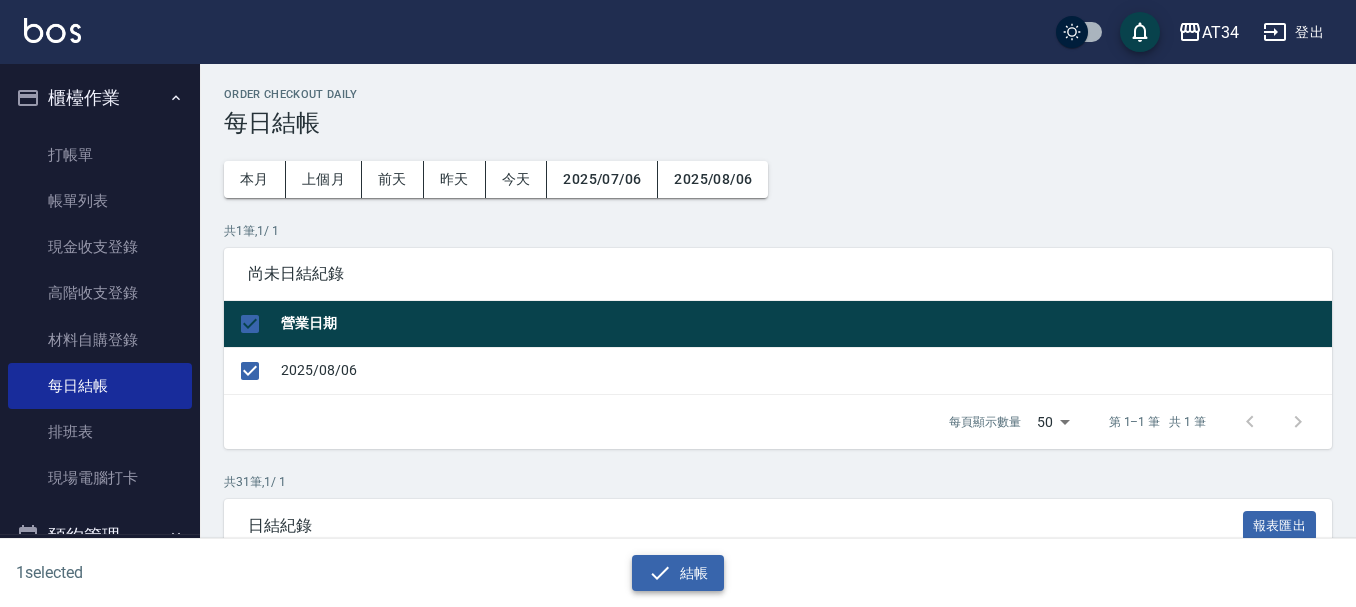click on "結帳" at bounding box center (678, 573) 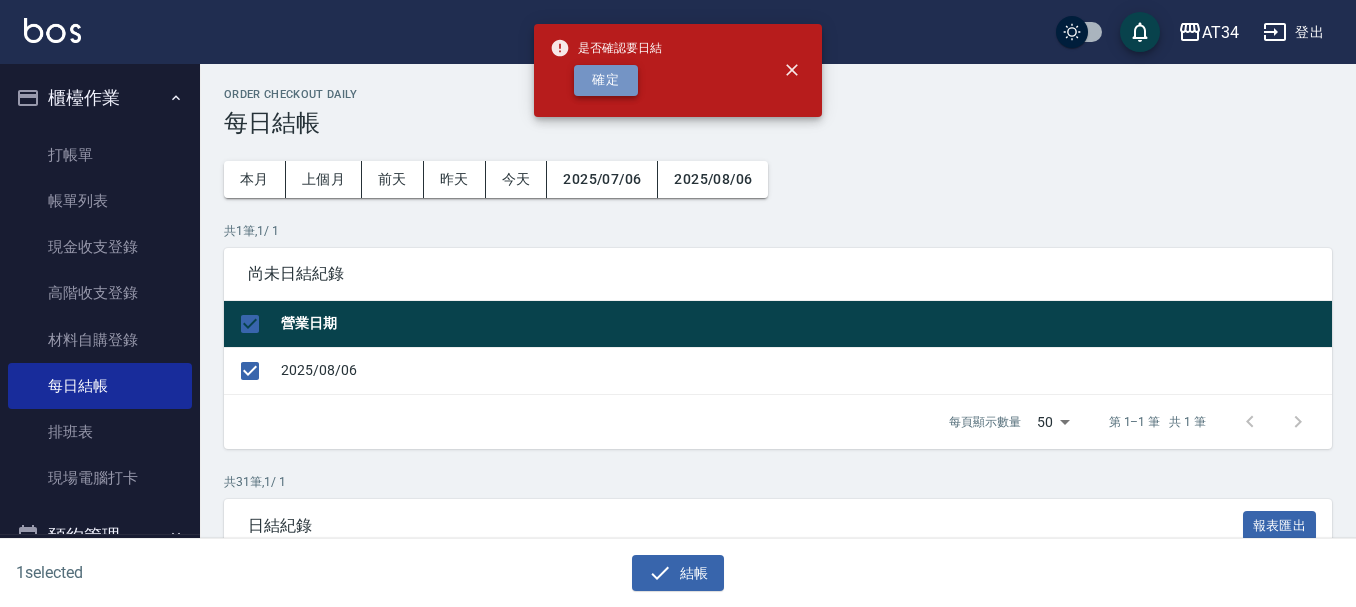 click on "確定" at bounding box center (606, 80) 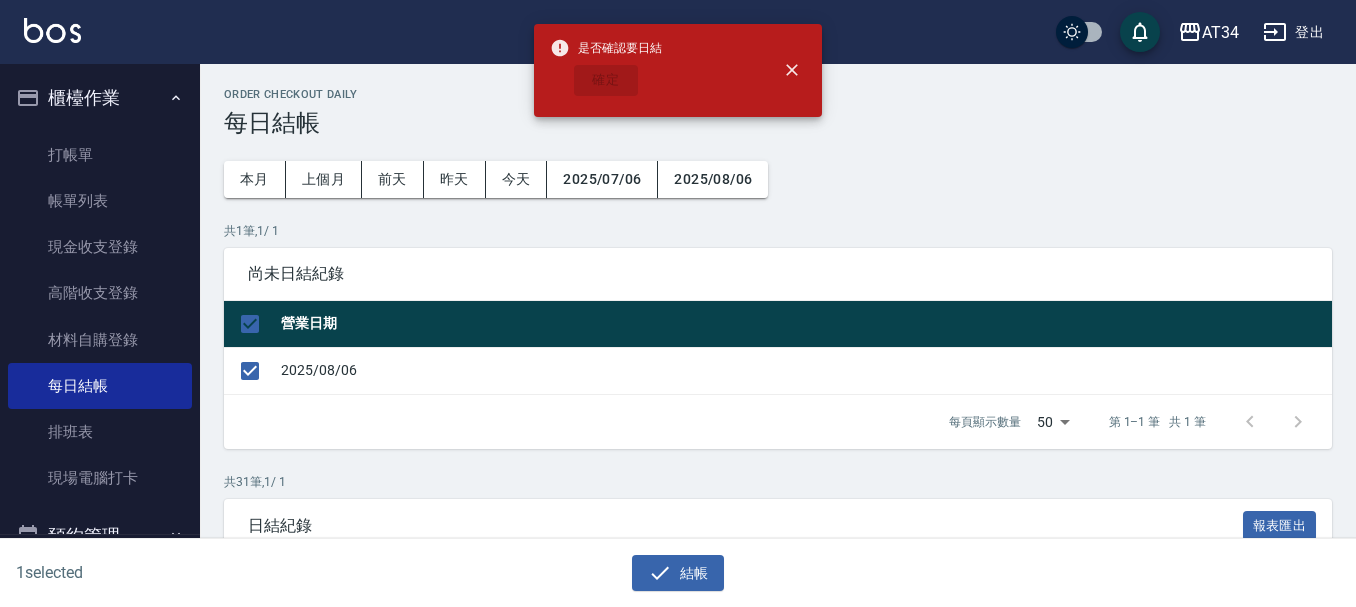 checkbox on "false" 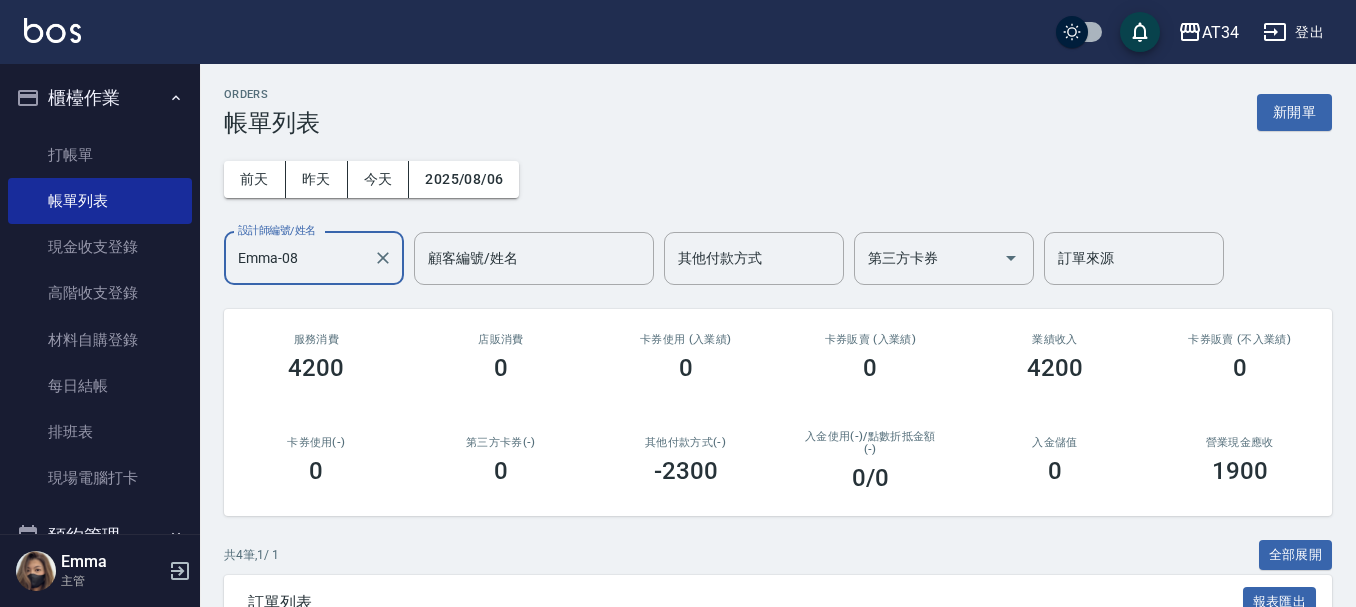 scroll, scrollTop: 356, scrollLeft: 0, axis: vertical 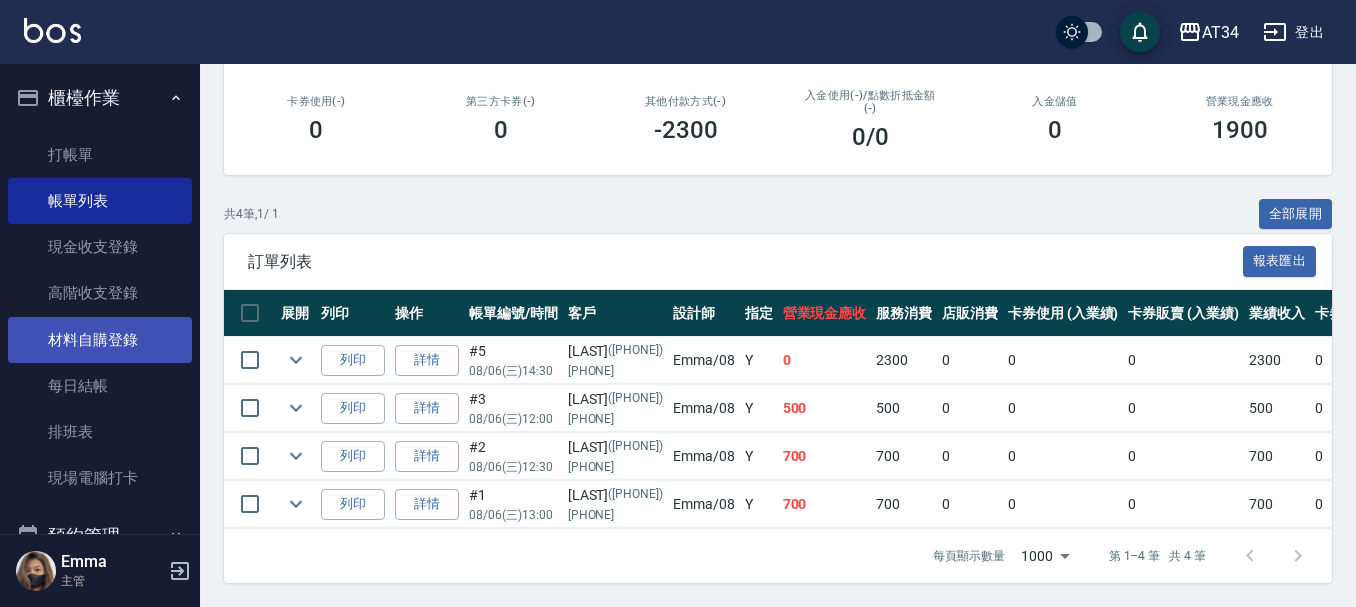 click on "材料自購登錄" at bounding box center [100, 340] 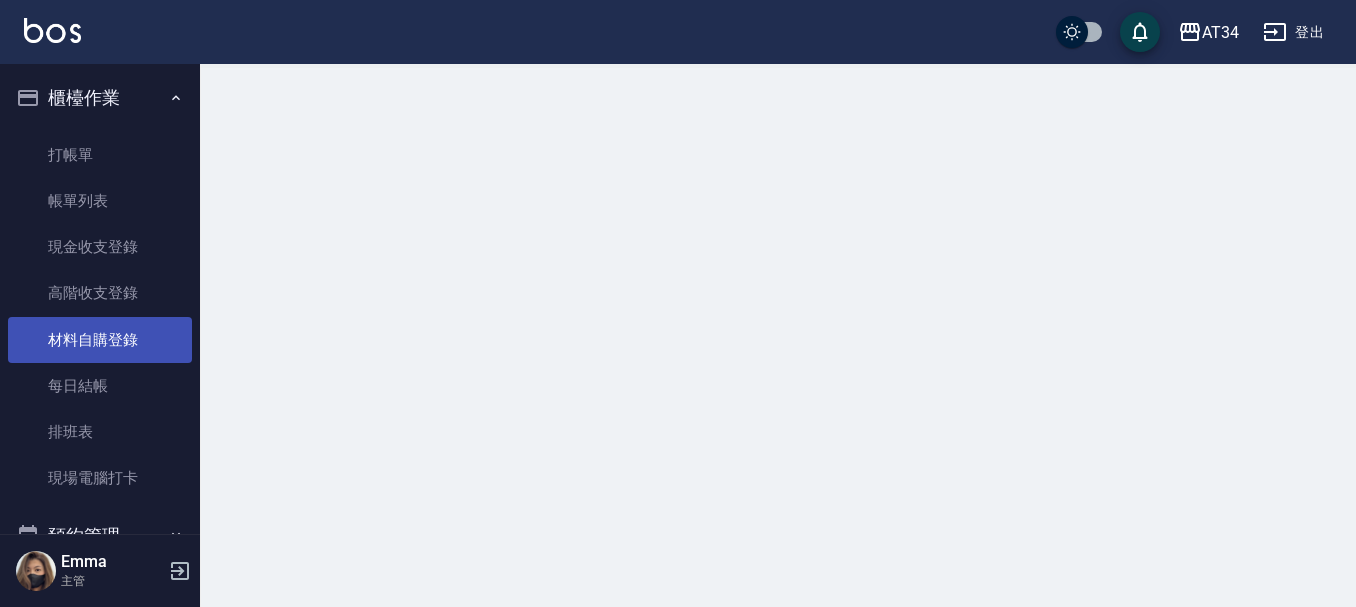 scroll, scrollTop: 0, scrollLeft: 0, axis: both 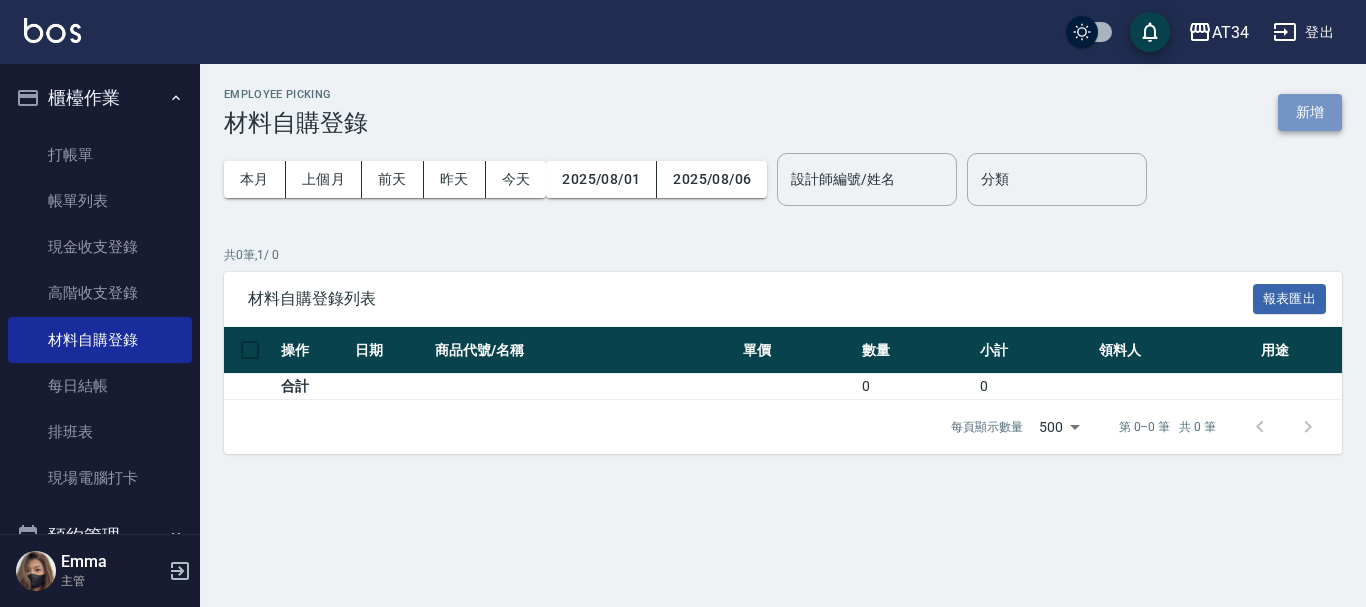 click on "新增" at bounding box center [1310, 112] 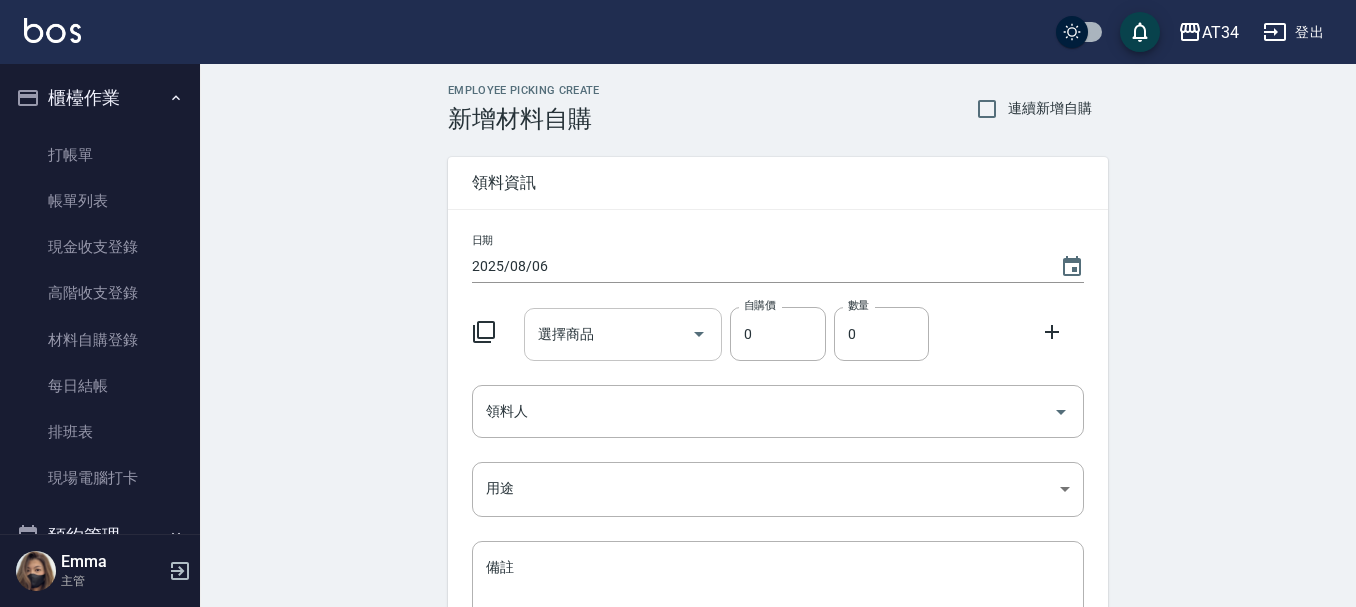 click on "選擇商品 選擇商品" at bounding box center [623, 334] 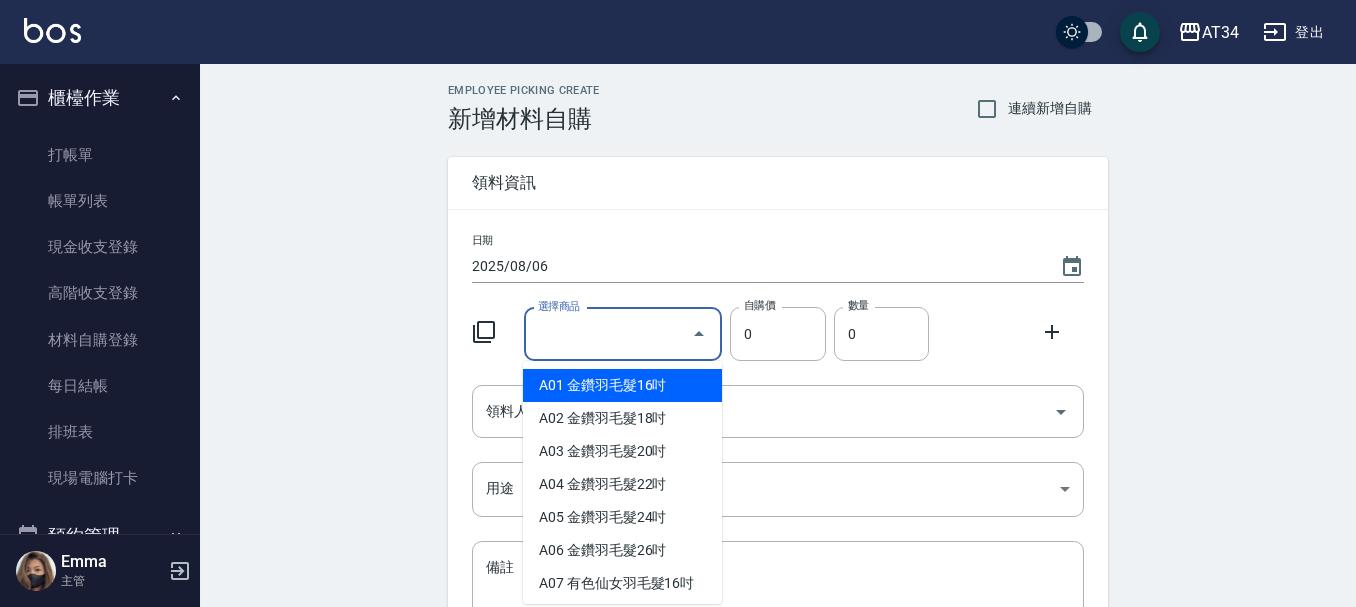 scroll, scrollTop: 100, scrollLeft: 0, axis: vertical 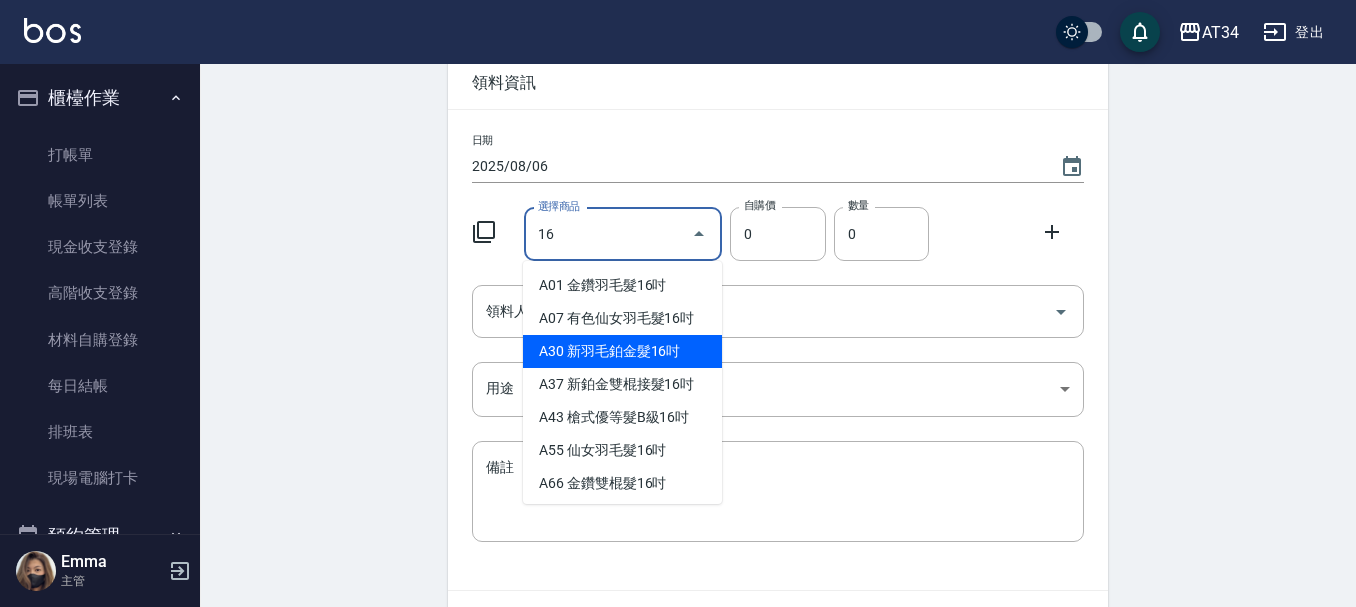 click on "A30 新羽毛鉑金髮16吋" at bounding box center (622, 351) 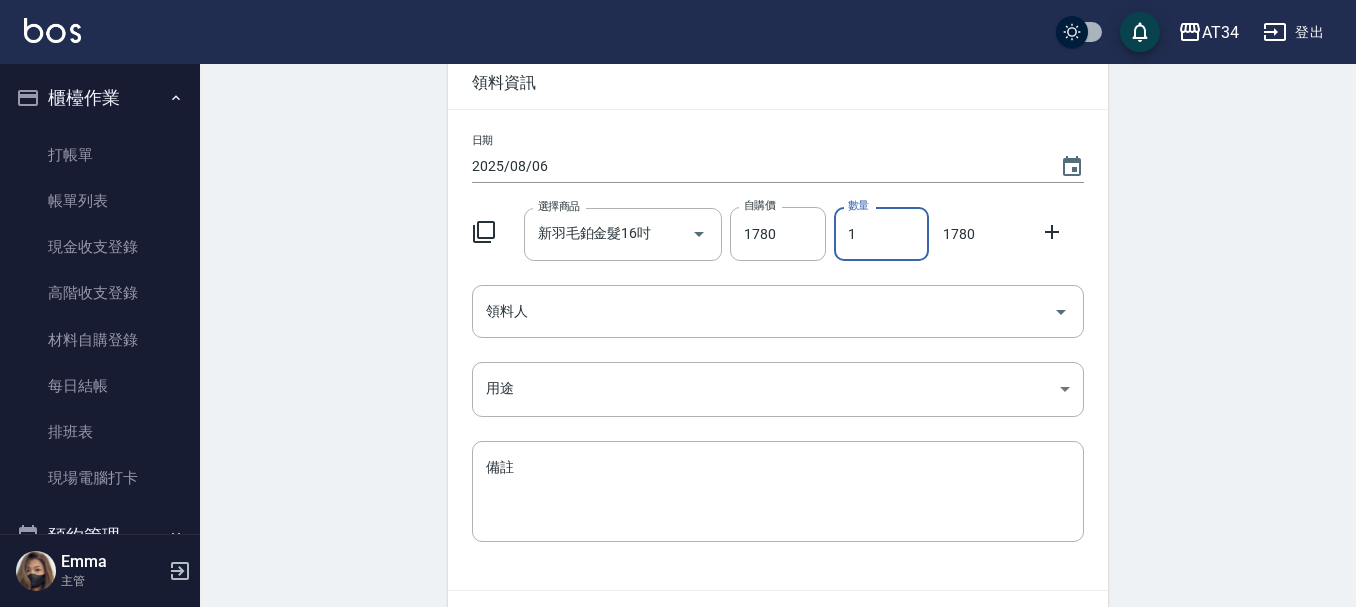 click on "1" at bounding box center (881, 234) 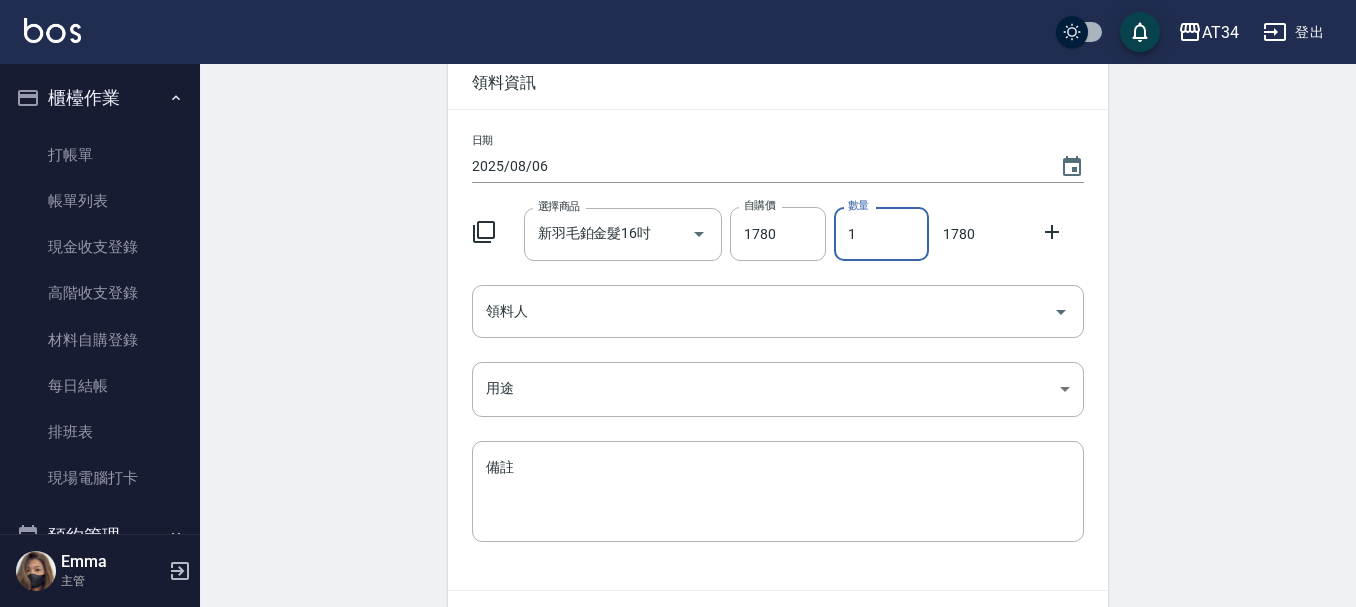 click on "1" at bounding box center [881, 234] 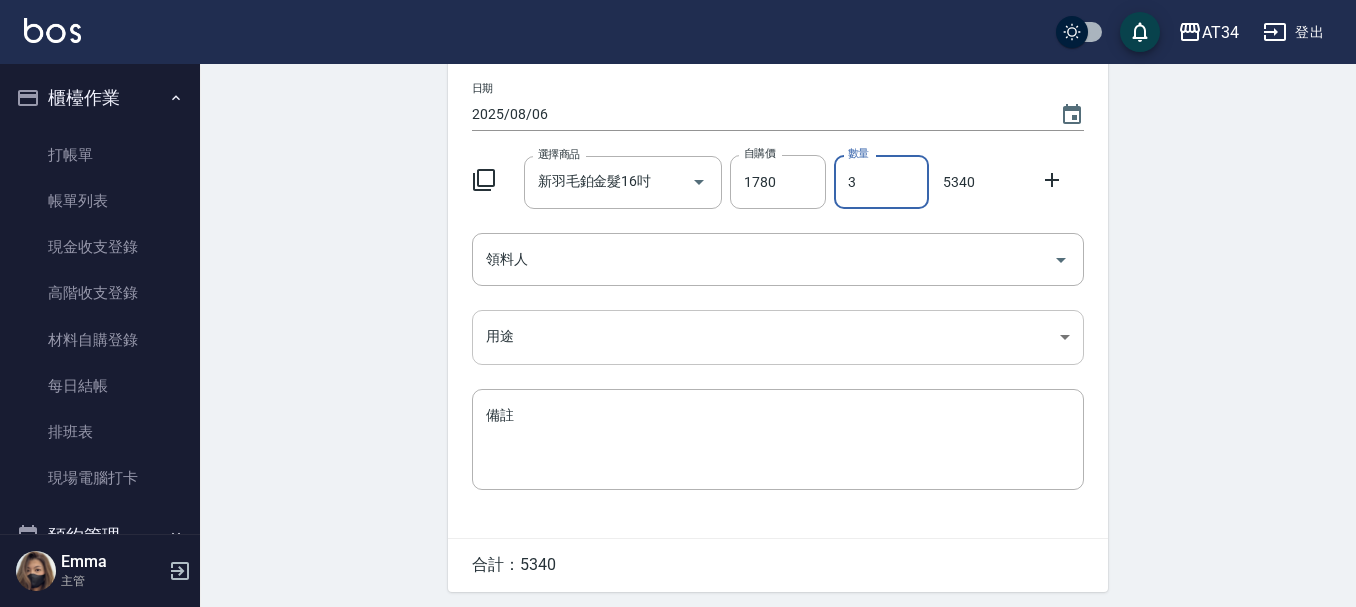 scroll, scrollTop: 200, scrollLeft: 0, axis: vertical 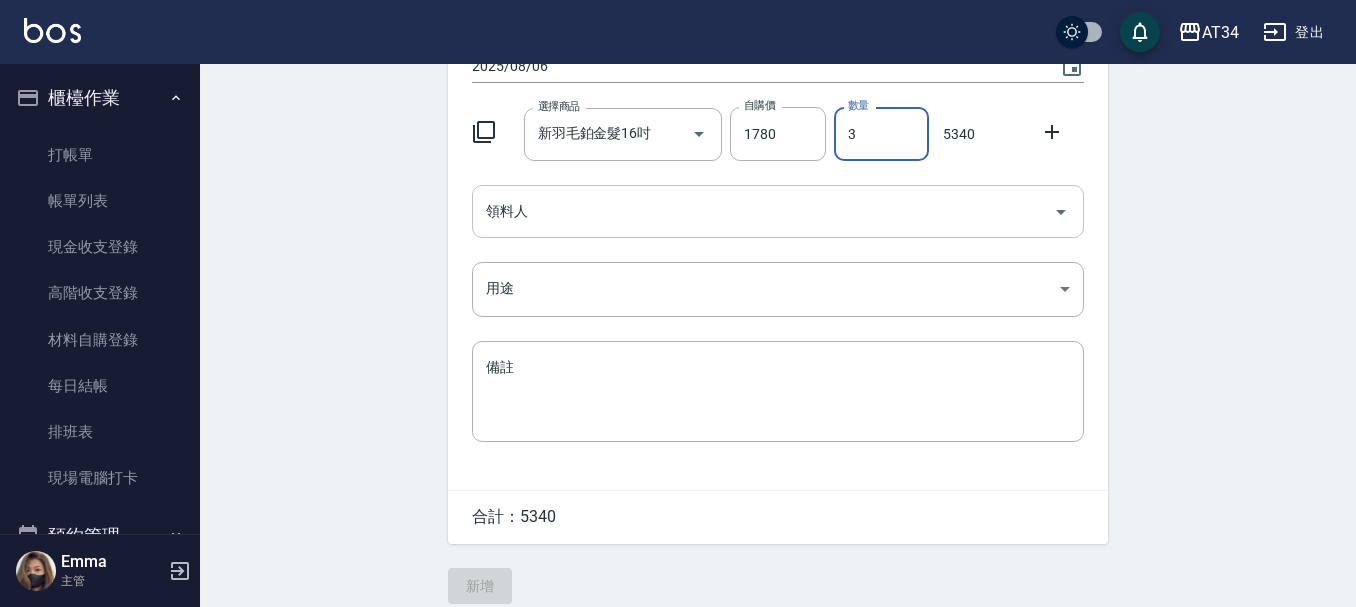 type on "3" 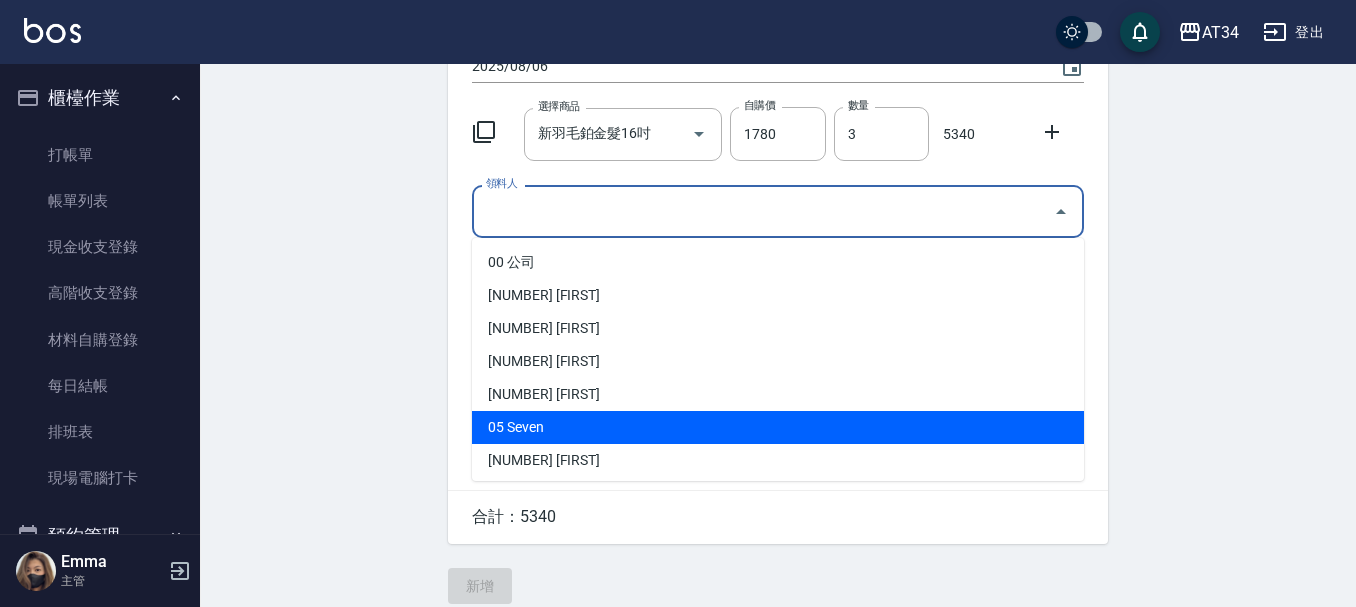 click on "07 Mei" at bounding box center [778, 460] 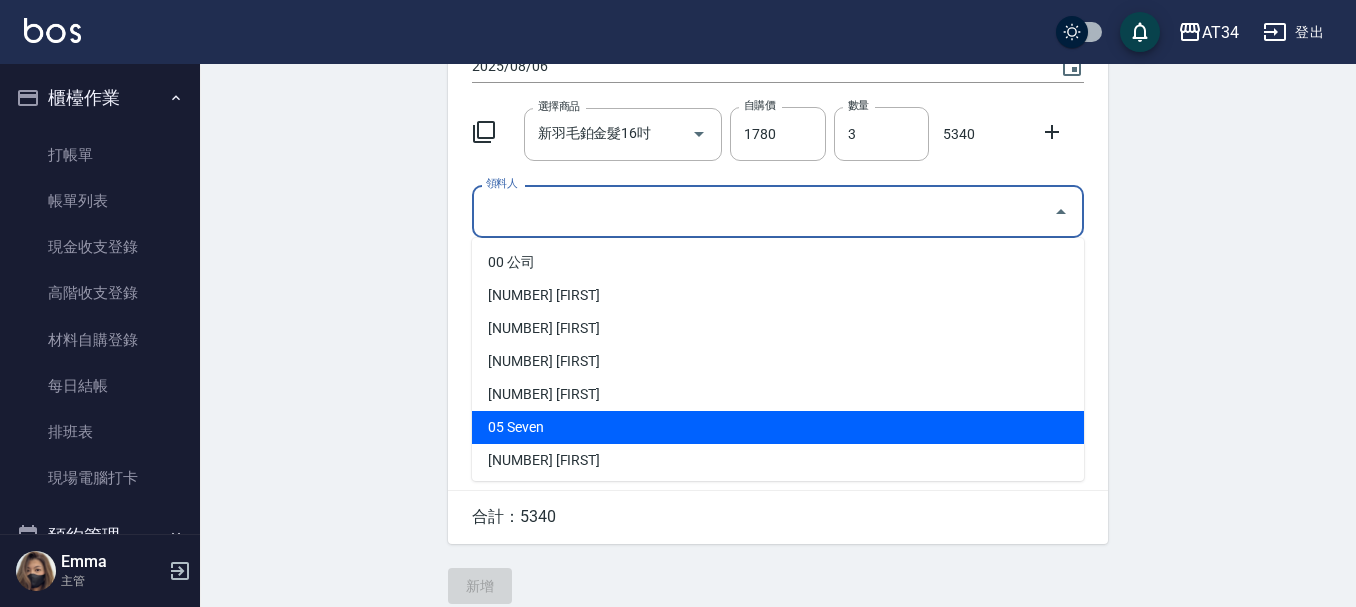 type on "Mei" 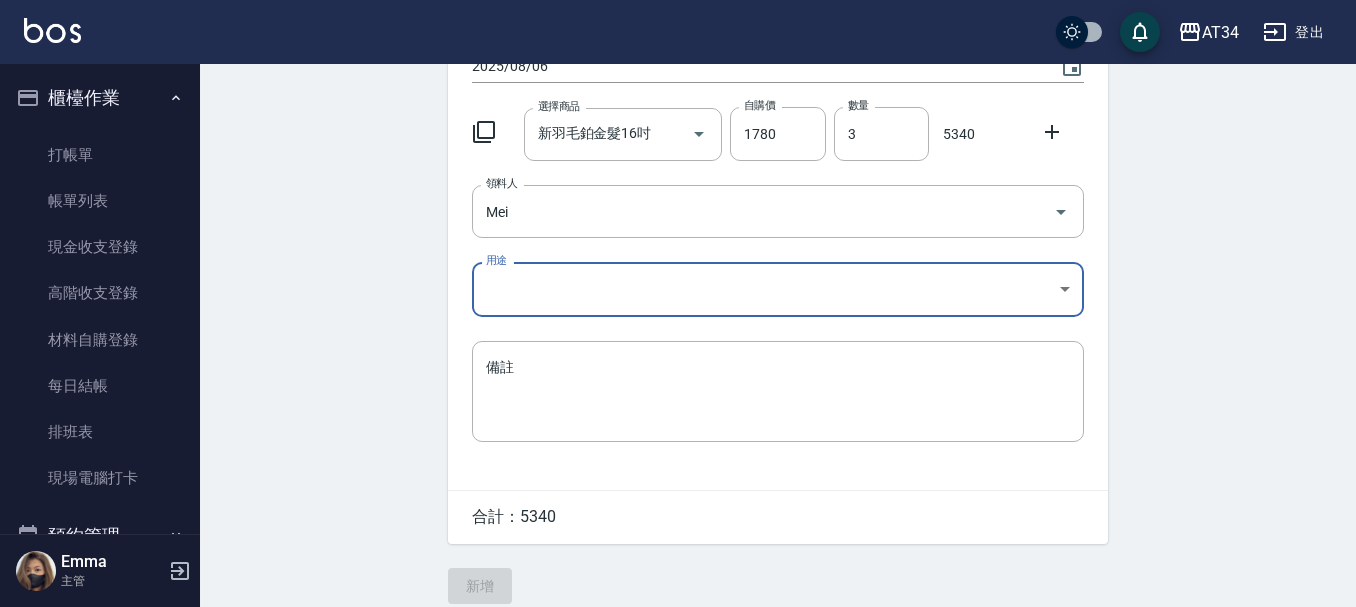 click on "AT34 登出 櫃檯作業 打帳單 帳單列表 現金收支登錄 高階收支登錄 材料自購登錄 每日結帳 排班表 現場電腦打卡 預約管理 預約管理 單日預約紀錄 單週預約紀錄 報表及分析 報表目錄 店家區間累計表 店家日報表 互助日報表 互助月報表 互助點數明細 互助業績報表 全店業績分析表 營業統計分析表 設計師業績表 設計師日報表 設計師業績分析表 設計師業績月報表 設計師排行榜 商品銷售排行榜 商品消耗明細 商品庫存表 商品庫存盤點表 單一服務項目查詢 店販抽成明細 店販分類抽成明細 顧客入金餘額表 顧客卡券餘額表 每日非現金明細 每日收支明細 收支分類明細表 費用分析表 顧客消費排行榜 客戶管理 客戶列表 客資篩選匯出 卡券管理 入金管理 員工及薪資 員工列表 全店打卡記錄 商品管理 商品分類設定 商品列表 商品進貨作業 廠商列表 盤點作業 紅利點數設定 Emma" at bounding box center (678, 212) 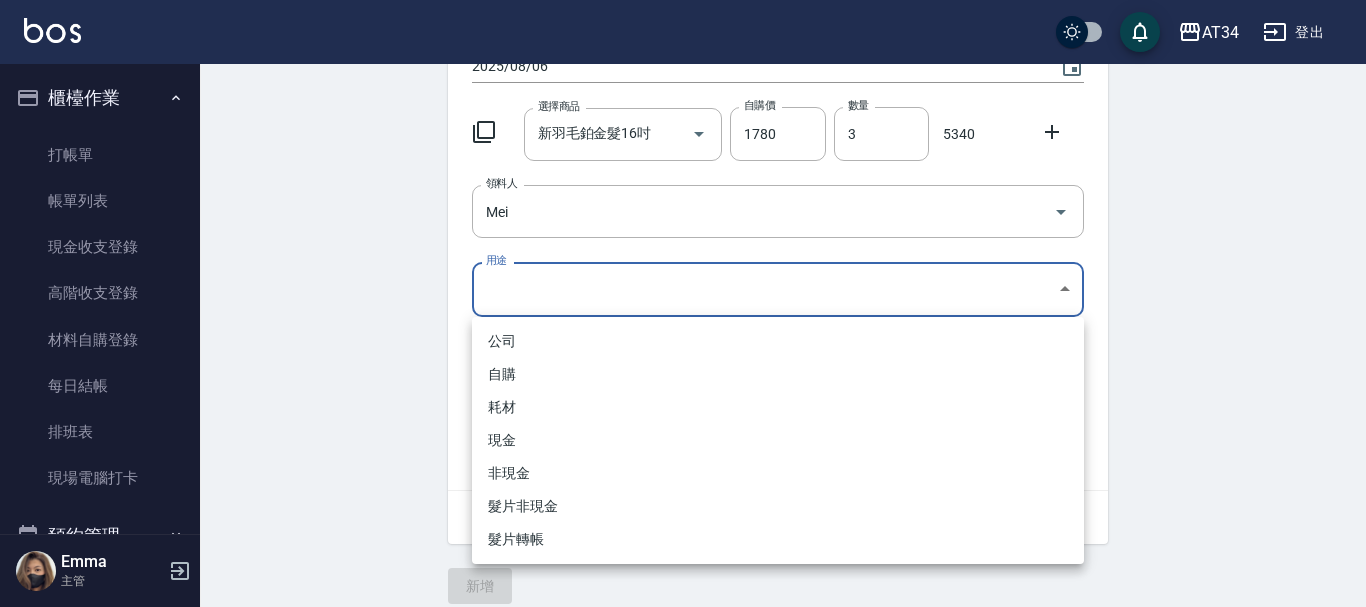 click on "現金" at bounding box center (778, 440) 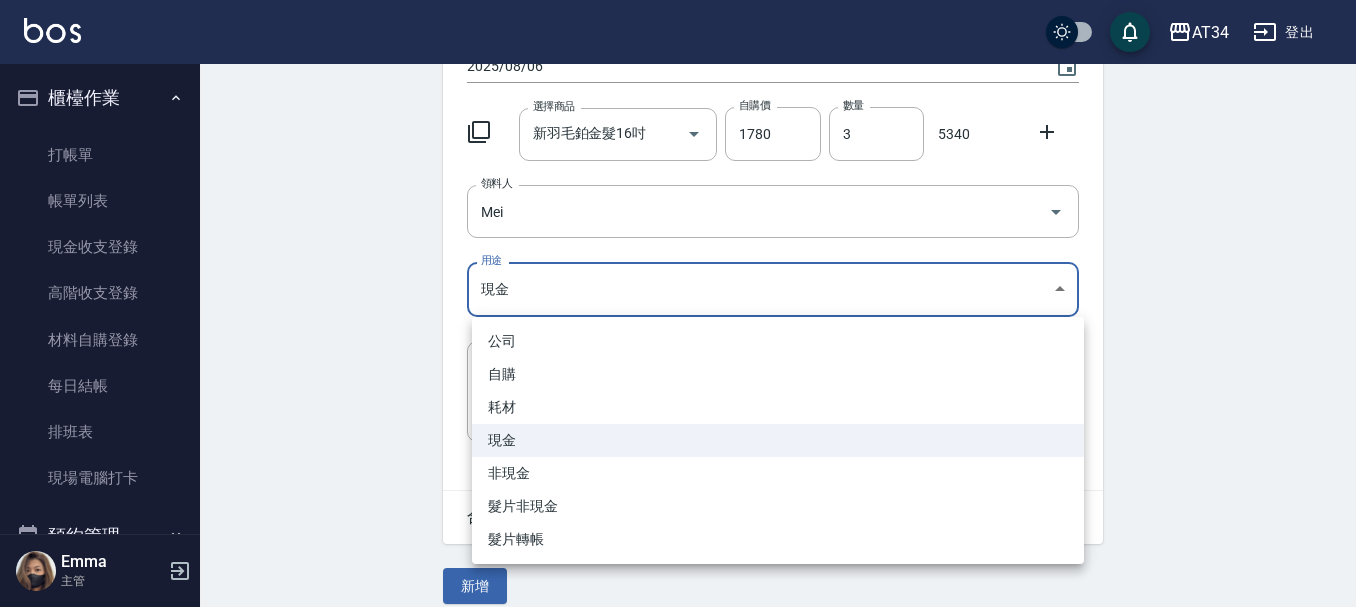 click on "AT34 登出 櫃檯作業 打帳單 帳單列表 現金收支登錄 高階收支登錄 材料自購登錄 每日結帳 排班表 現場電腦打卡 預約管理 預約管理 單日預約紀錄 單週預約紀錄 報表及分析 報表目錄 店家區間累計表 店家日報表 互助日報表 互助月報表 互助點數明細 互助業績報表 全店業績分析表 營業統計分析表 設計師業績表 設計師日報表 設計師業績分析表 設計師業績月報表 設計師排行榜 商品銷售排行榜 商品消耗明細 商品庫存表 商品庫存盤點表 單一服務項目查詢 店販抽成明細 店販分類抽成明細 顧客入金餘額表 顧客卡券餘額表 每日非現金明細 每日收支明細 收支分類明細表 費用分析表 顧客消費排行榜 客戶管理 客戶列表 客資篩選匯出 卡券管理 入金管理 員工及薪資 員工列表 全店打卡記錄 商品管理 商品分類設定 商品列表 商品進貨作業 廠商列表 盤點作業 紅利點數設定 Emma" at bounding box center [678, 212] 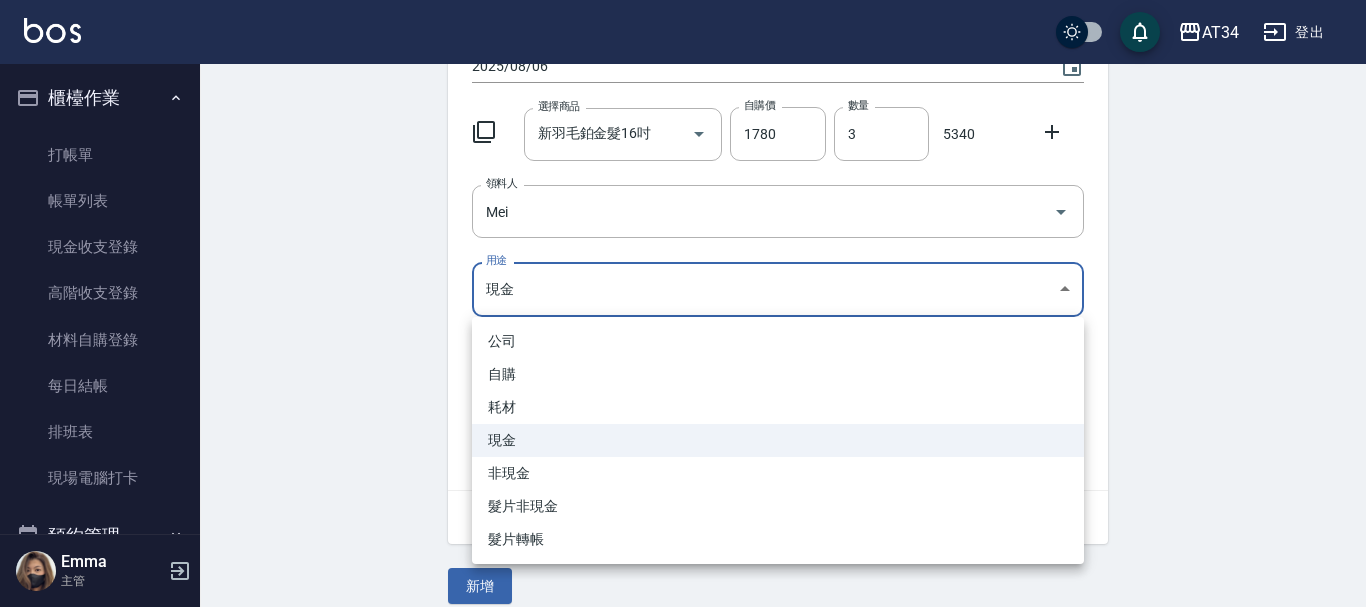 click on "耗材" at bounding box center (778, 407) 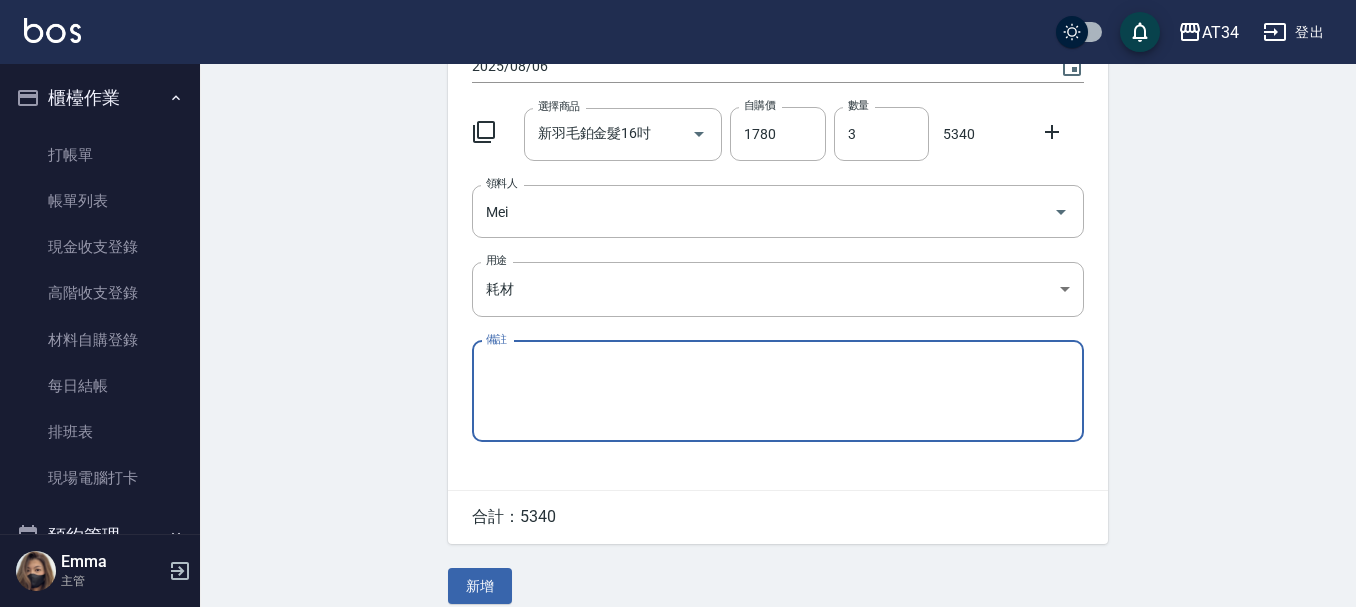 click on "備註" at bounding box center [778, 391] 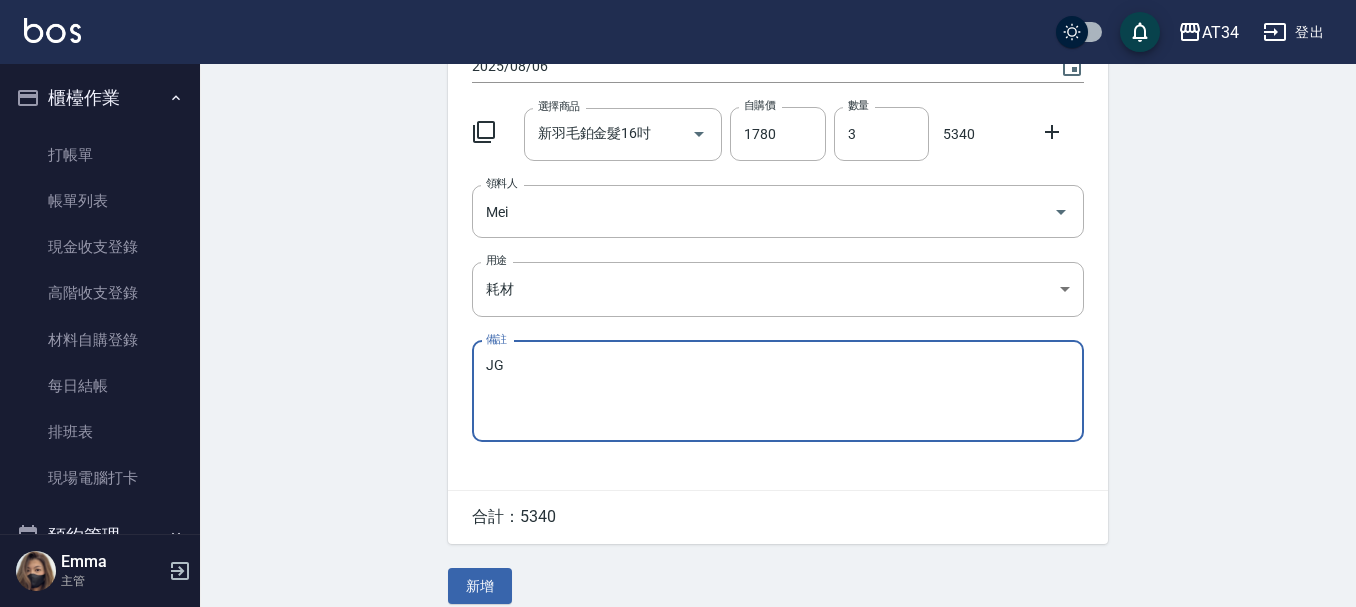 type on "J" 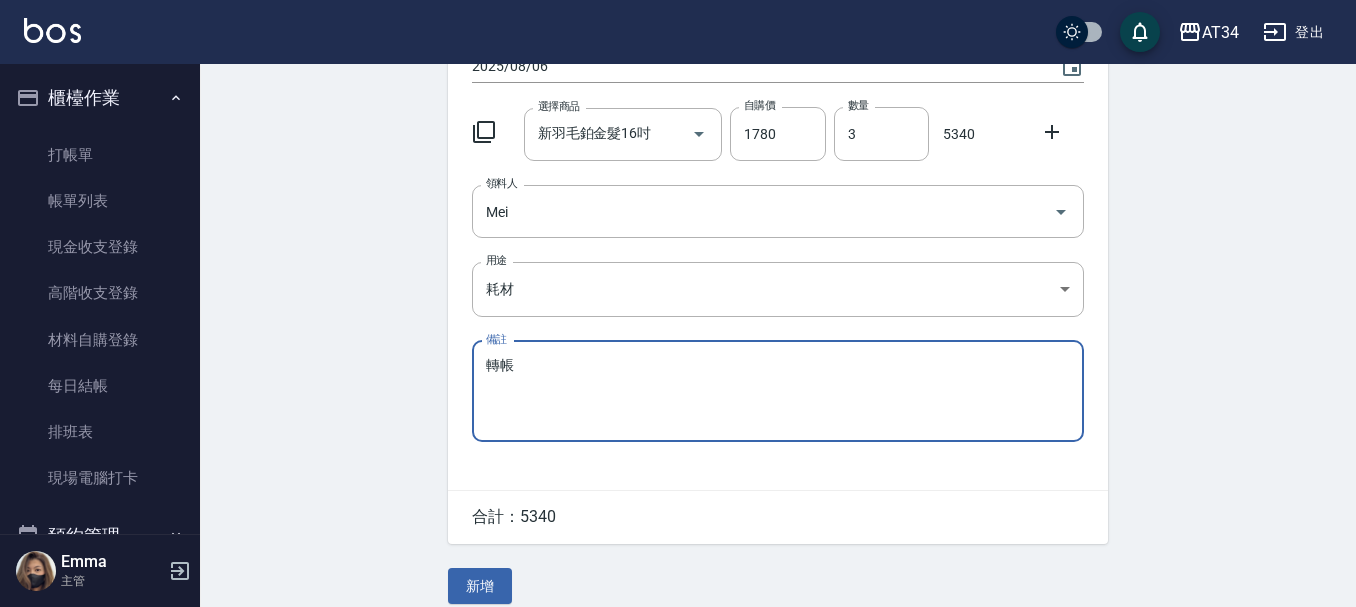 scroll, scrollTop: 220, scrollLeft: 0, axis: vertical 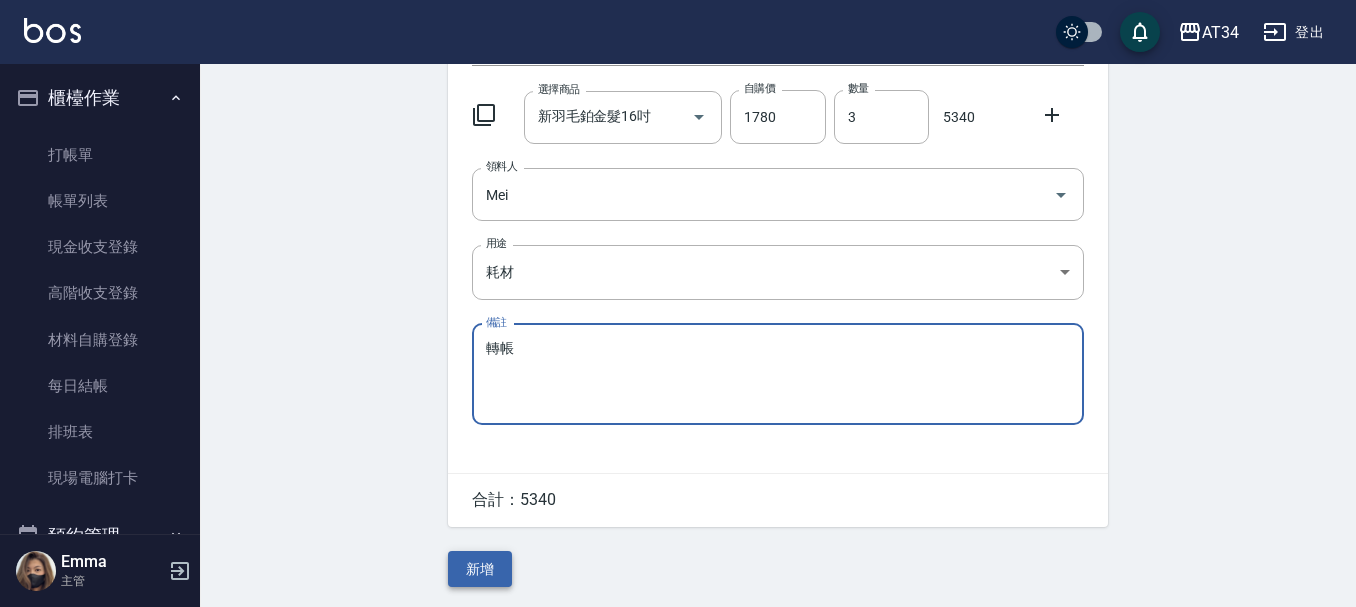type on "轉帳" 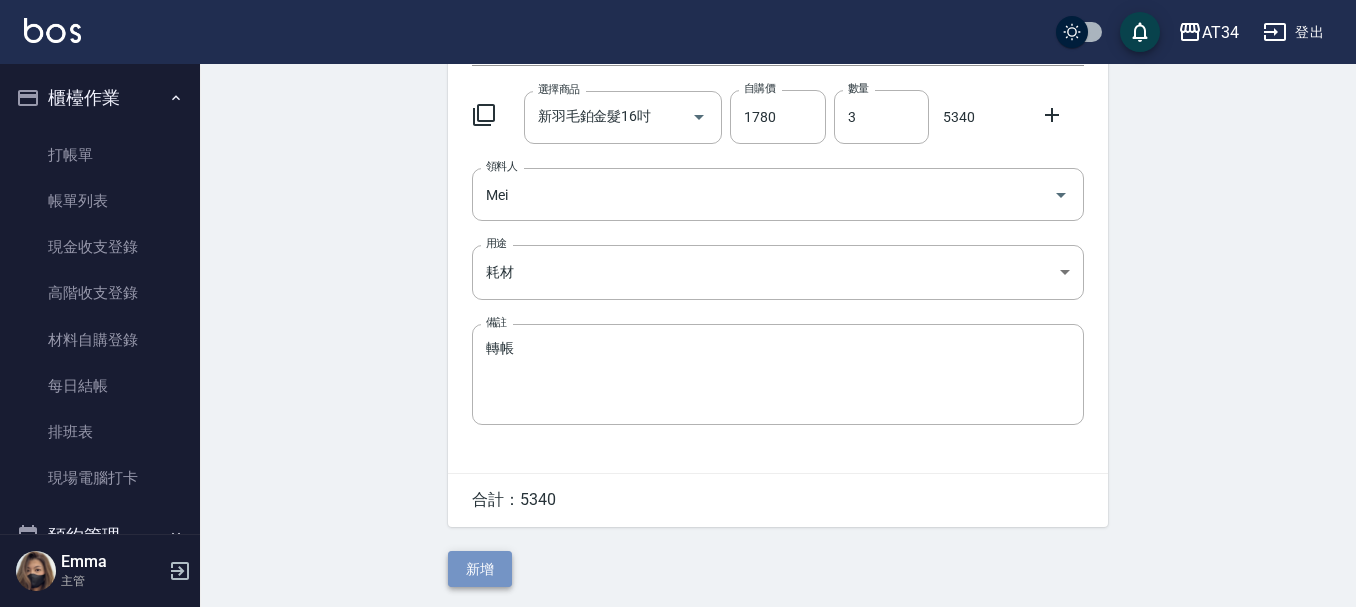 click on "新增" at bounding box center [480, 569] 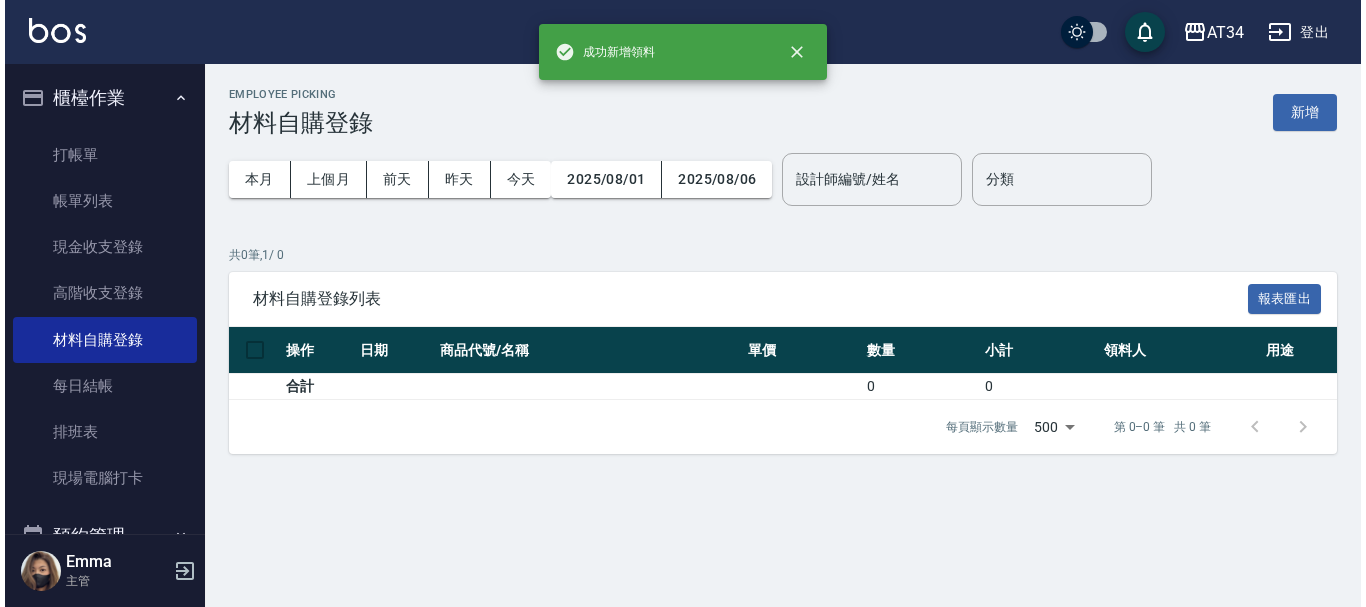 scroll, scrollTop: 0, scrollLeft: 0, axis: both 